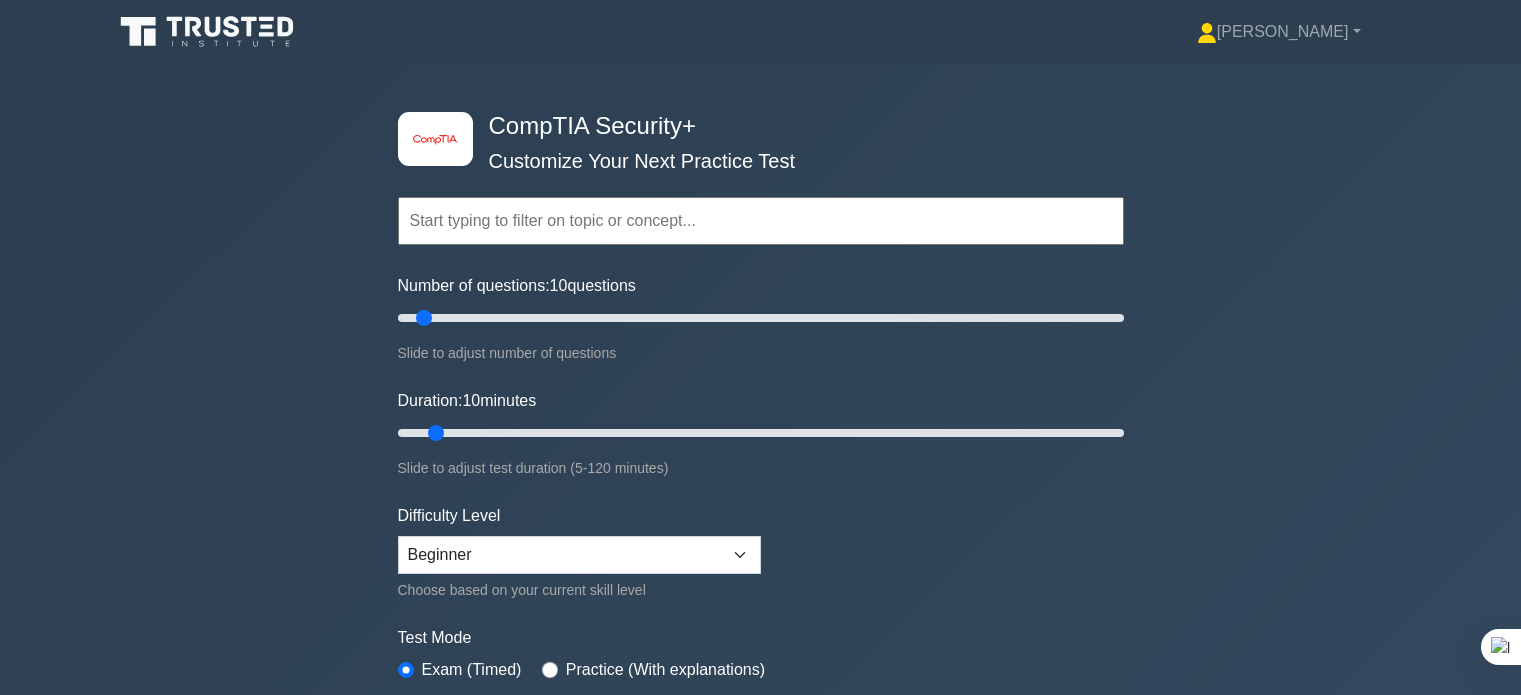 scroll, scrollTop: 4556, scrollLeft: 0, axis: vertical 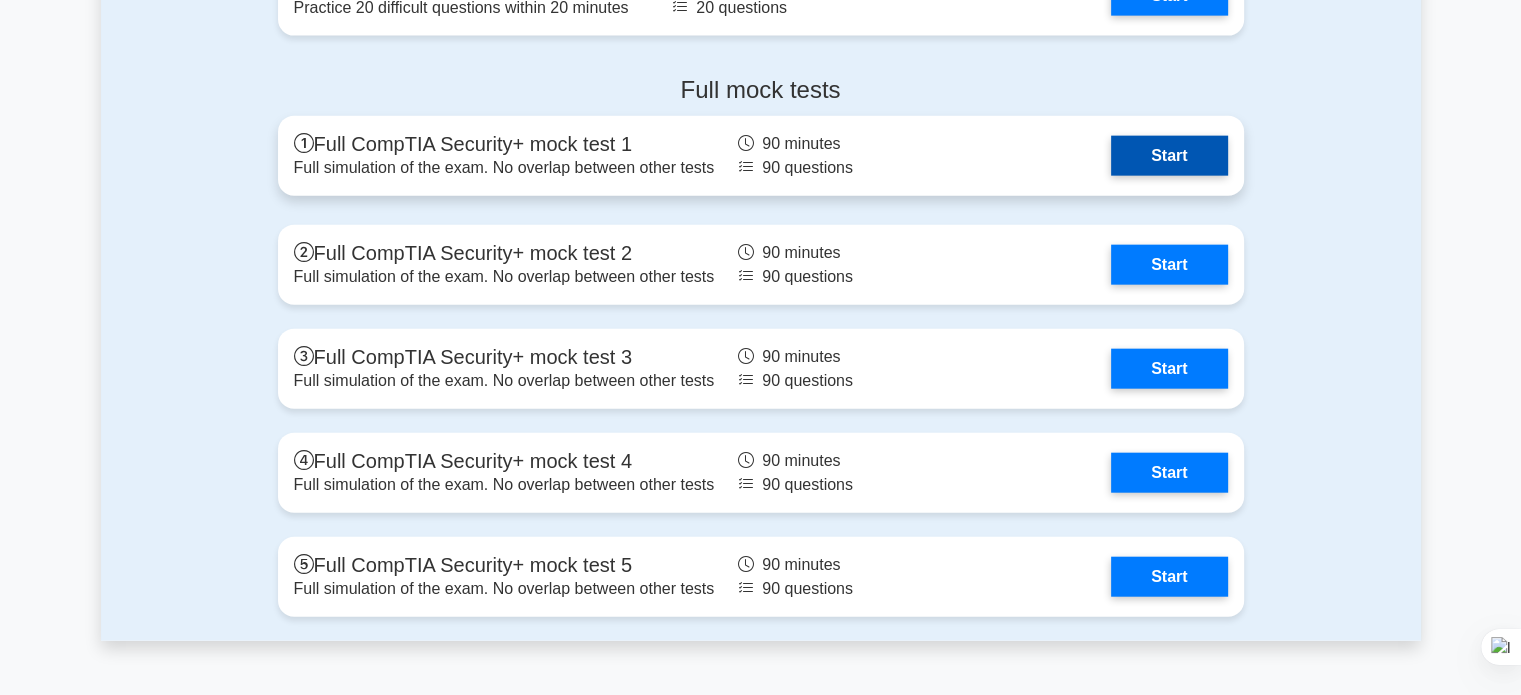 click on "Start" at bounding box center [1169, 156] 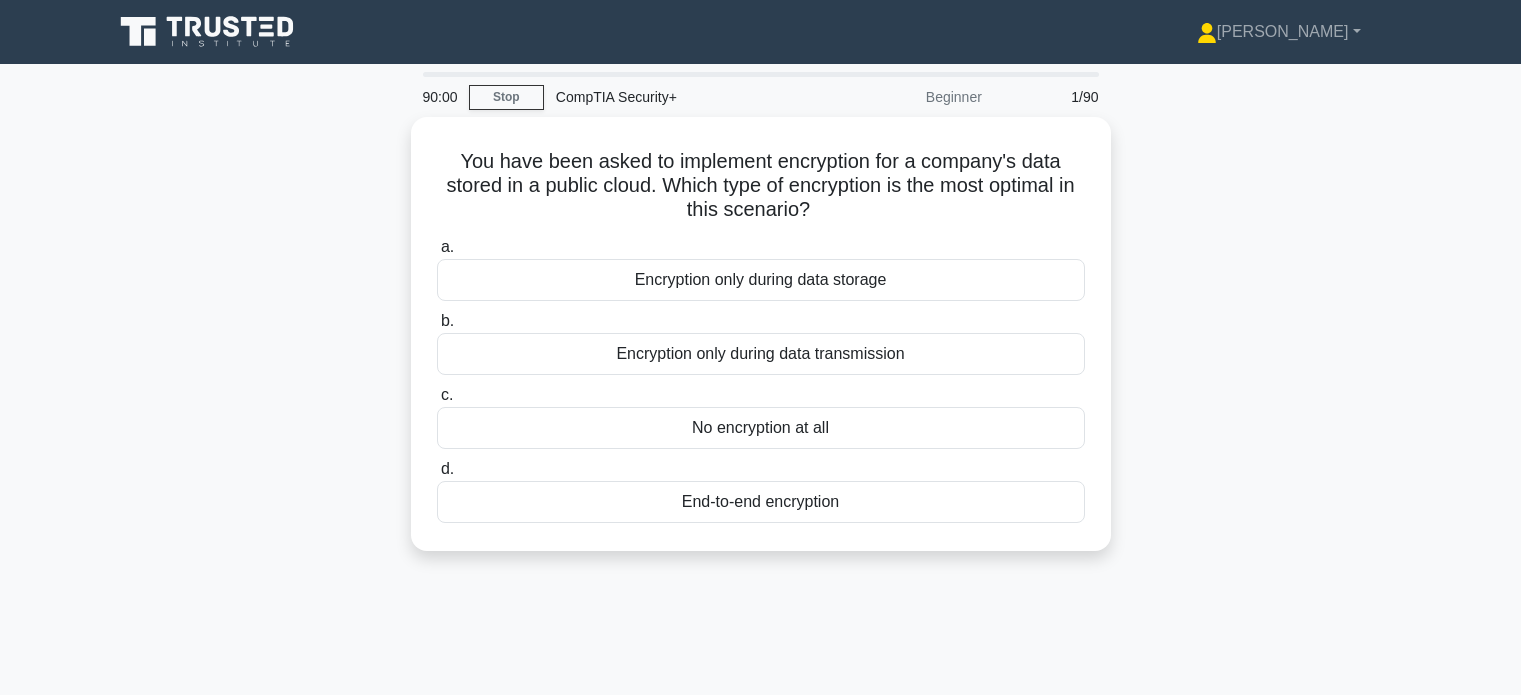 scroll, scrollTop: 0, scrollLeft: 0, axis: both 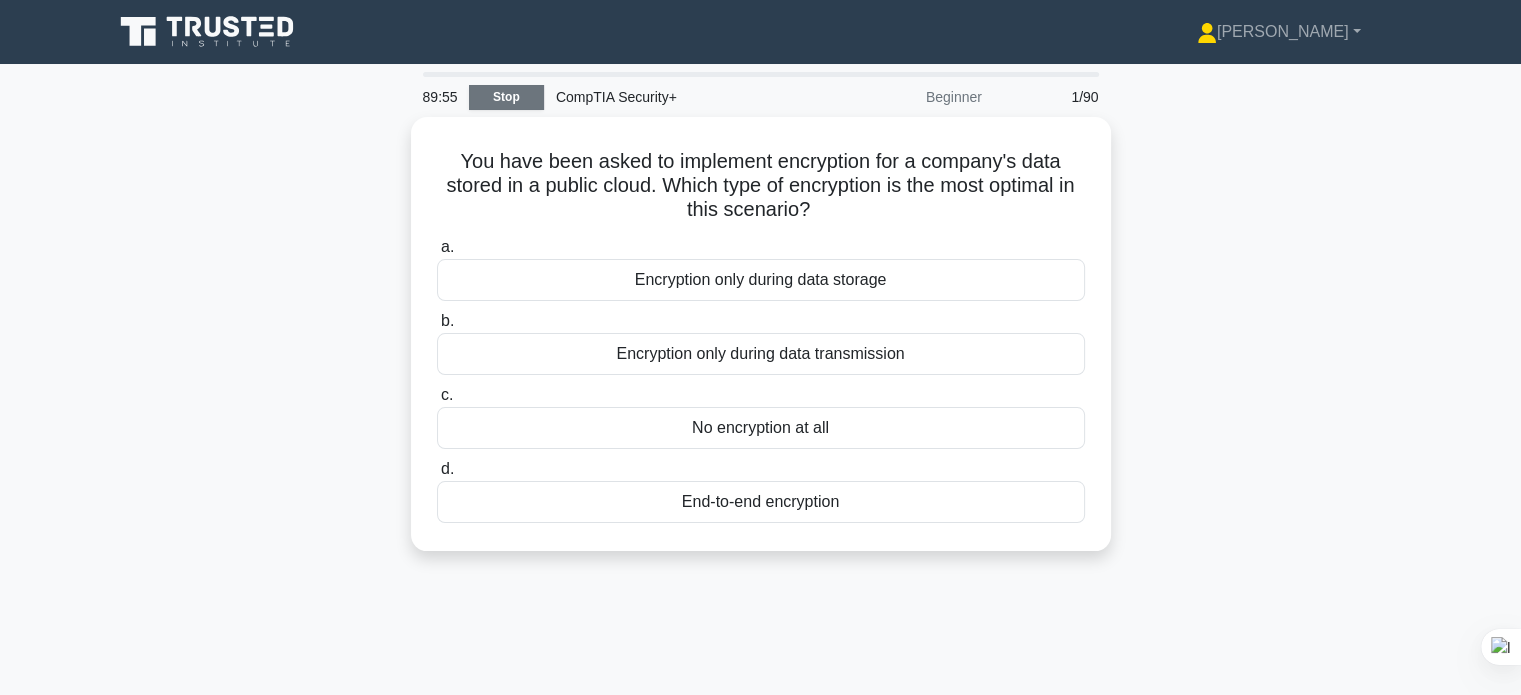 click on "Stop" at bounding box center (506, 97) 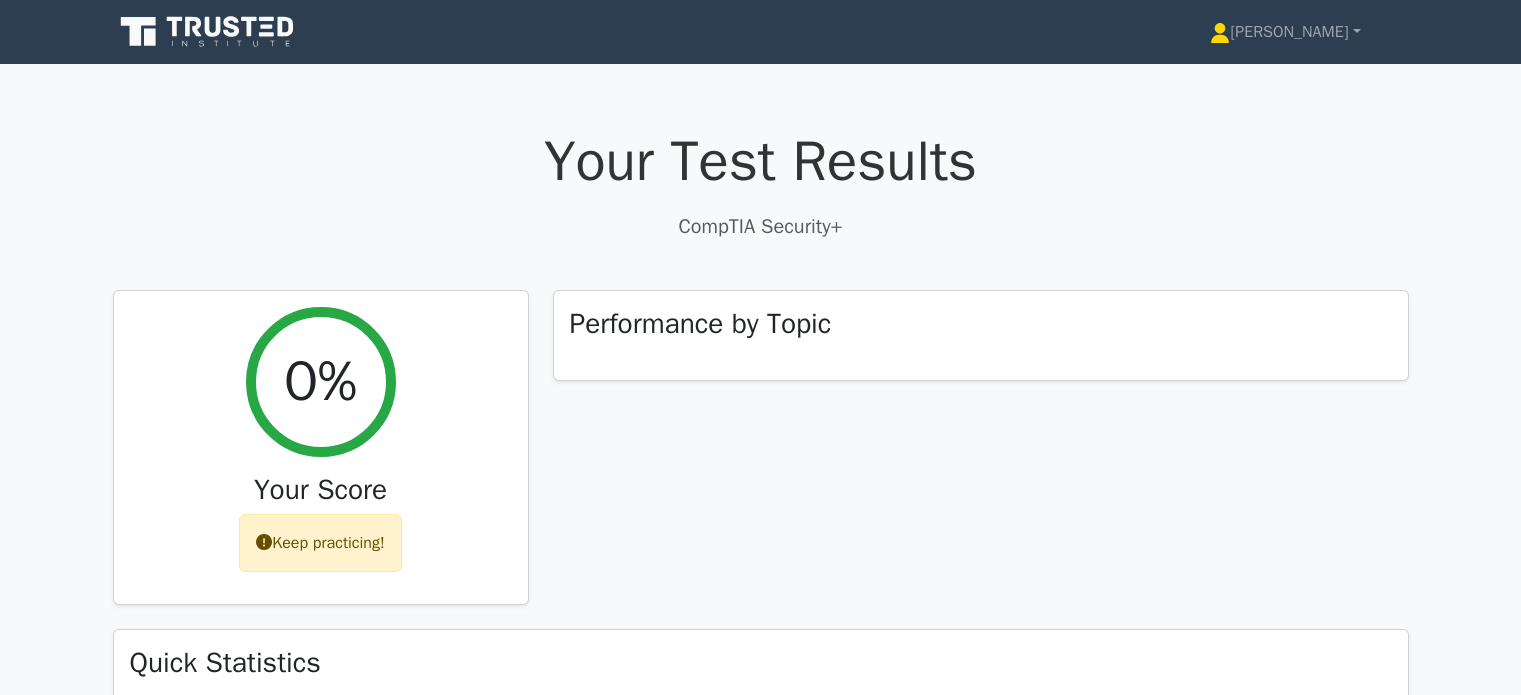 scroll, scrollTop: 0, scrollLeft: 0, axis: both 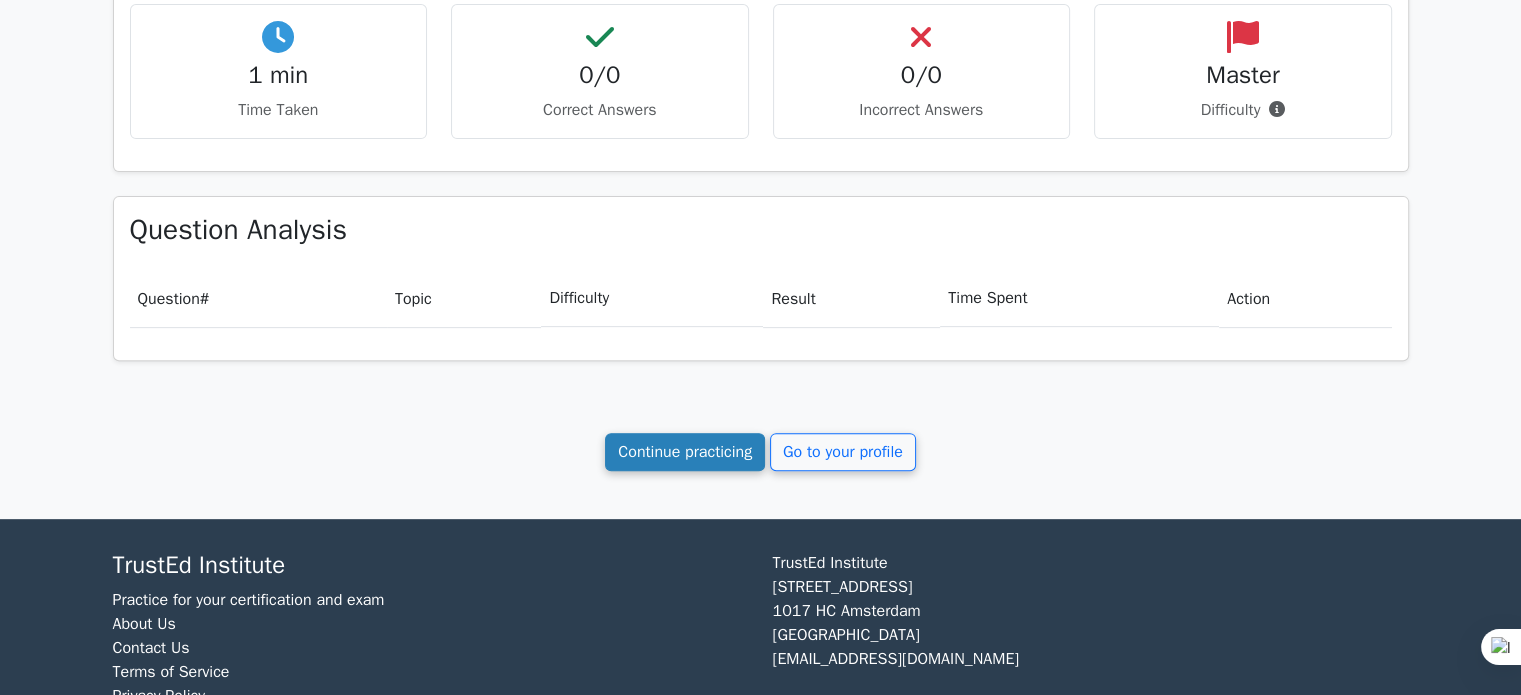 click on "Continue practicing" at bounding box center [685, 452] 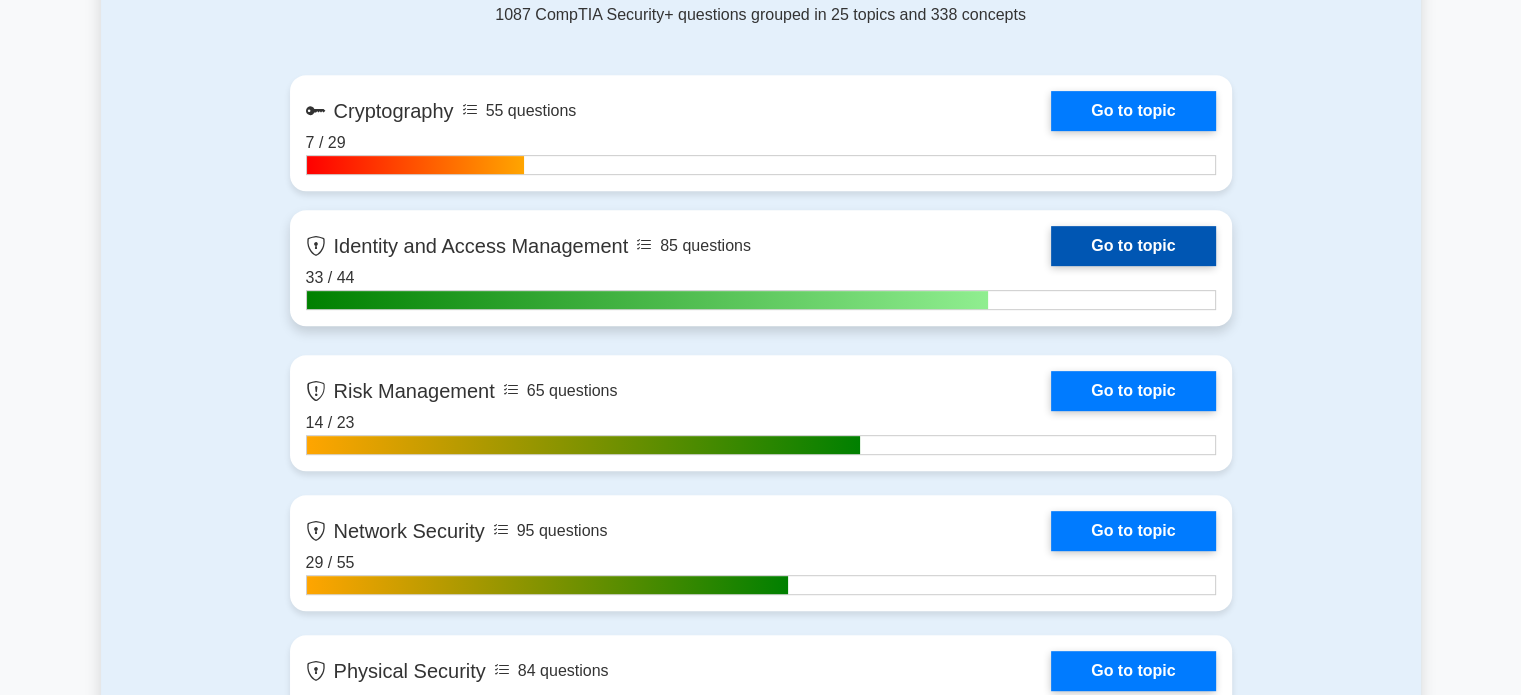 scroll, scrollTop: 0, scrollLeft: 0, axis: both 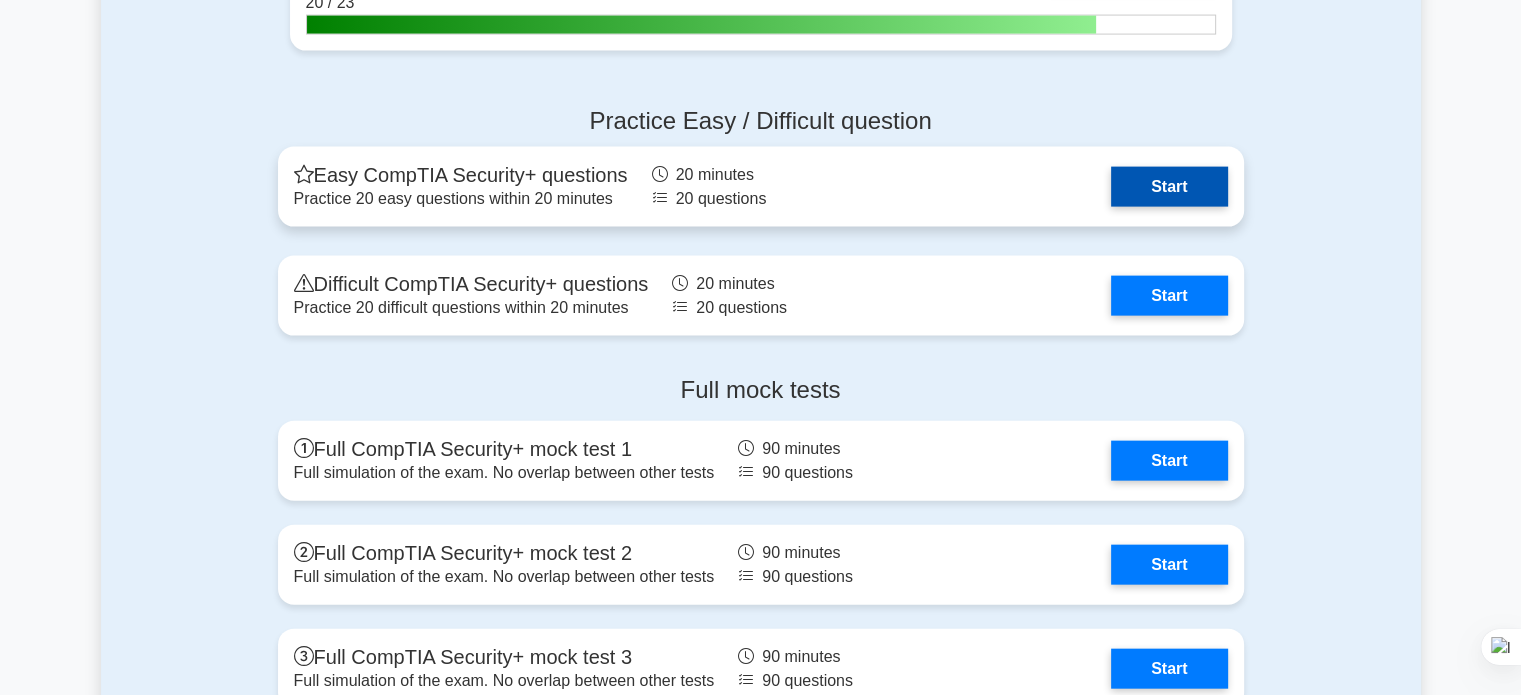 click on "Start" at bounding box center (1169, 187) 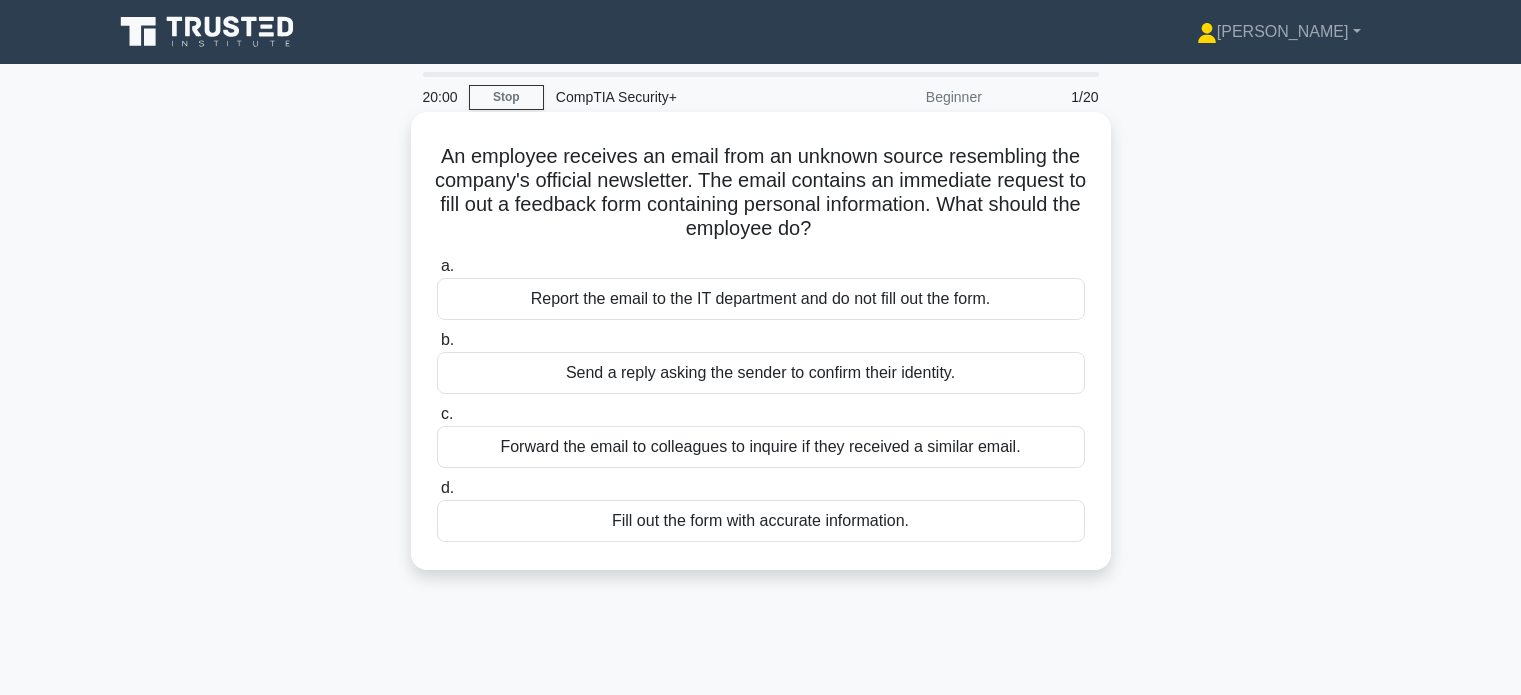 scroll, scrollTop: 0, scrollLeft: 0, axis: both 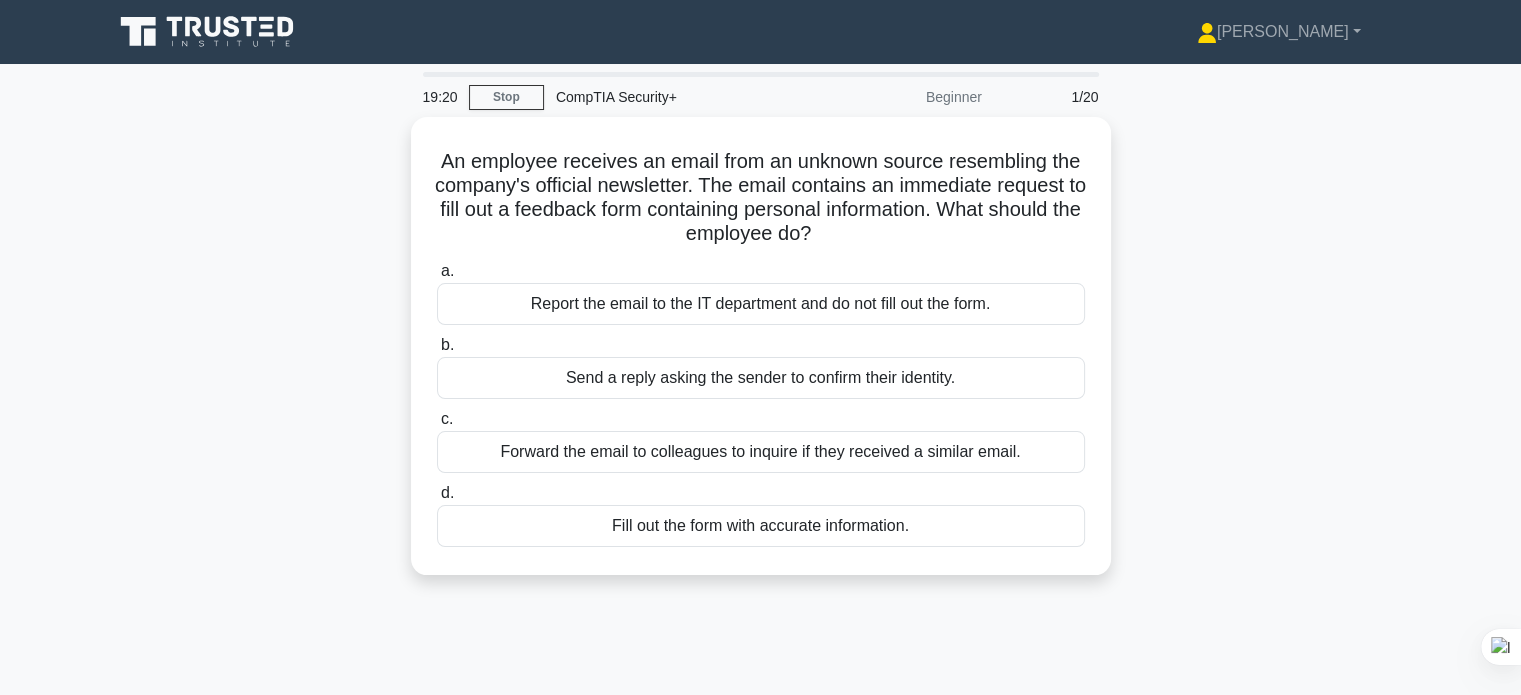 click 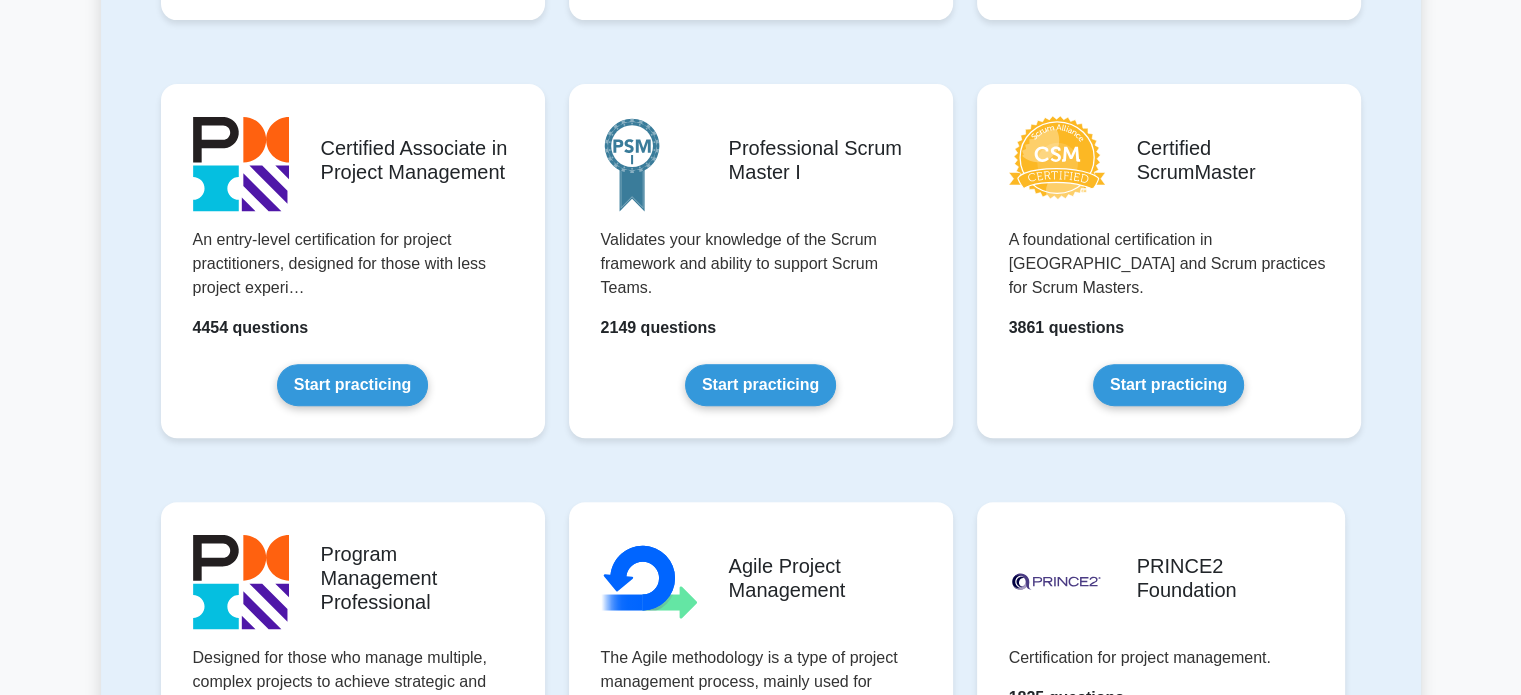 scroll, scrollTop: 1700, scrollLeft: 0, axis: vertical 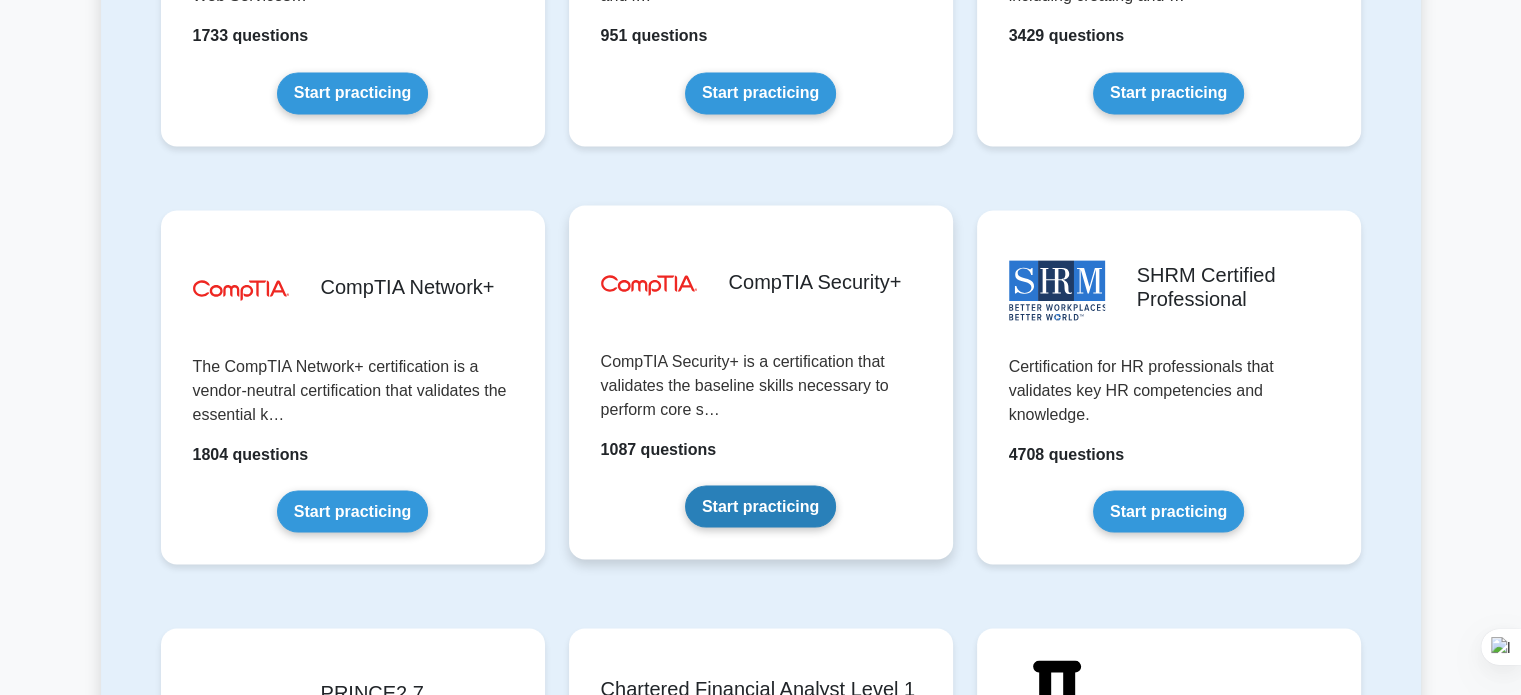 click on "Start practicing" at bounding box center (760, 506) 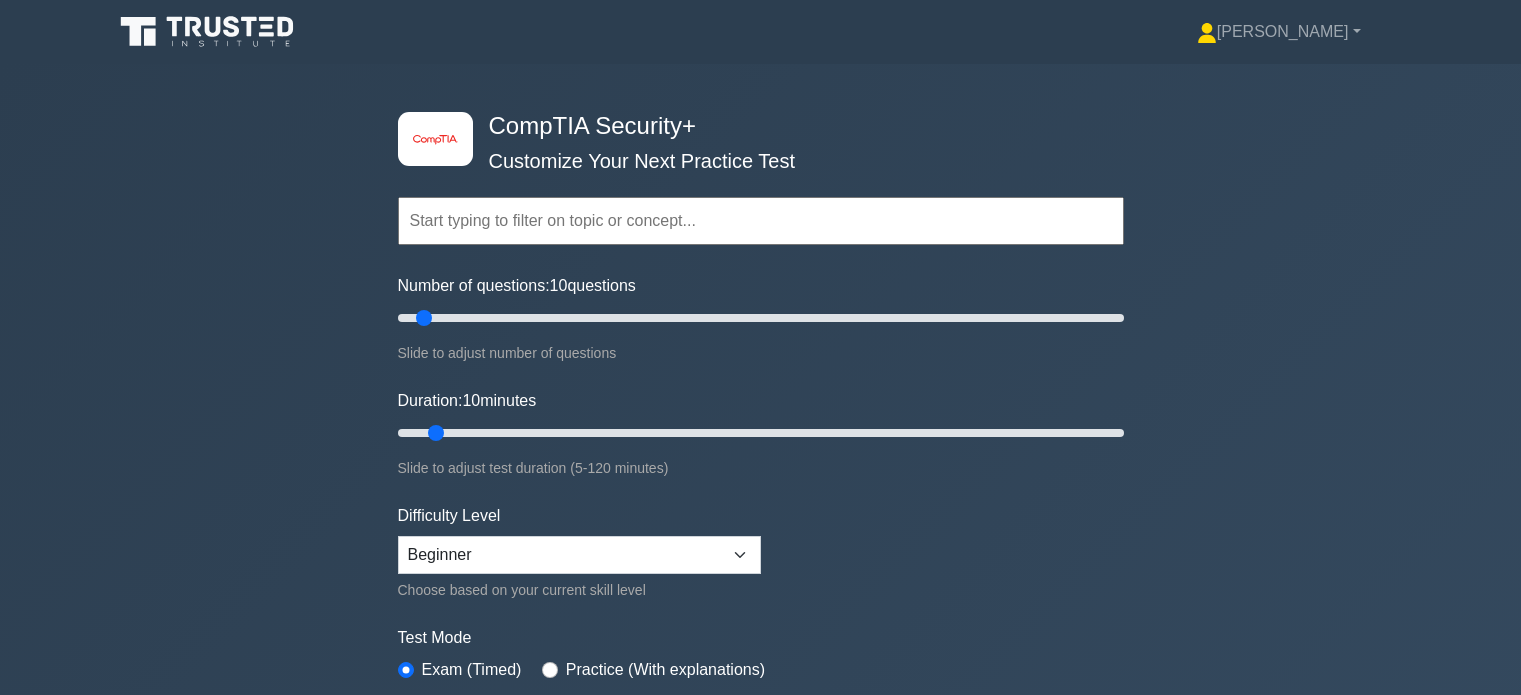 scroll, scrollTop: 0, scrollLeft: 0, axis: both 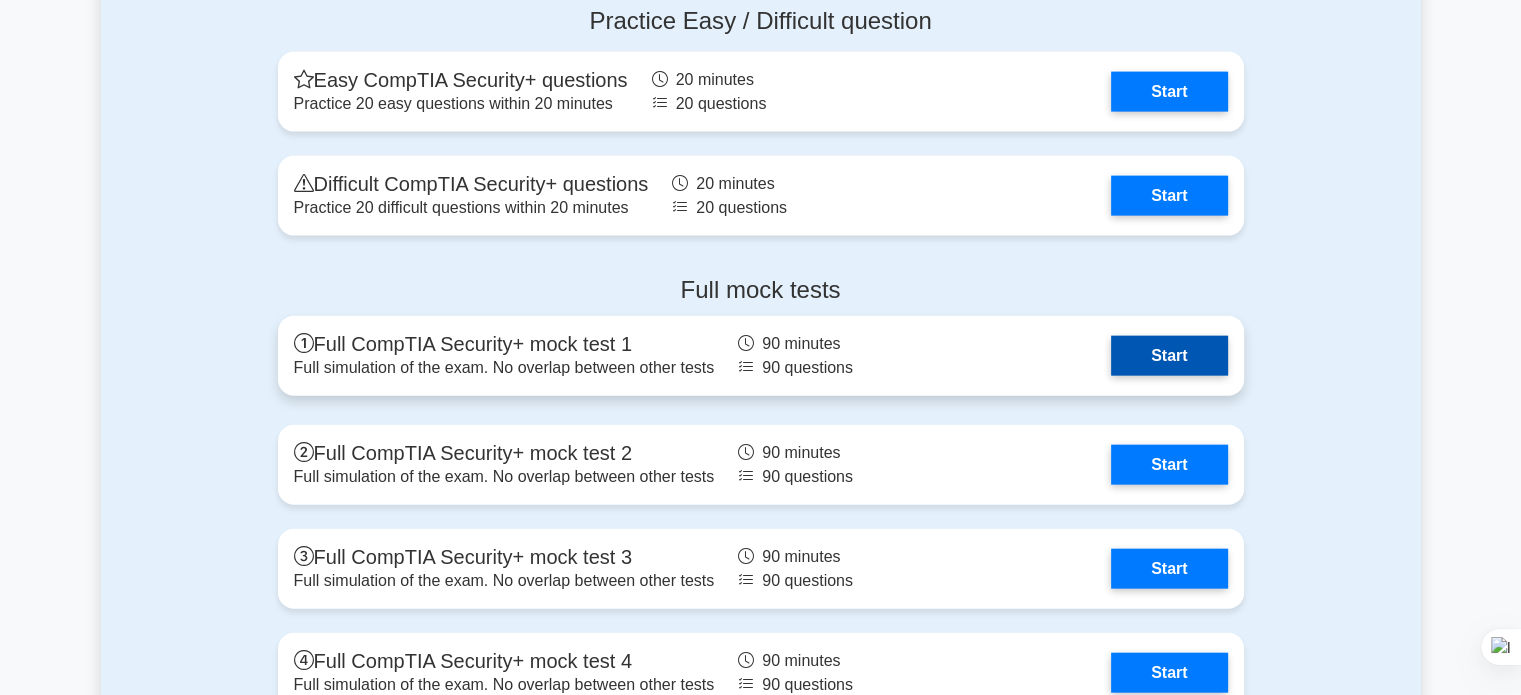 click on "Start" at bounding box center [1169, 356] 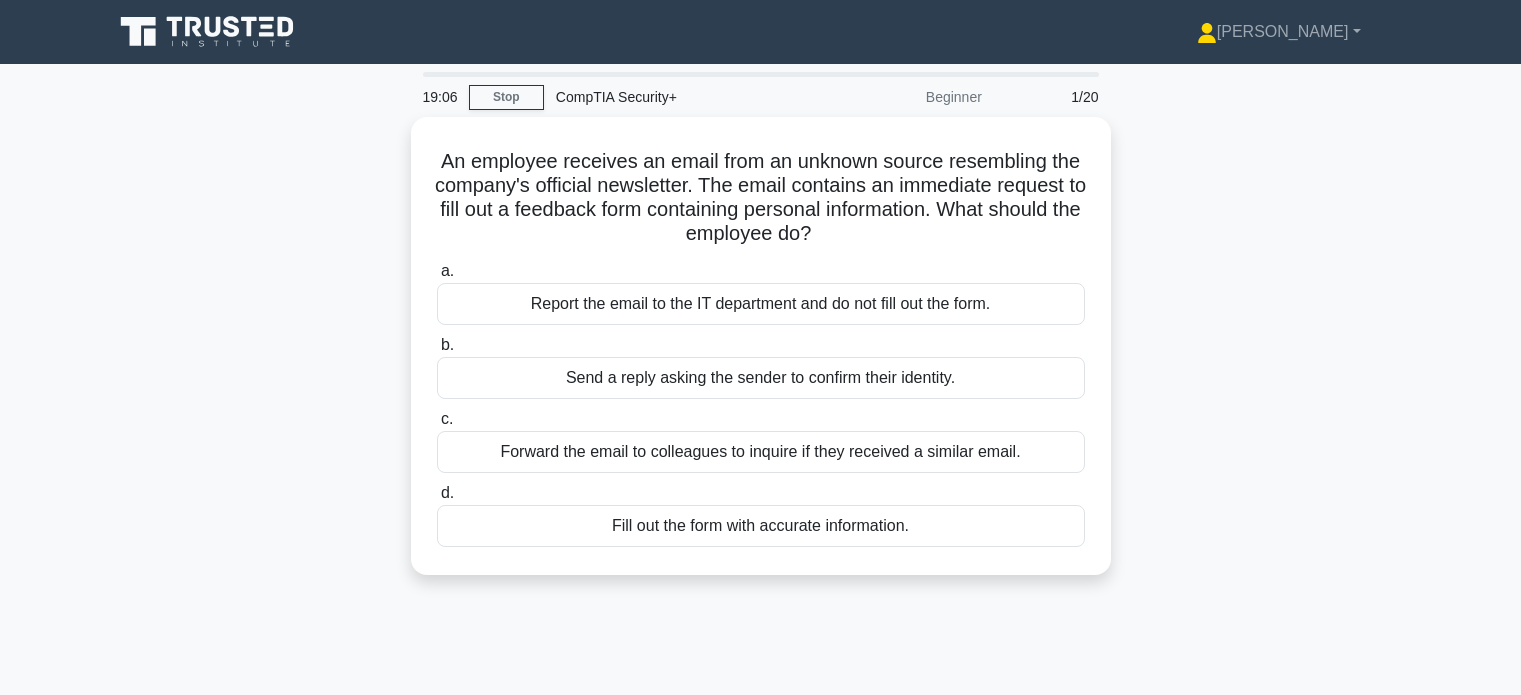 scroll, scrollTop: 0, scrollLeft: 0, axis: both 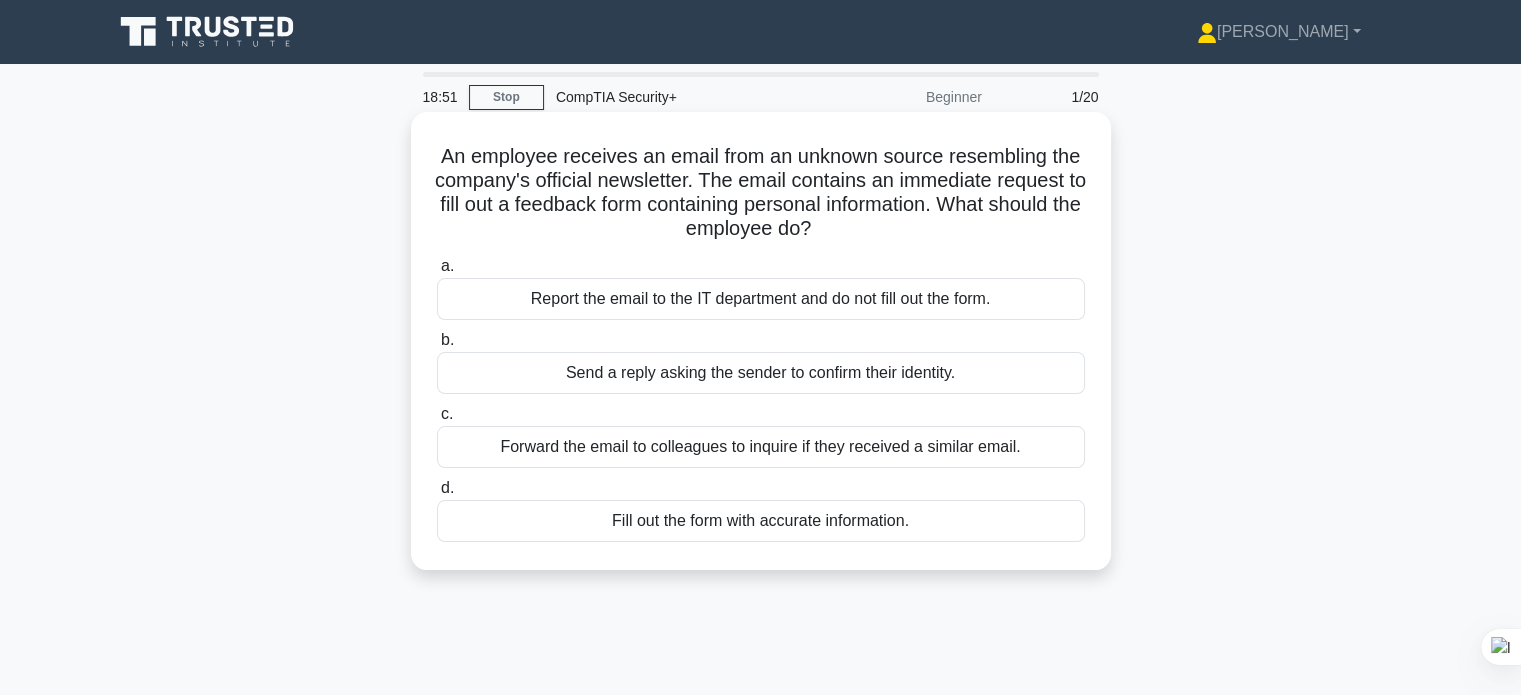 click on "Report the email to the IT department and do not fill out the form." at bounding box center (761, 299) 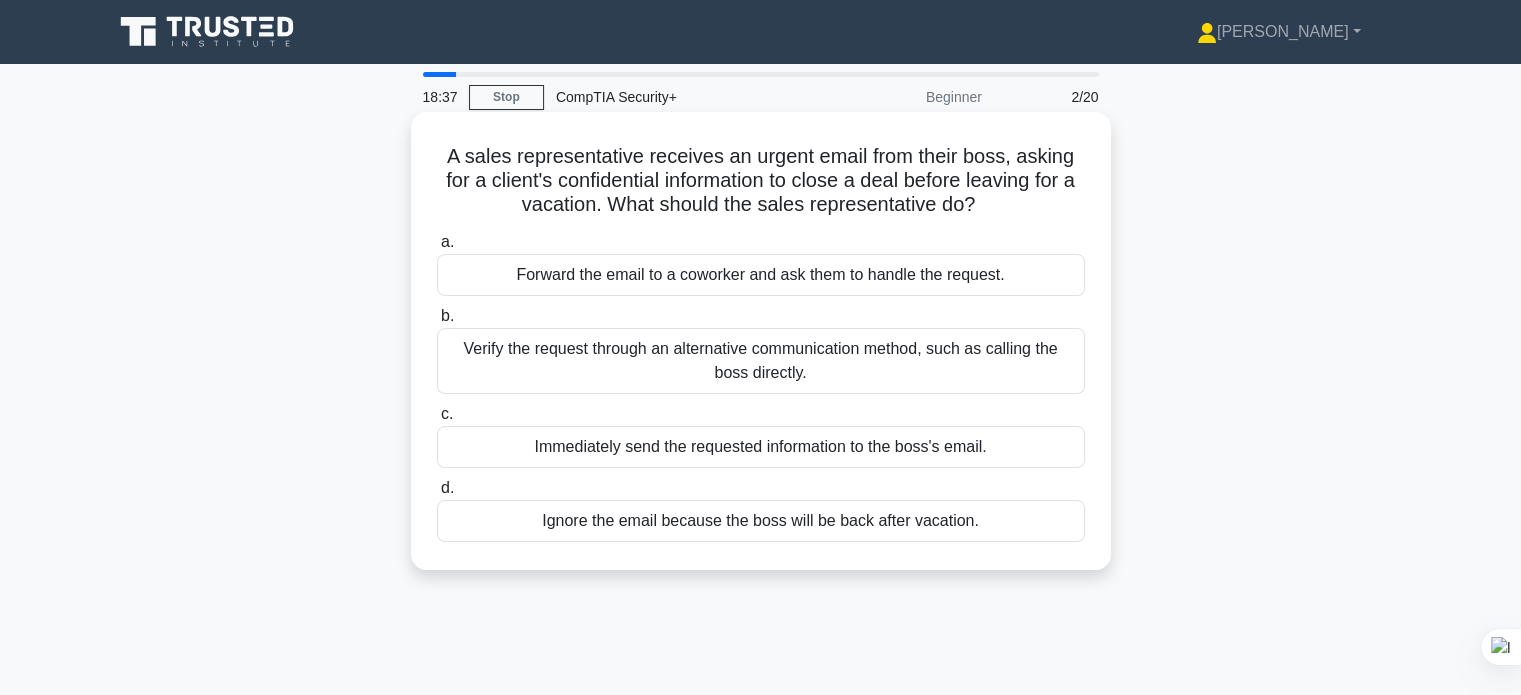 click on "Verify the request through an alternative communication method, such as calling the boss directly." at bounding box center (761, 361) 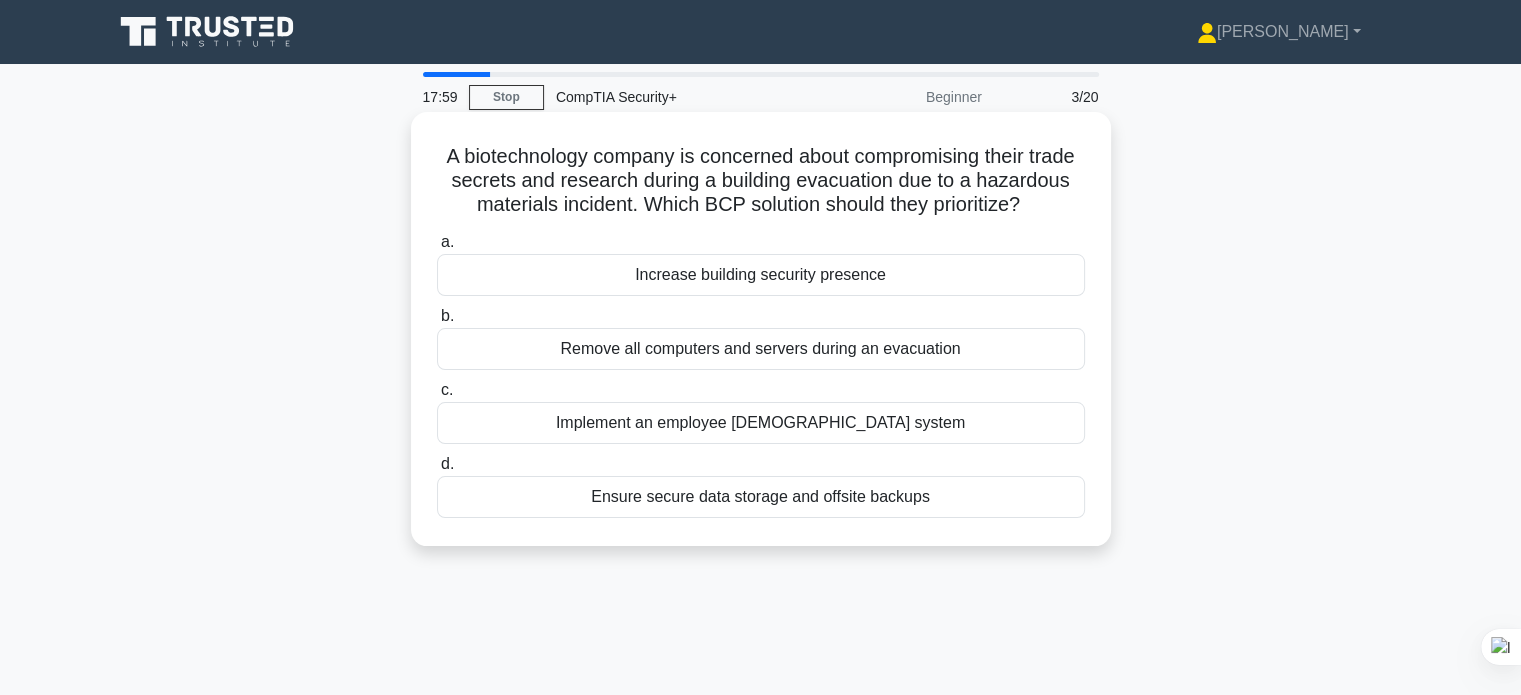 click on "Ensure secure data storage and offsite backups" at bounding box center (761, 497) 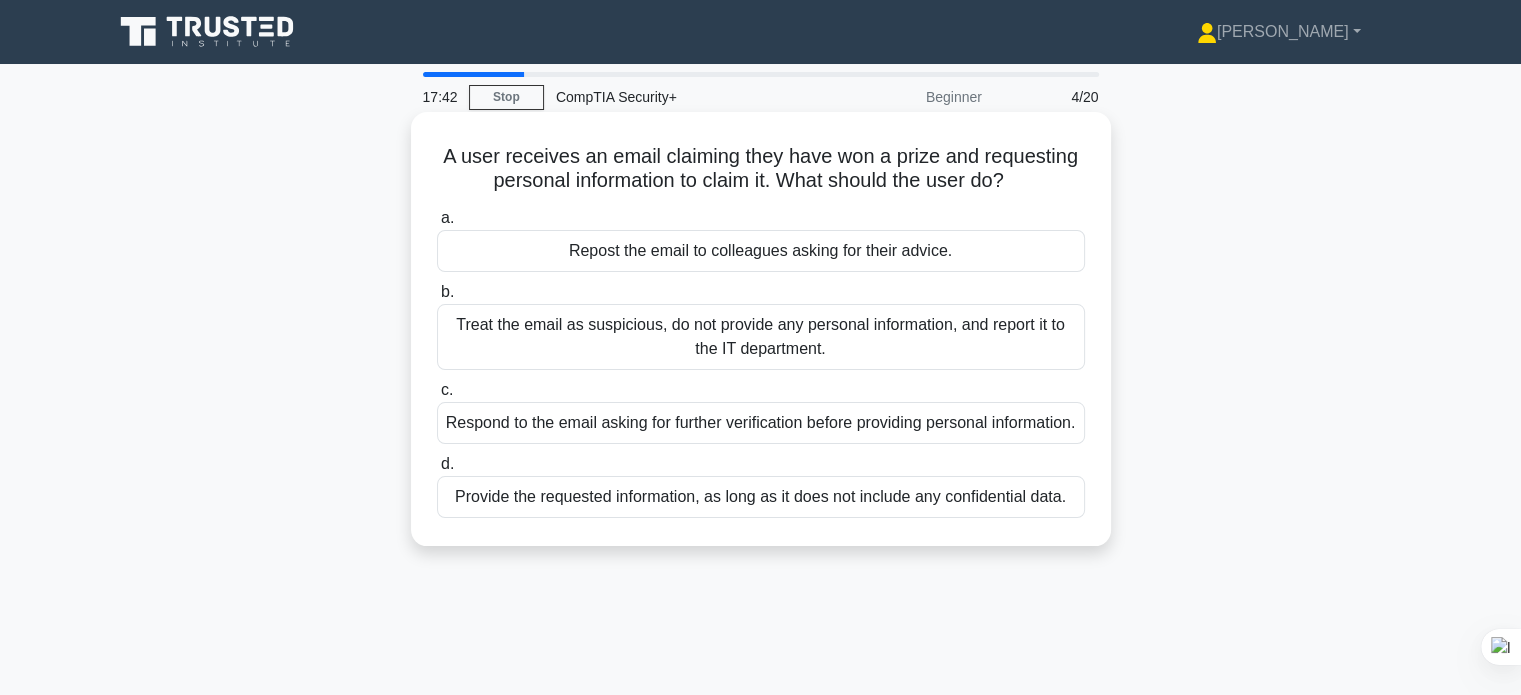 click on "Treat the email as suspicious, do not provide any personal information, and report it to the IT department." at bounding box center [761, 337] 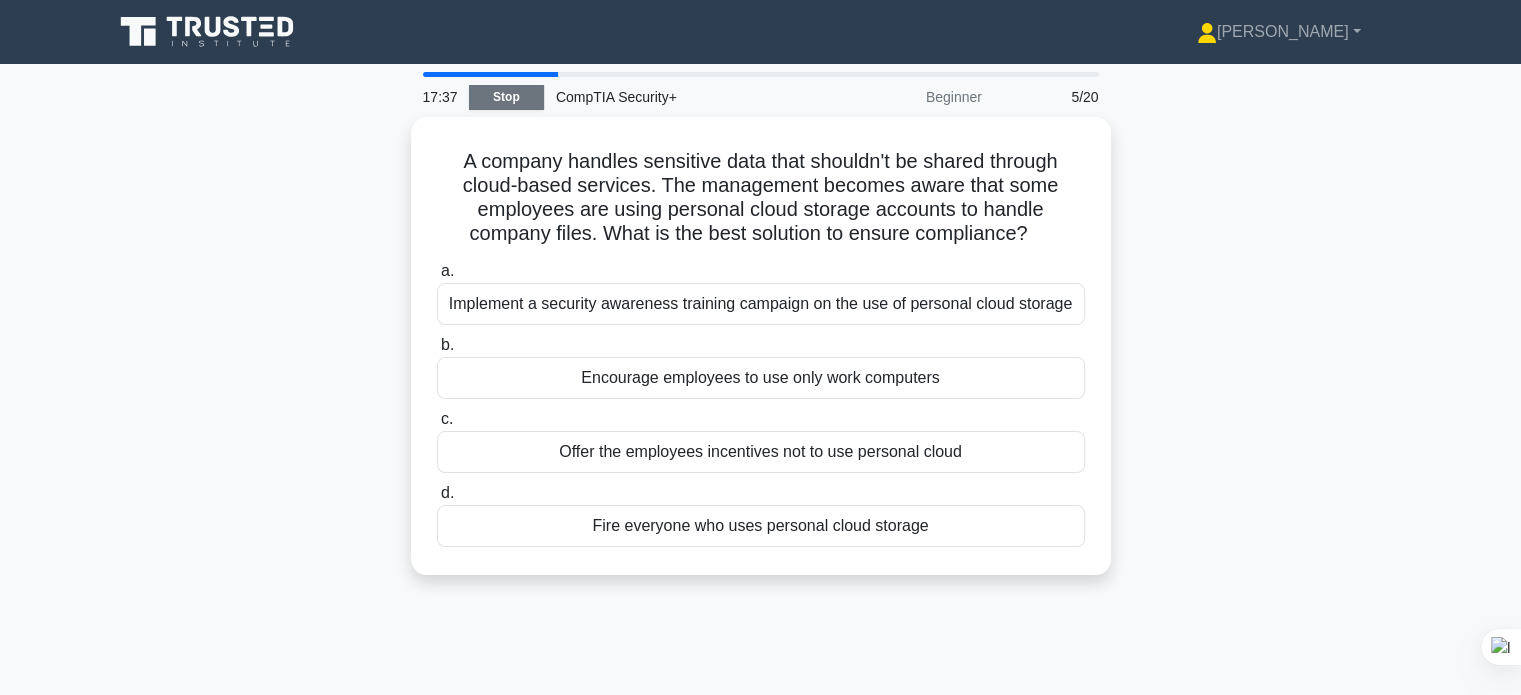 click on "Stop" at bounding box center (506, 97) 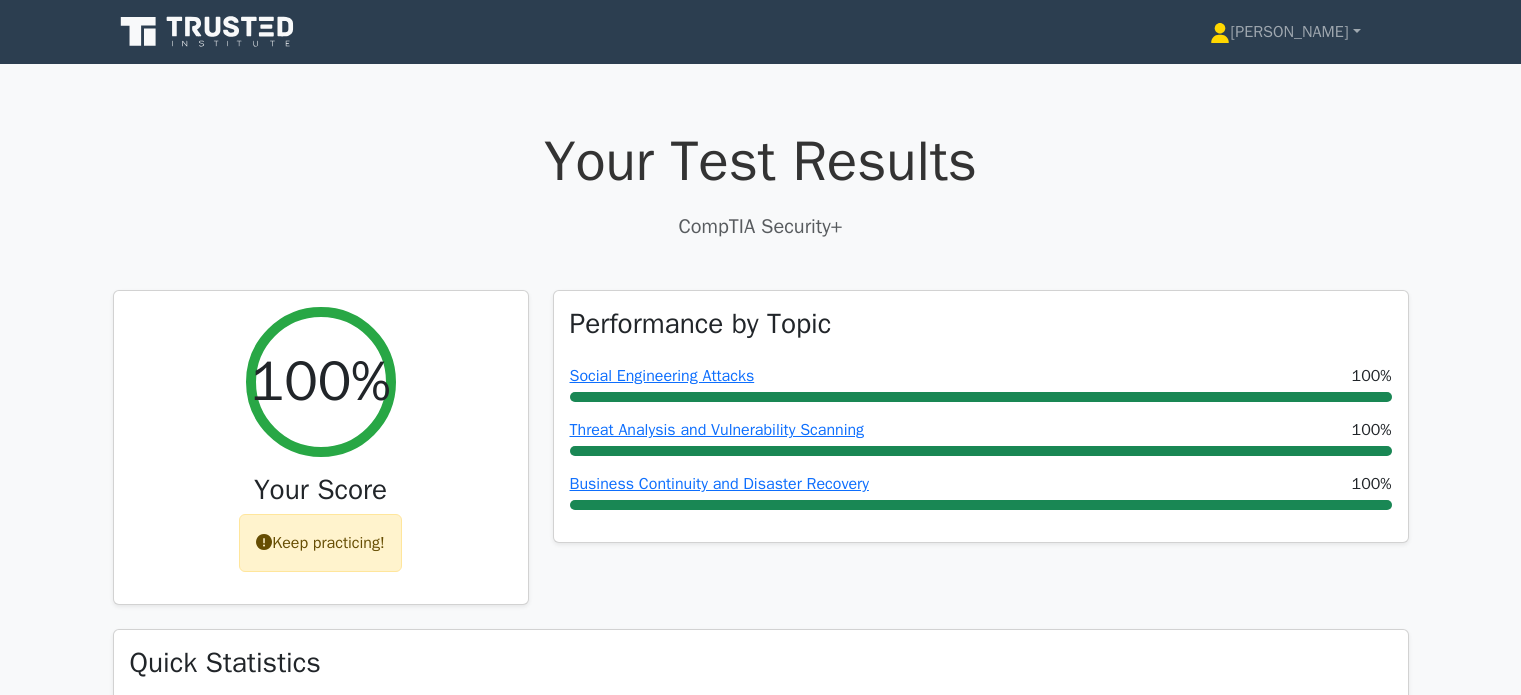 scroll, scrollTop: 0, scrollLeft: 0, axis: both 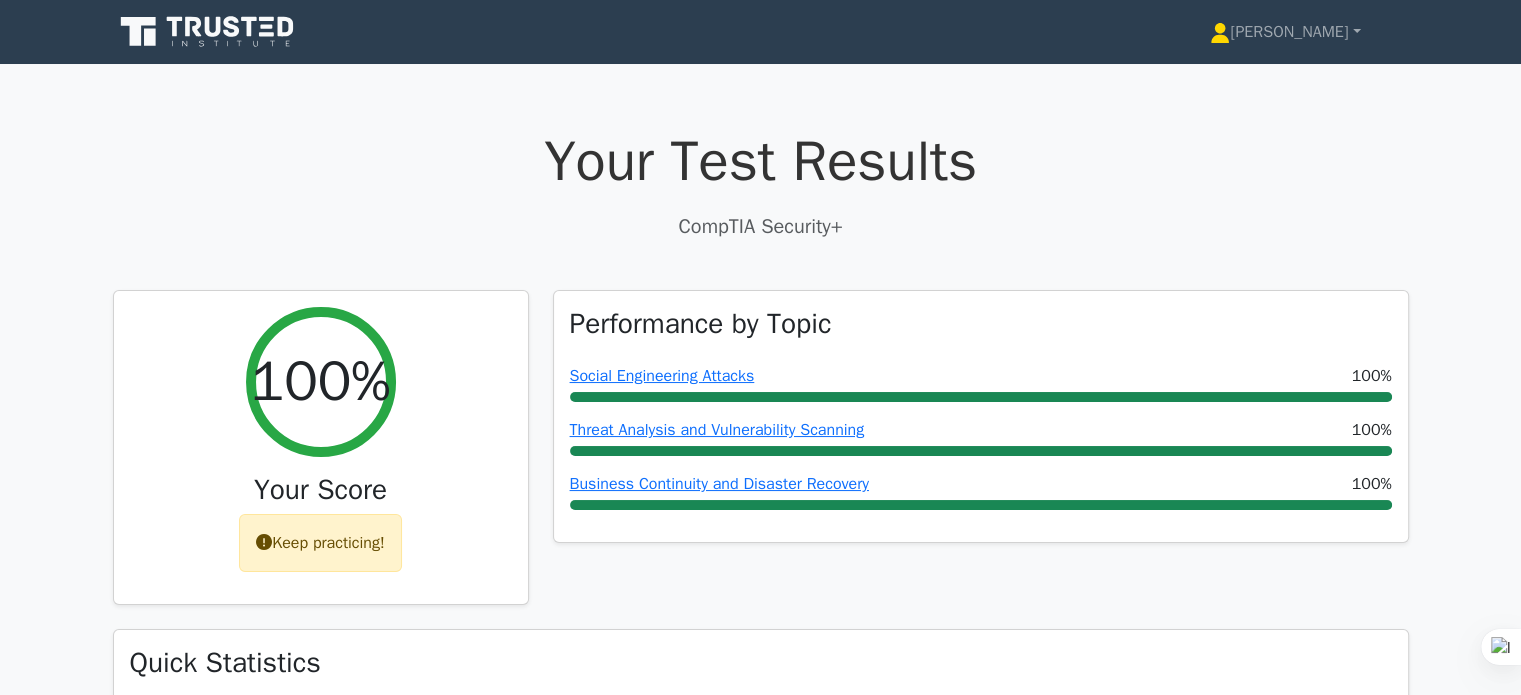 click at bounding box center [209, 32] 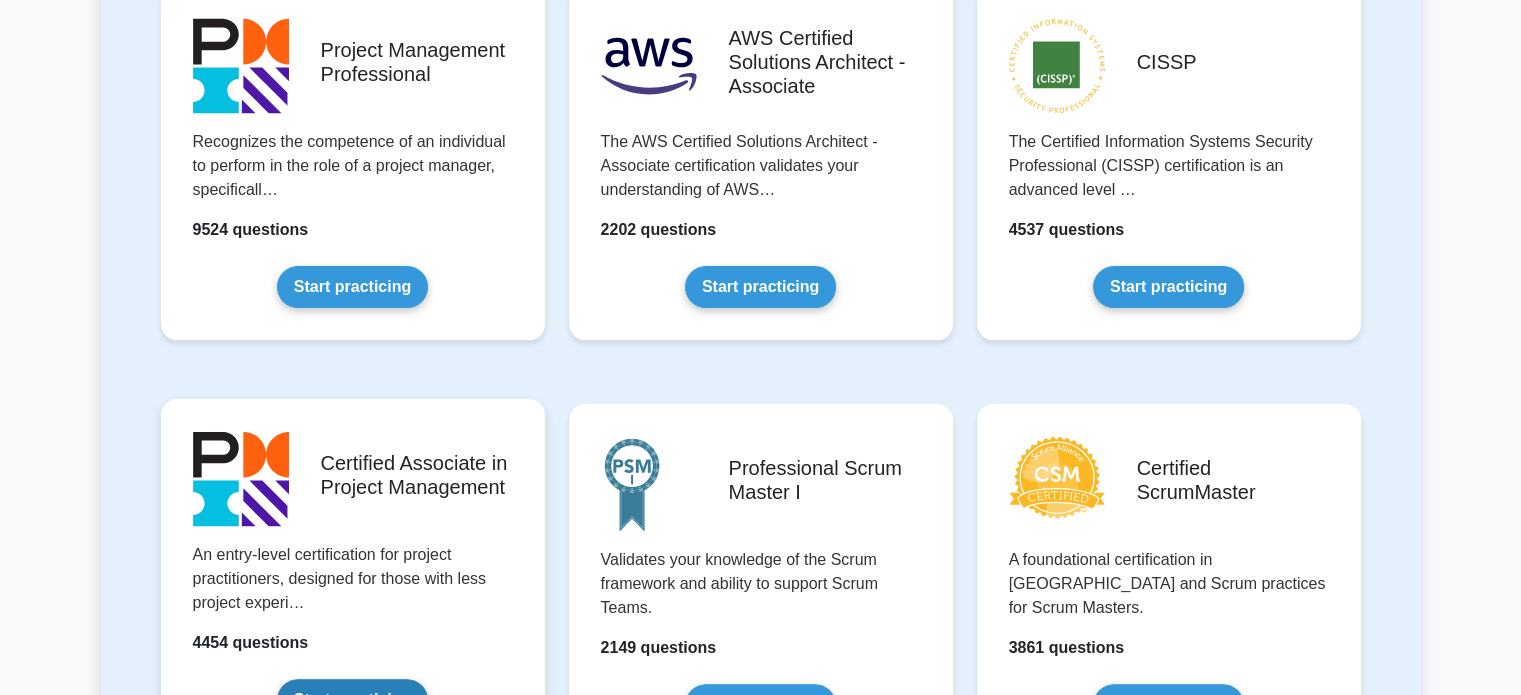 scroll, scrollTop: 900, scrollLeft: 0, axis: vertical 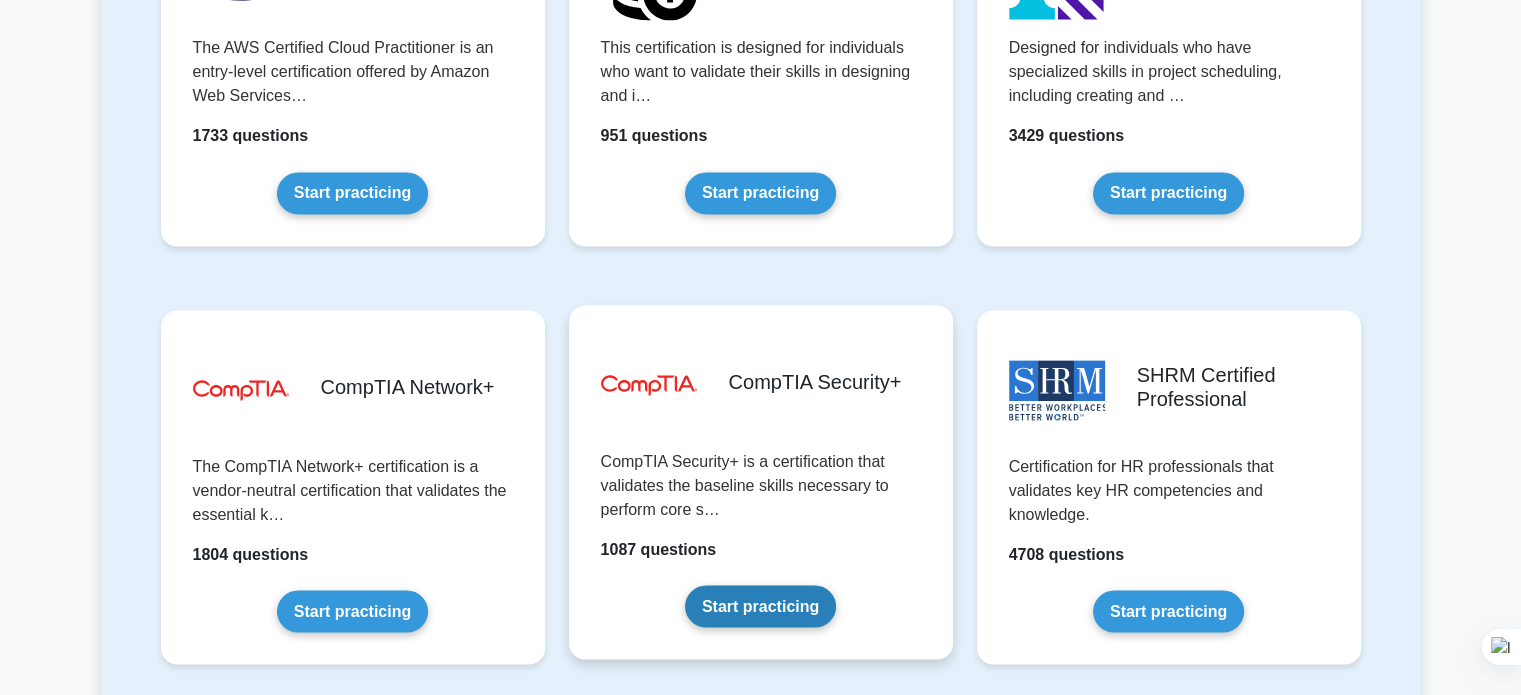 click on "Start practicing" at bounding box center [760, 606] 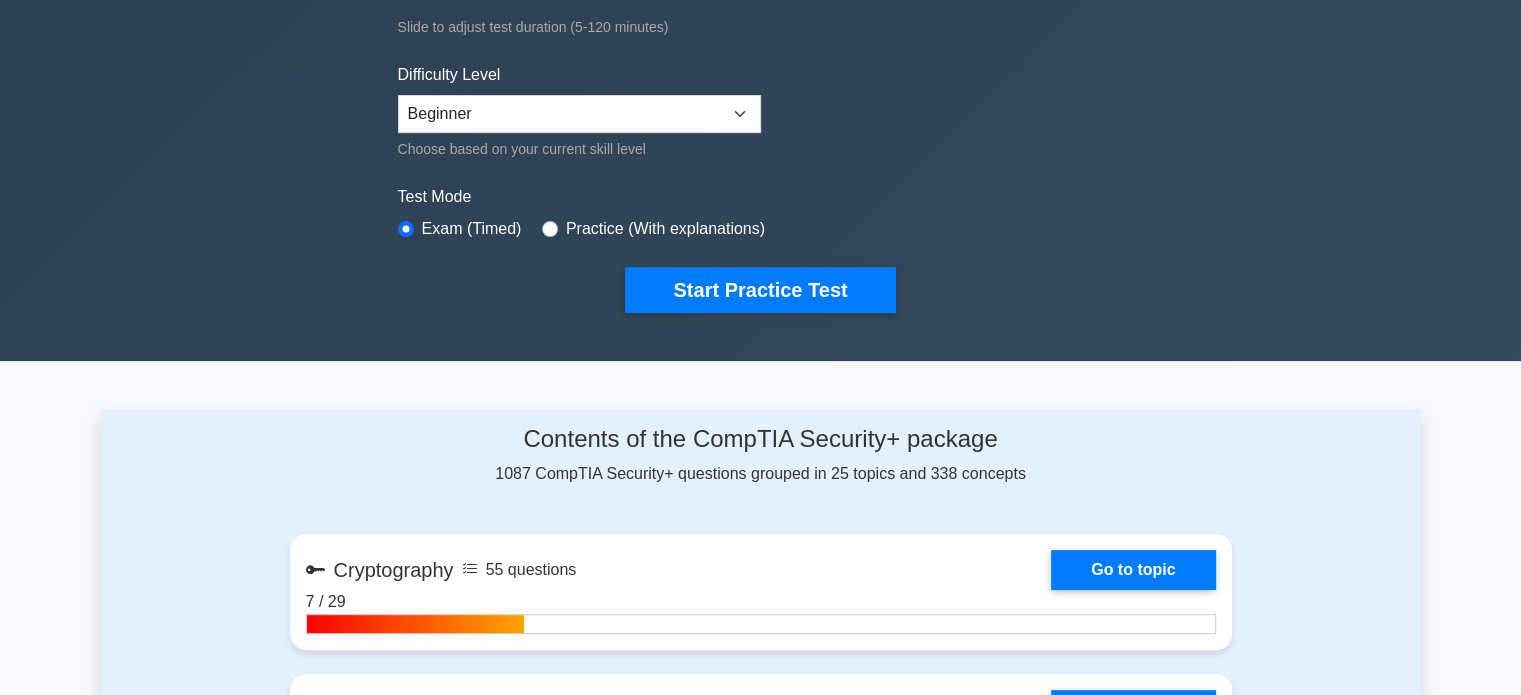 scroll, scrollTop: 900, scrollLeft: 0, axis: vertical 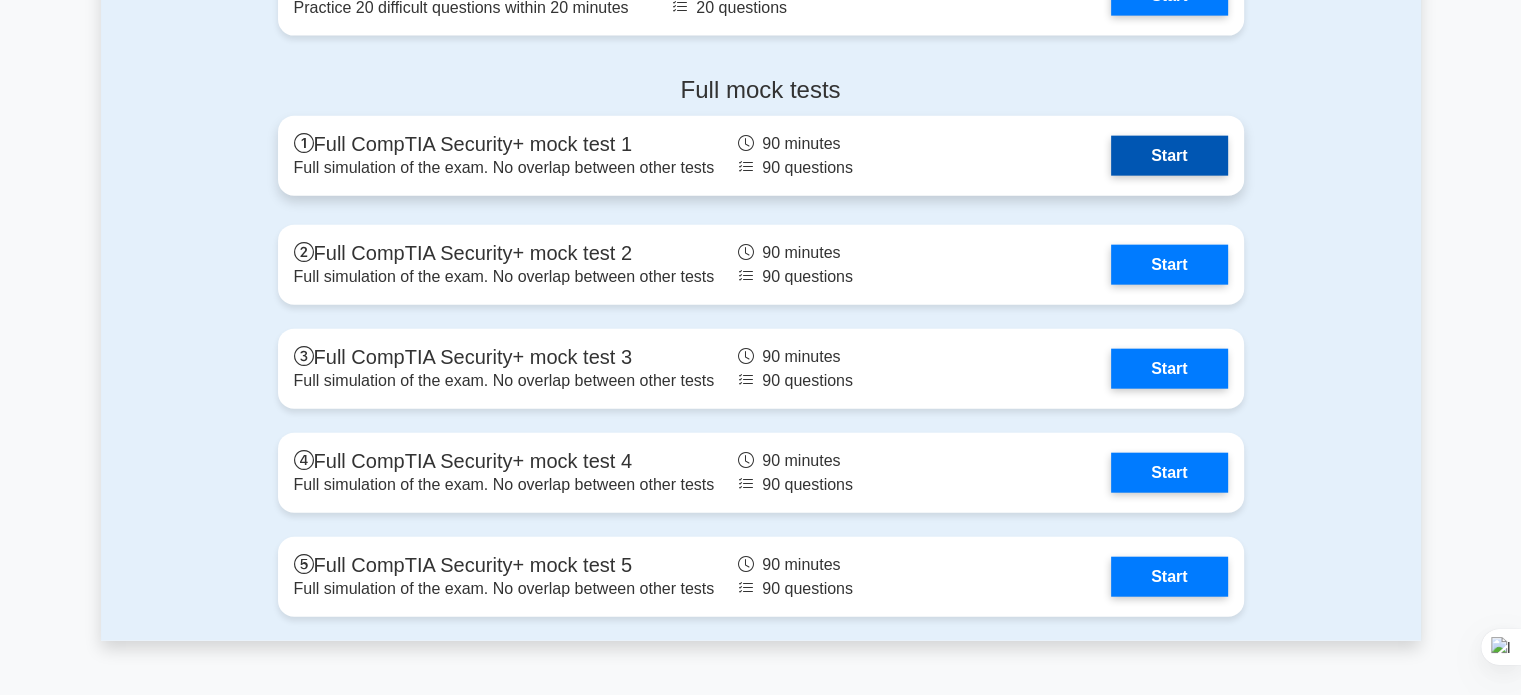 click on "Start" at bounding box center [1169, 156] 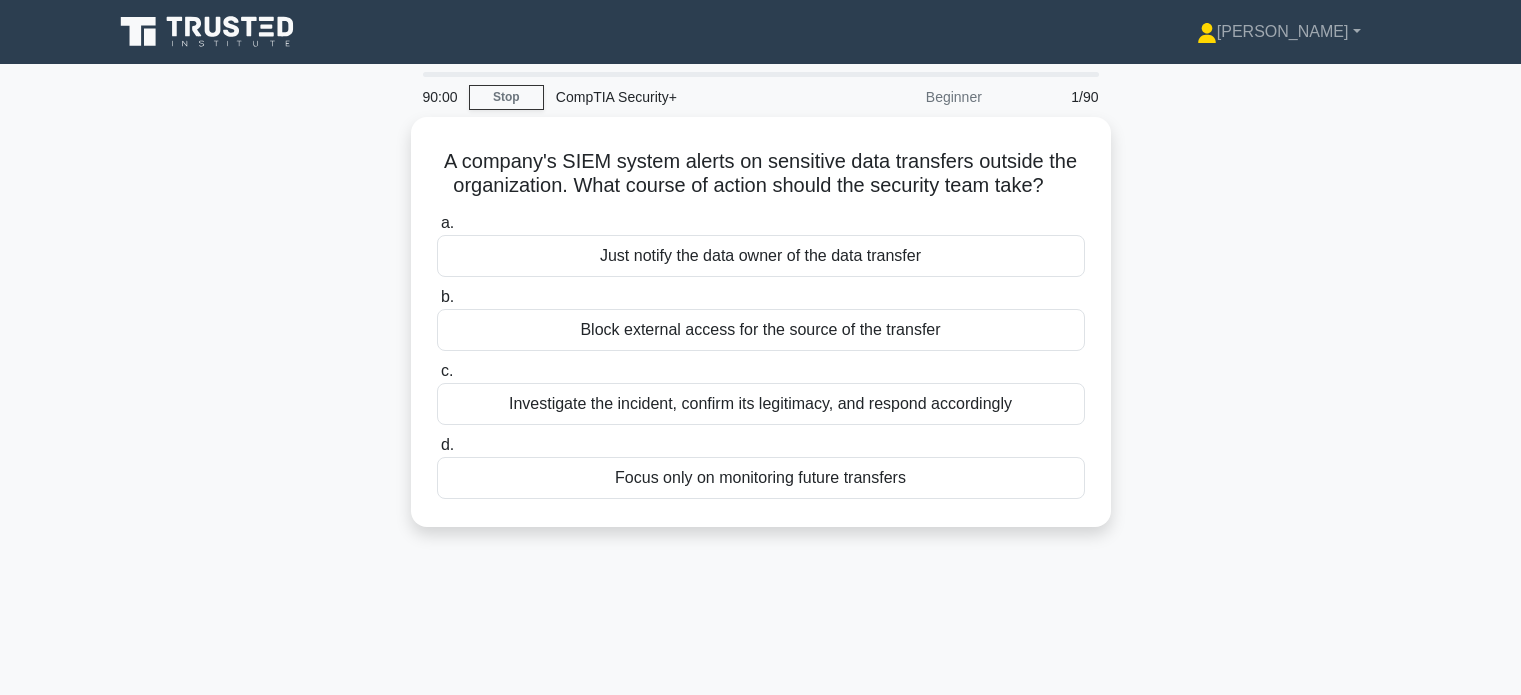 scroll, scrollTop: 0, scrollLeft: 0, axis: both 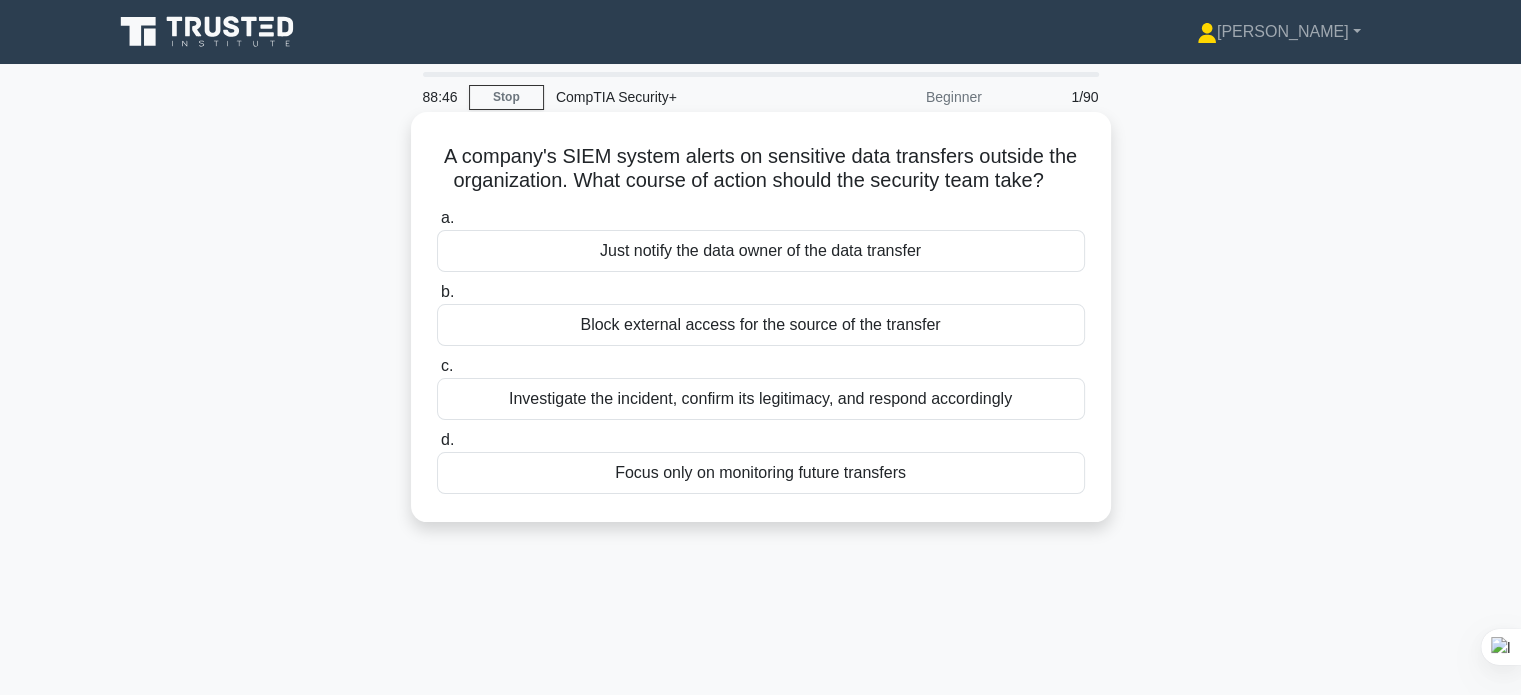 click on "Investigate the incident, confirm its legitimacy, and respond accordingly" at bounding box center [761, 399] 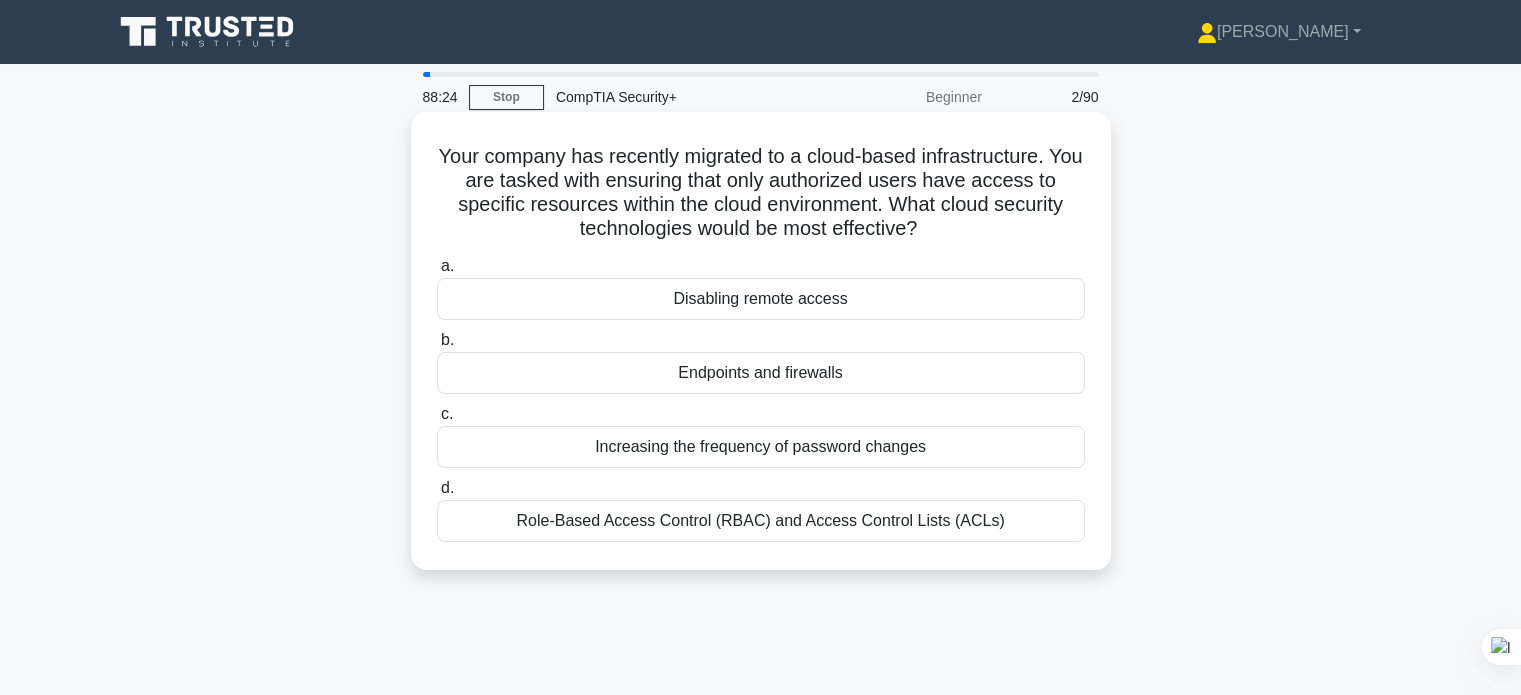 click on "Role-Based Access Control (RBAC) and Access Control Lists (ACLs)" at bounding box center (761, 521) 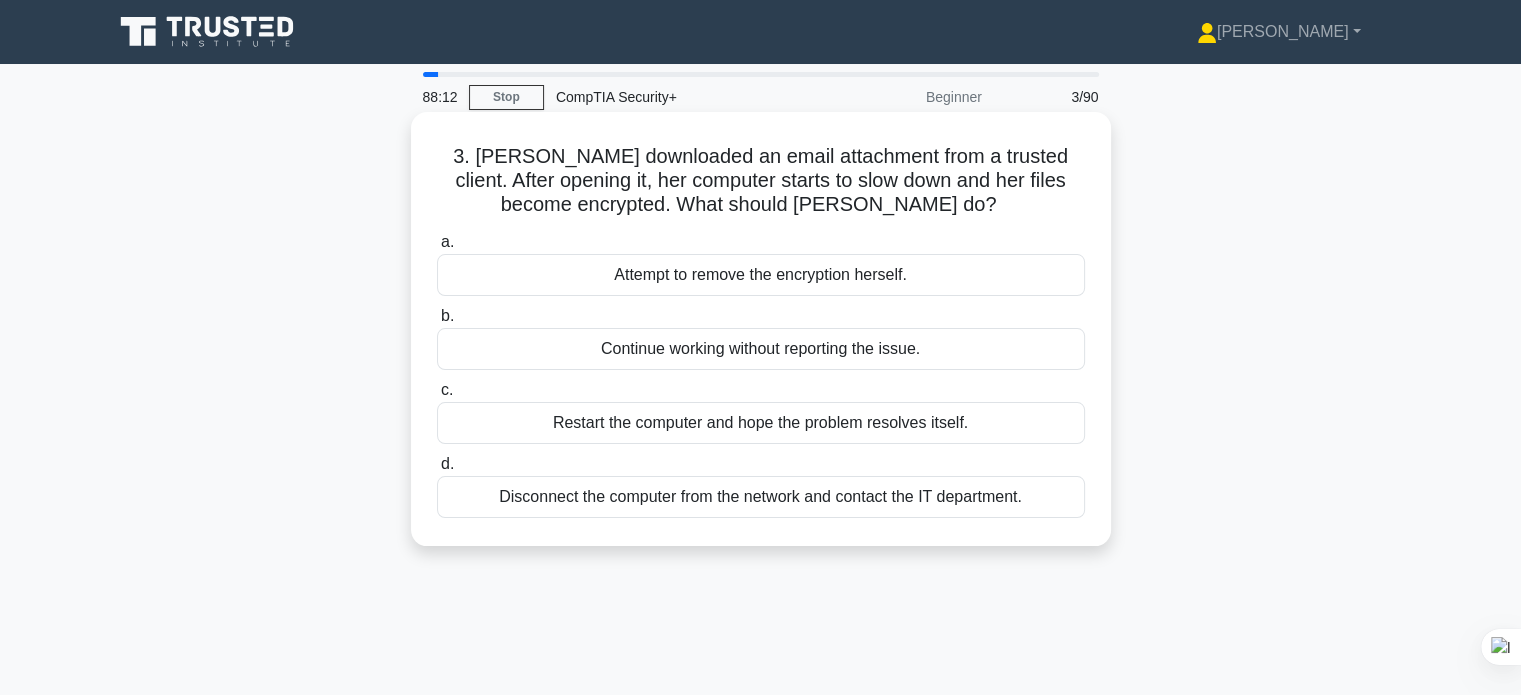 click on "Disconnect the computer from the network and contact the IT department." at bounding box center [761, 497] 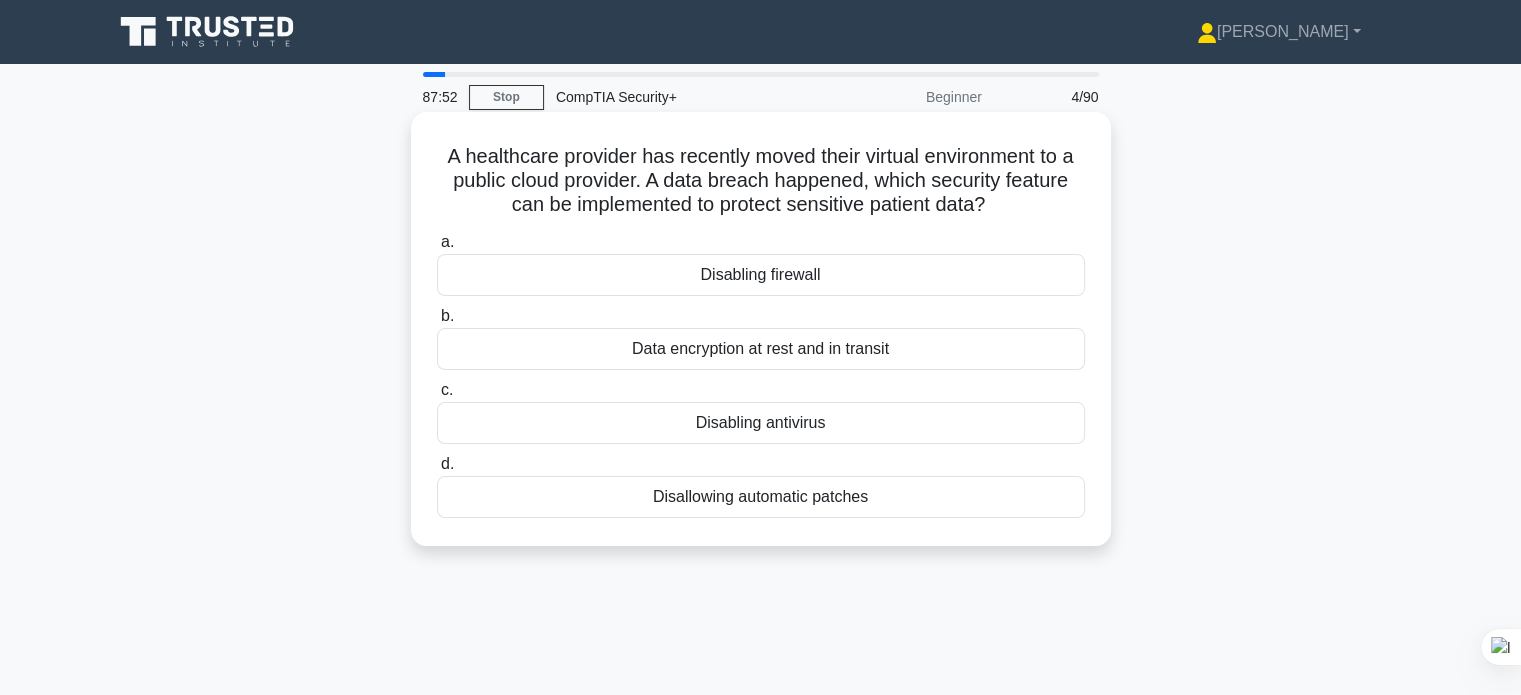 click on "Data encryption at rest and in transit" at bounding box center (761, 349) 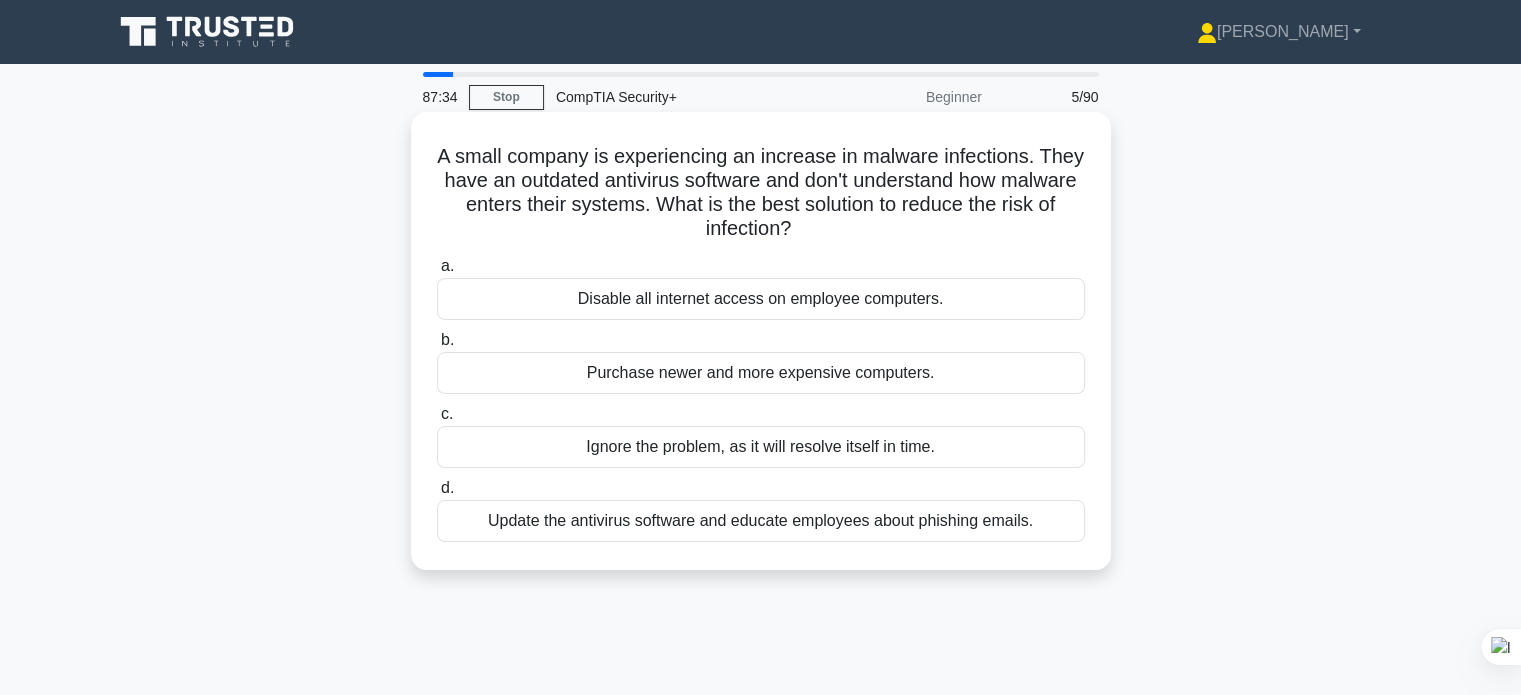 click on "Update the antivirus software and educate employees about phishing emails." at bounding box center [761, 521] 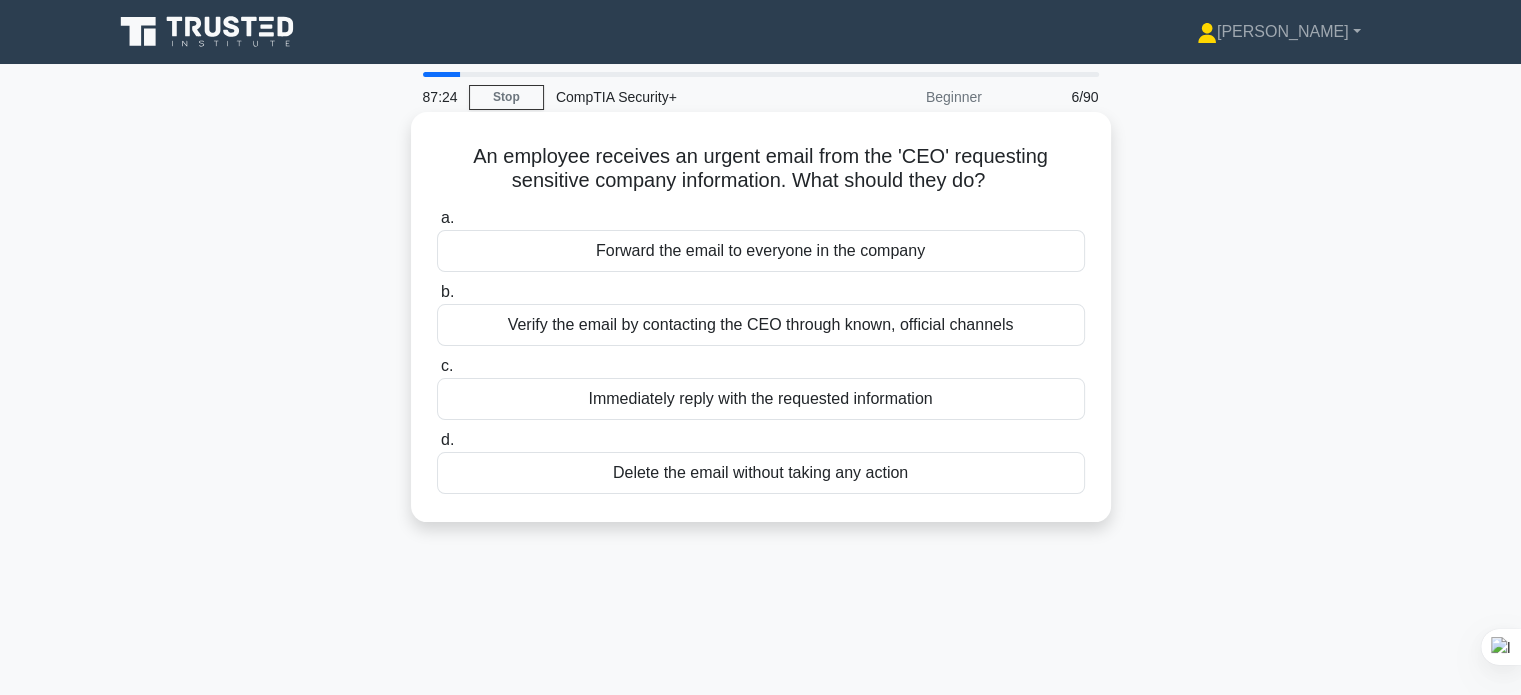 click on "Verify the email by contacting the CEO through known, official channels" at bounding box center (761, 325) 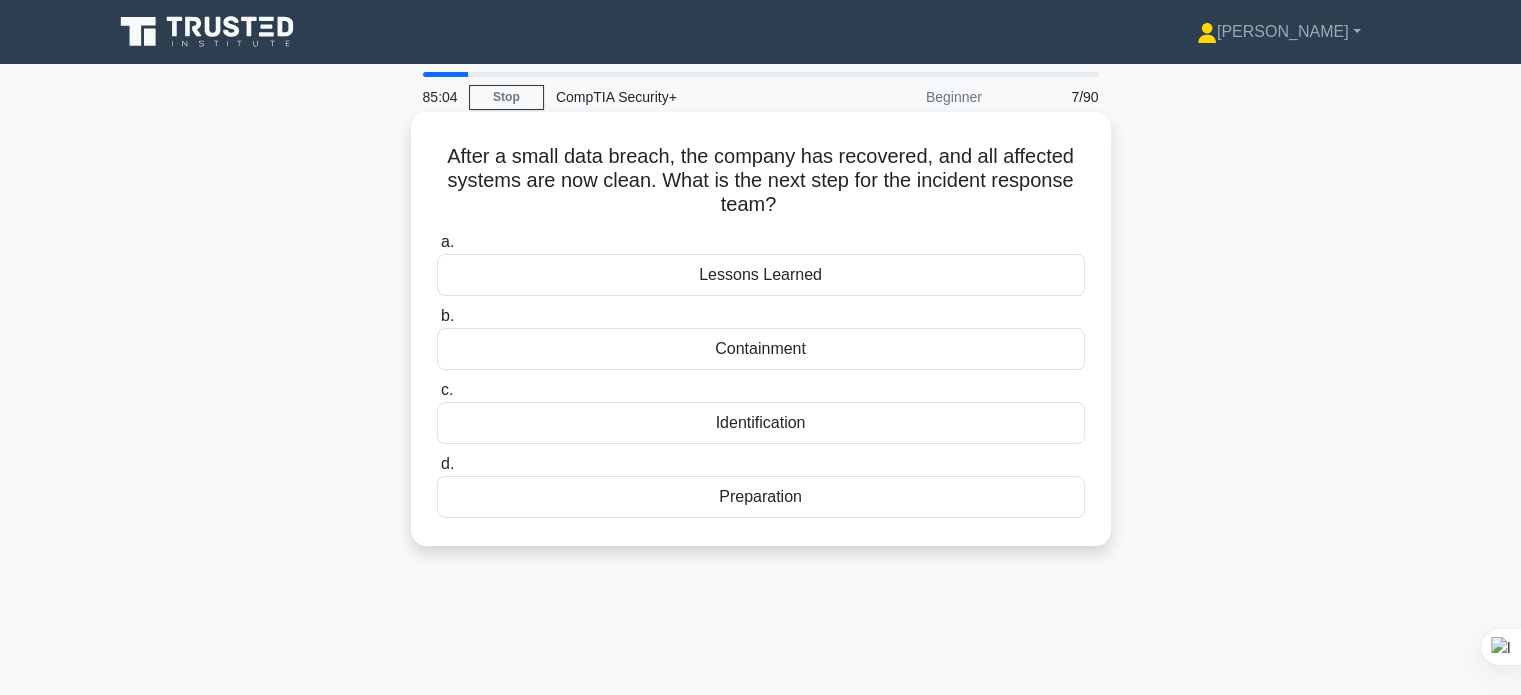 click on "Lessons Learned" at bounding box center [761, 275] 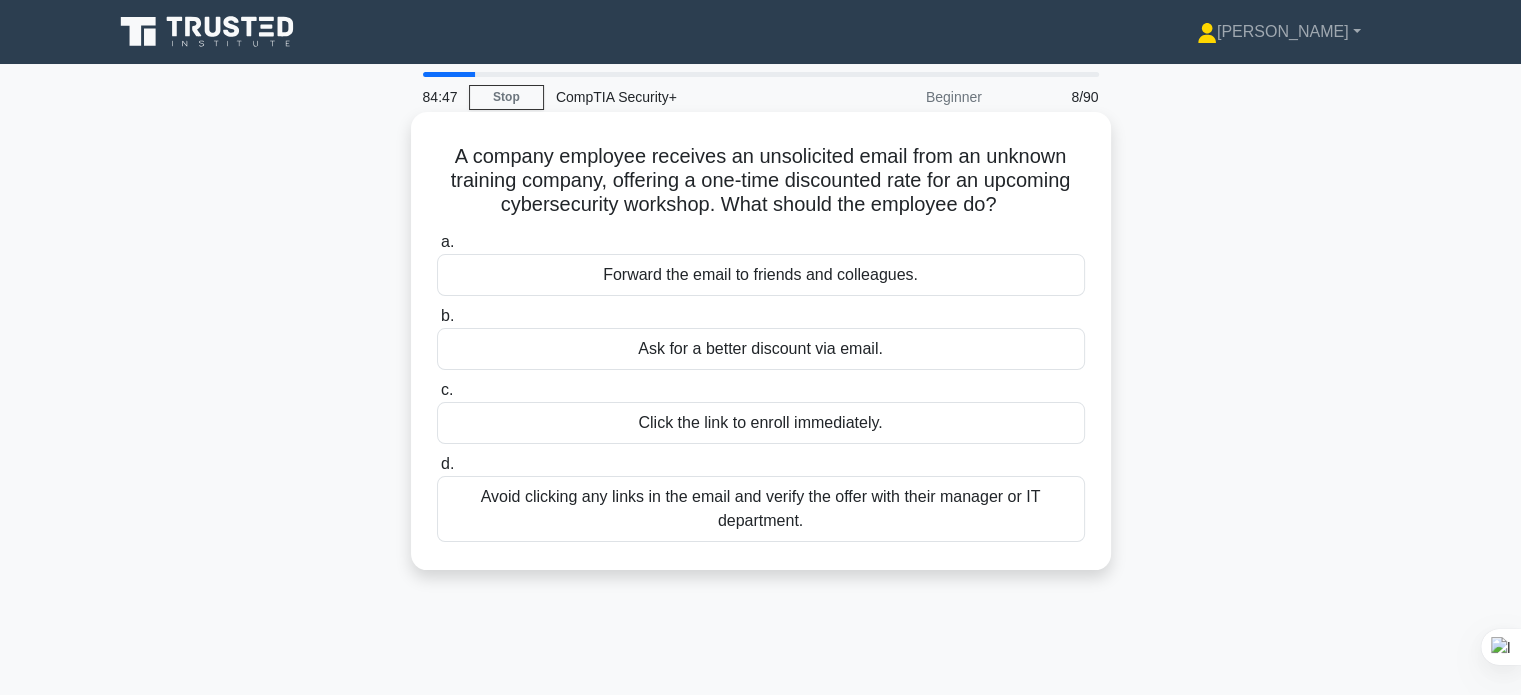 click on "Avoid clicking any links in the email and verify the offer with their manager or IT department." at bounding box center [761, 509] 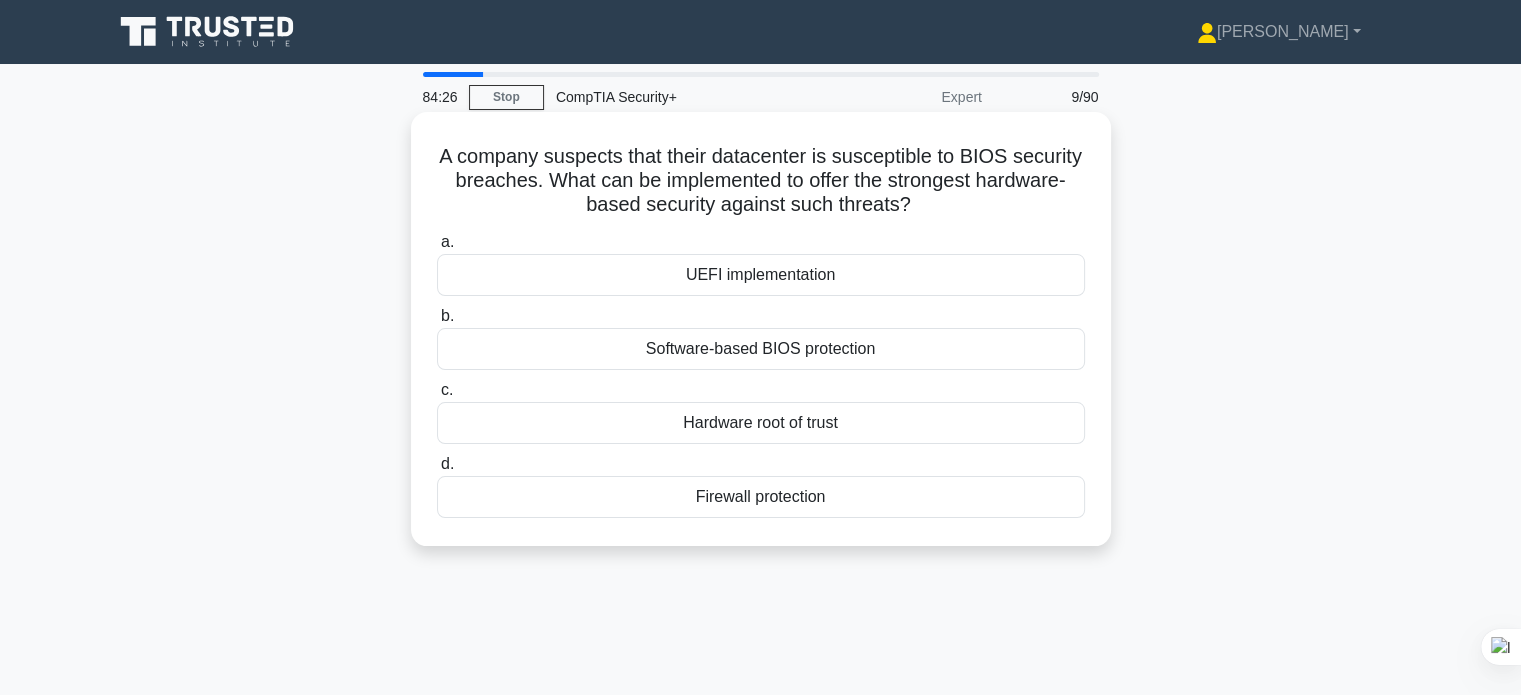 click on "UEFI implementation" at bounding box center [761, 275] 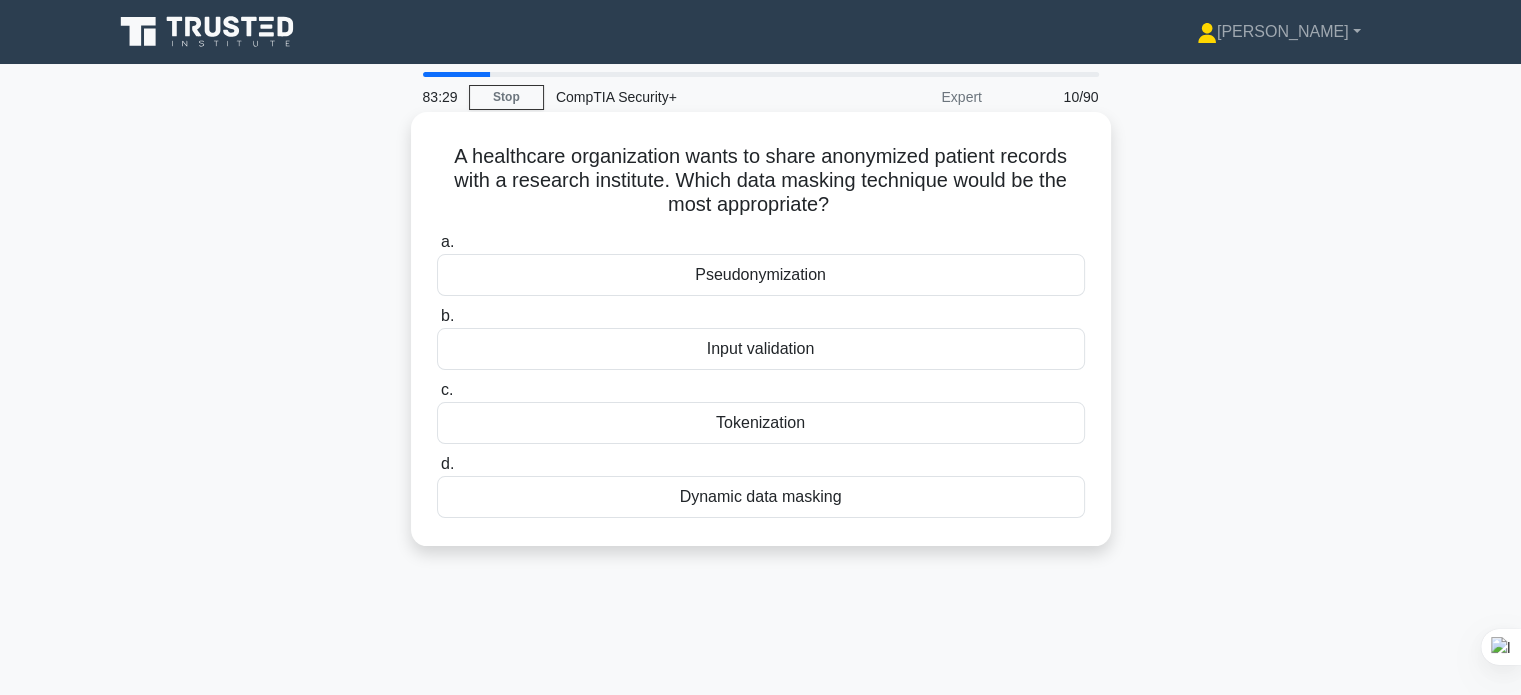 click on "Pseudonymization" at bounding box center (761, 275) 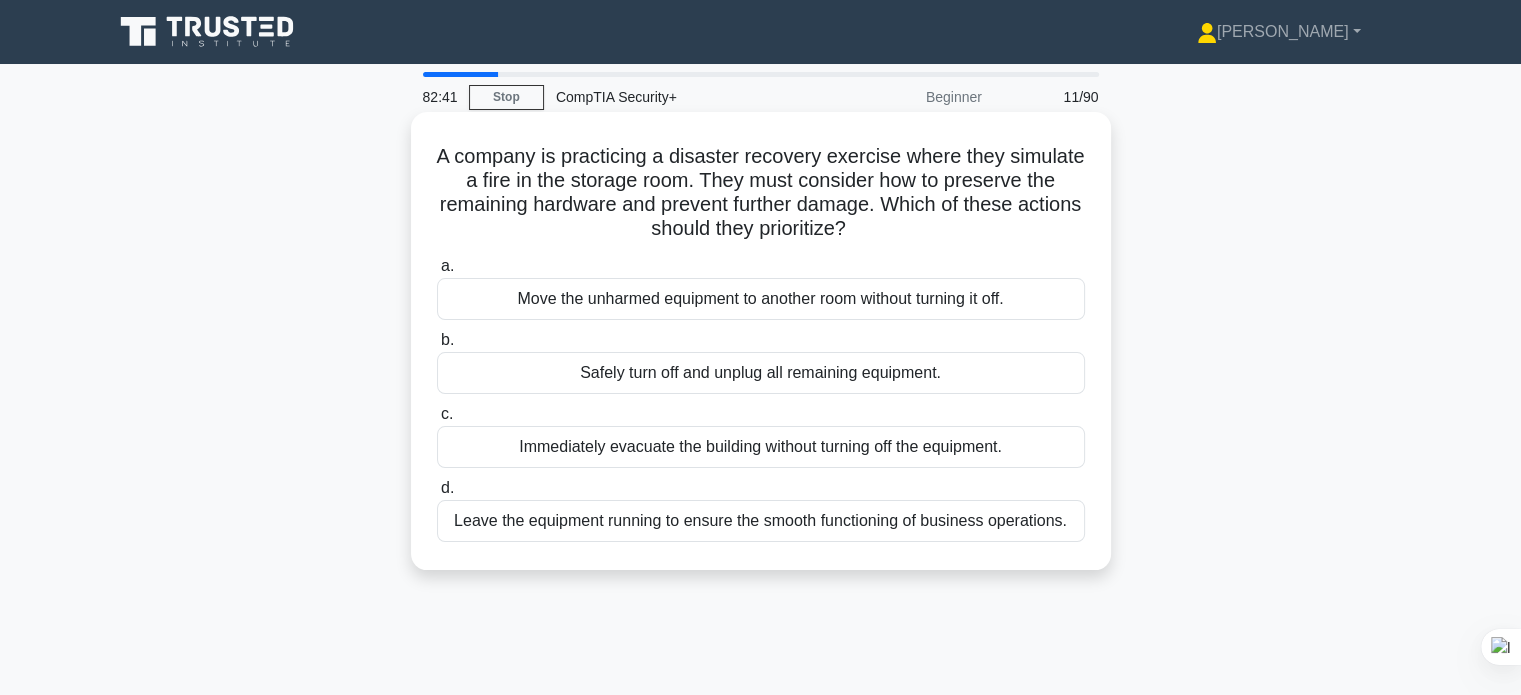 click on "Move the unharmed equipment to another room without turning it off." at bounding box center (761, 299) 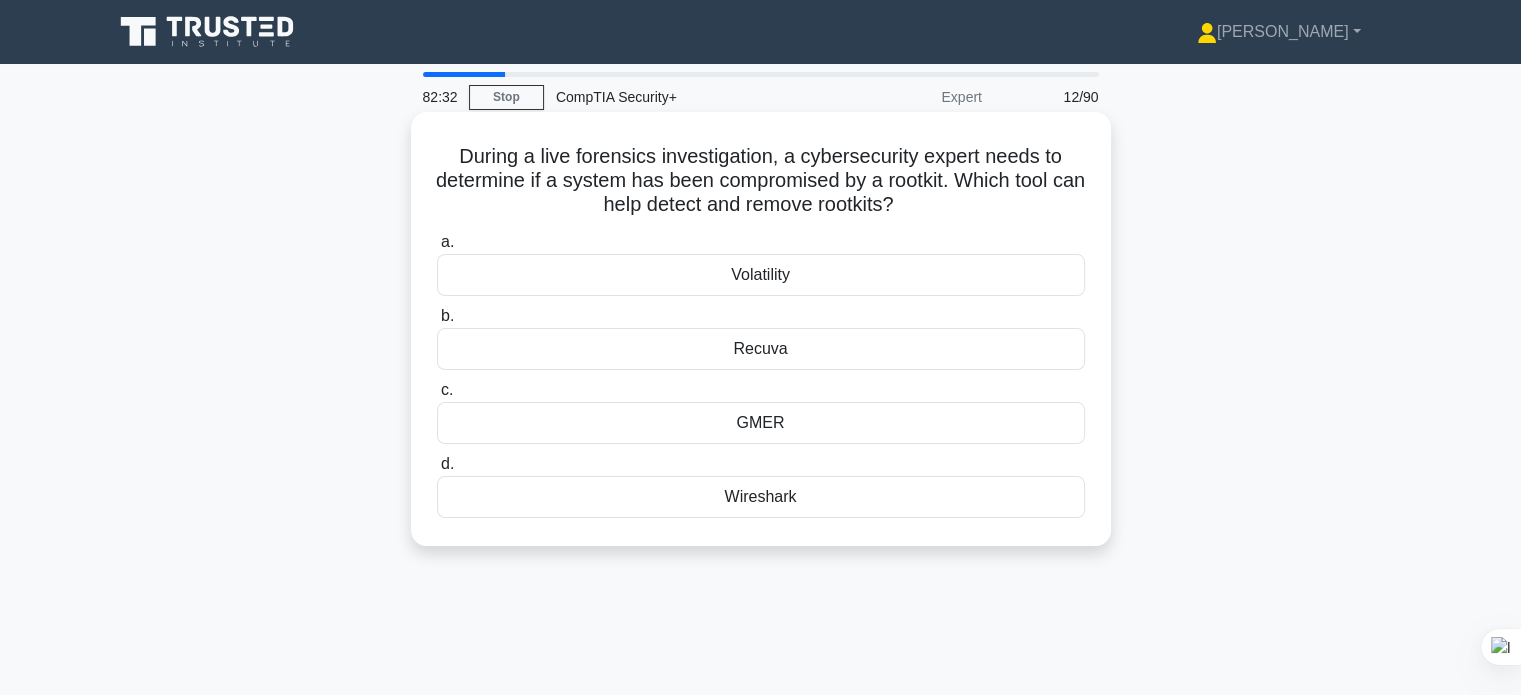 click on "Wireshark" at bounding box center [761, 497] 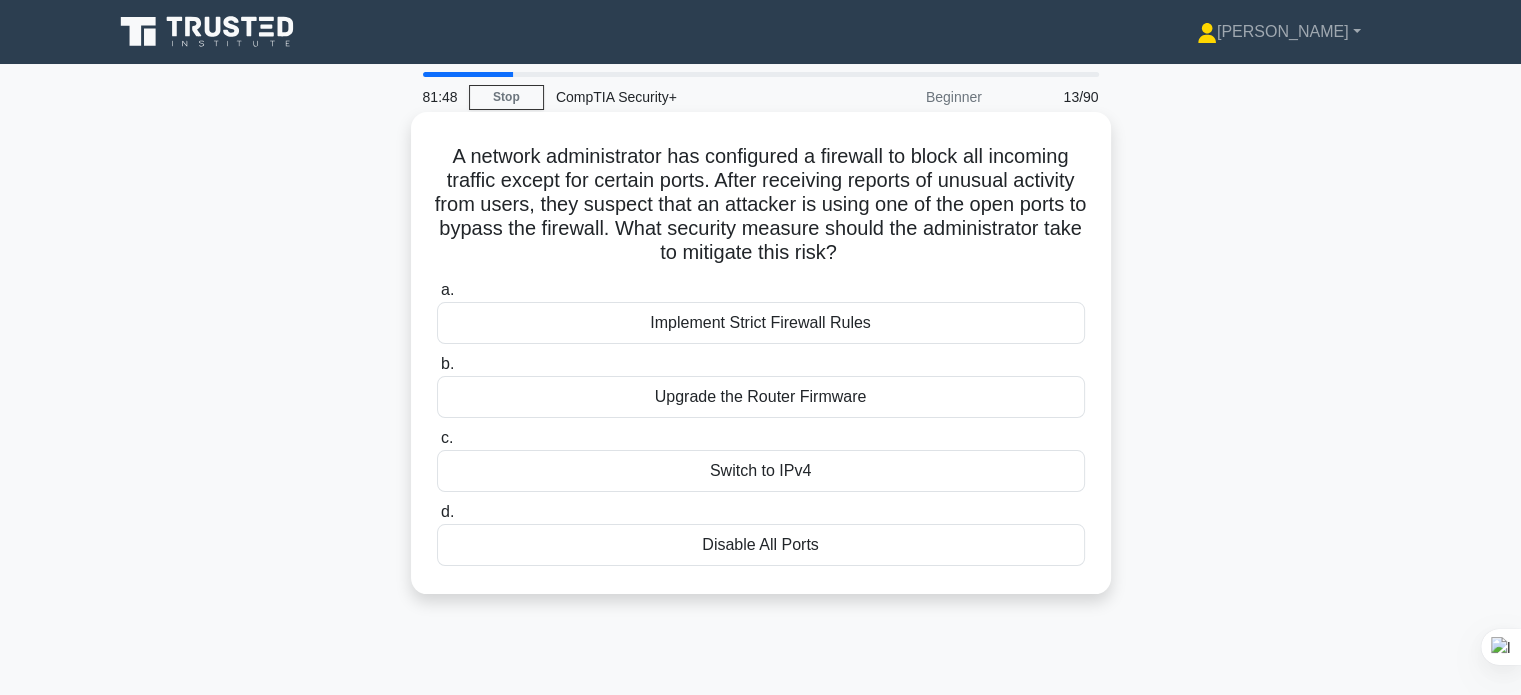 click on "Implement Strict Firewall Rules" at bounding box center [761, 323] 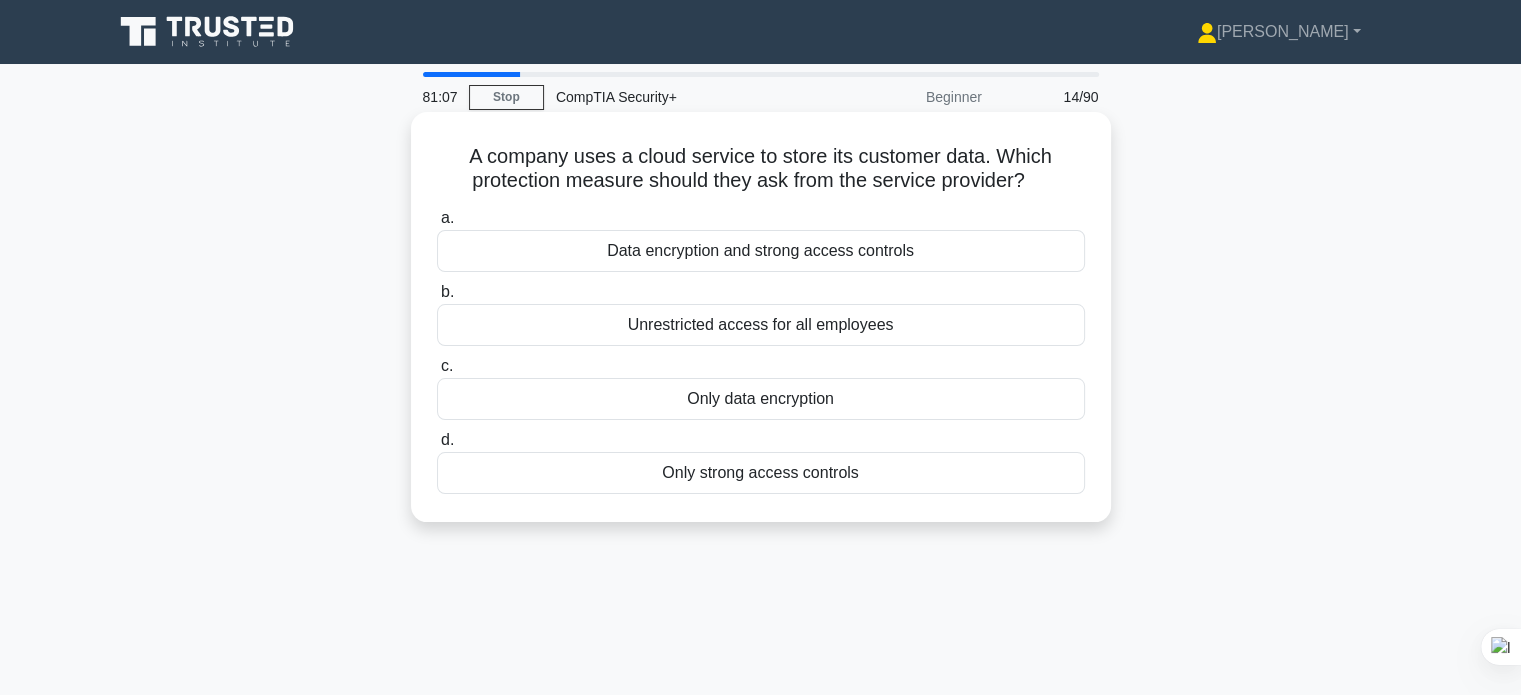 click on "Data encryption and strong access controls" at bounding box center (761, 251) 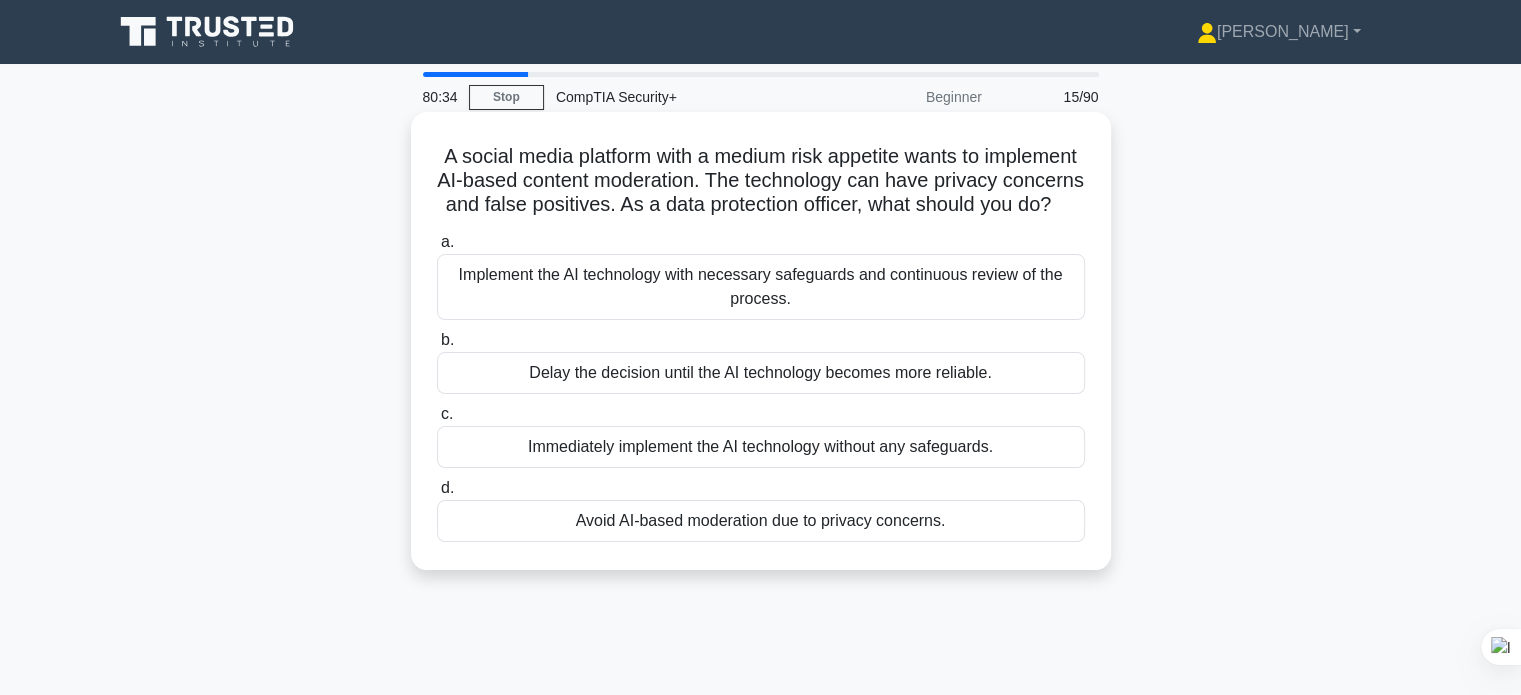 click on "Implement the AI technology with necessary safeguards and continuous review of the process." at bounding box center [761, 287] 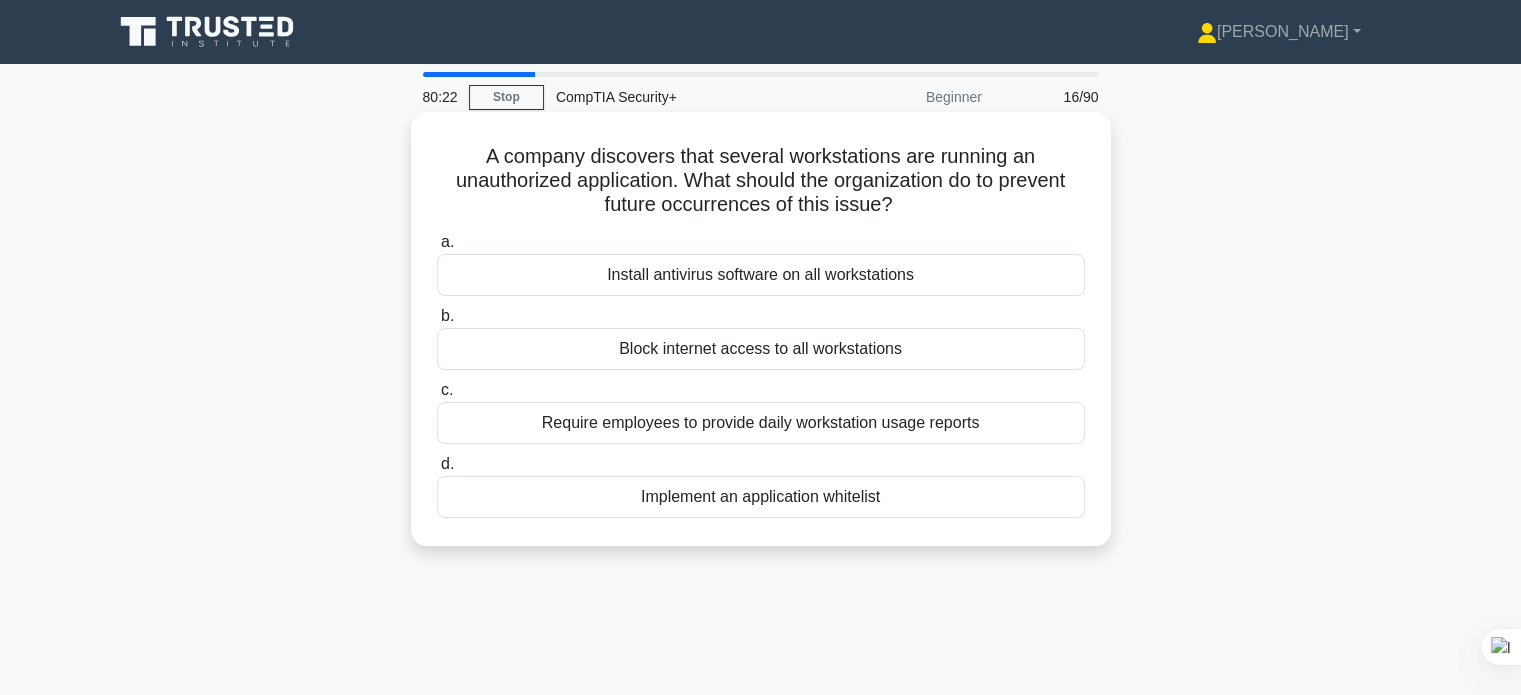 click on "Implement an application whitelist" at bounding box center [761, 497] 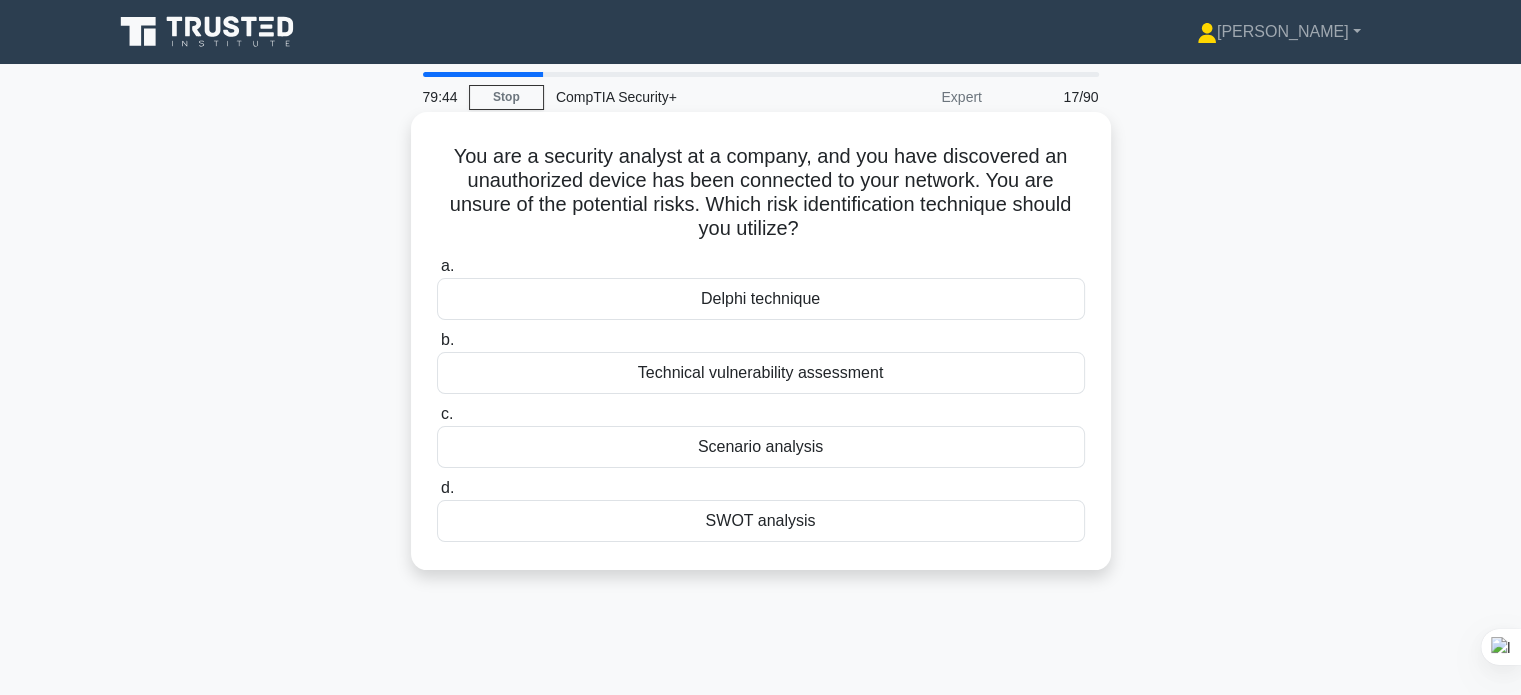 click on "Delphi technique" at bounding box center (761, 299) 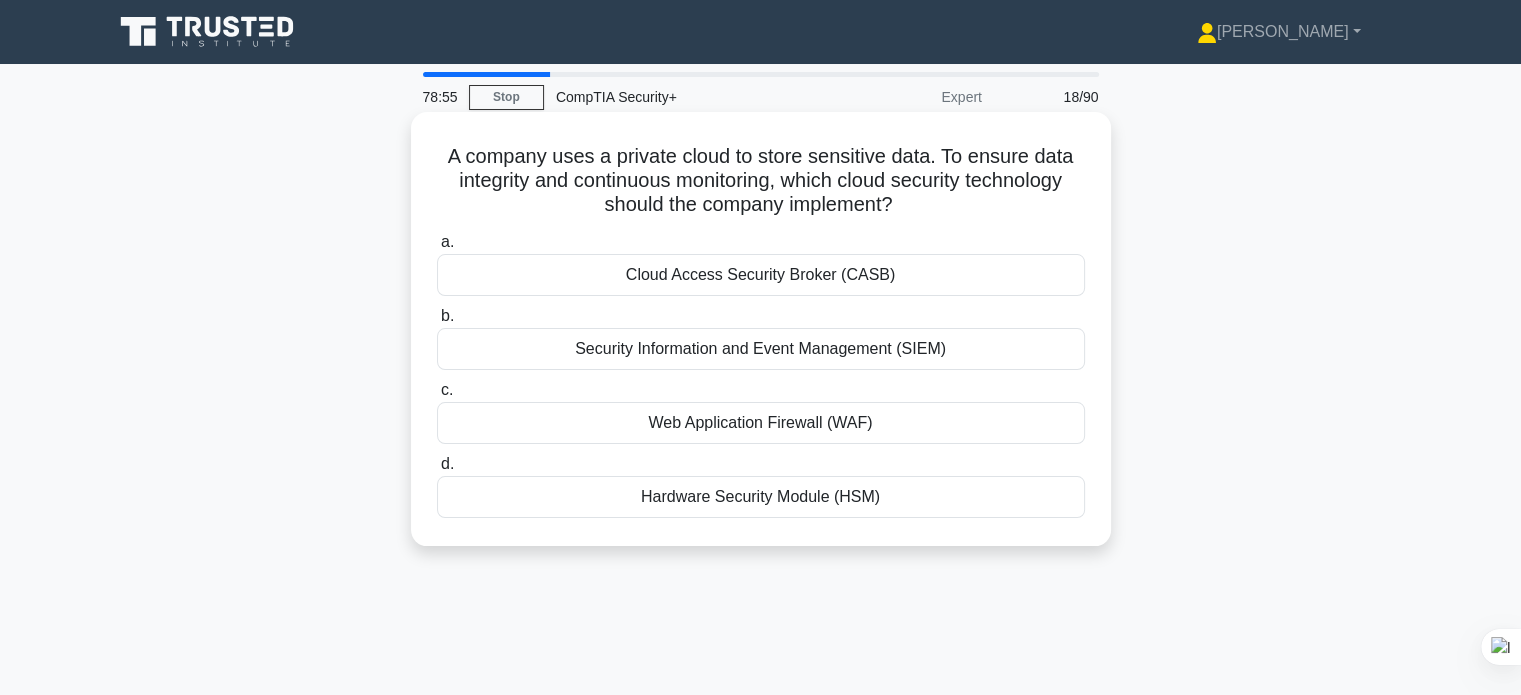 click on "Cloud Access Security Broker (CASB)" at bounding box center [761, 275] 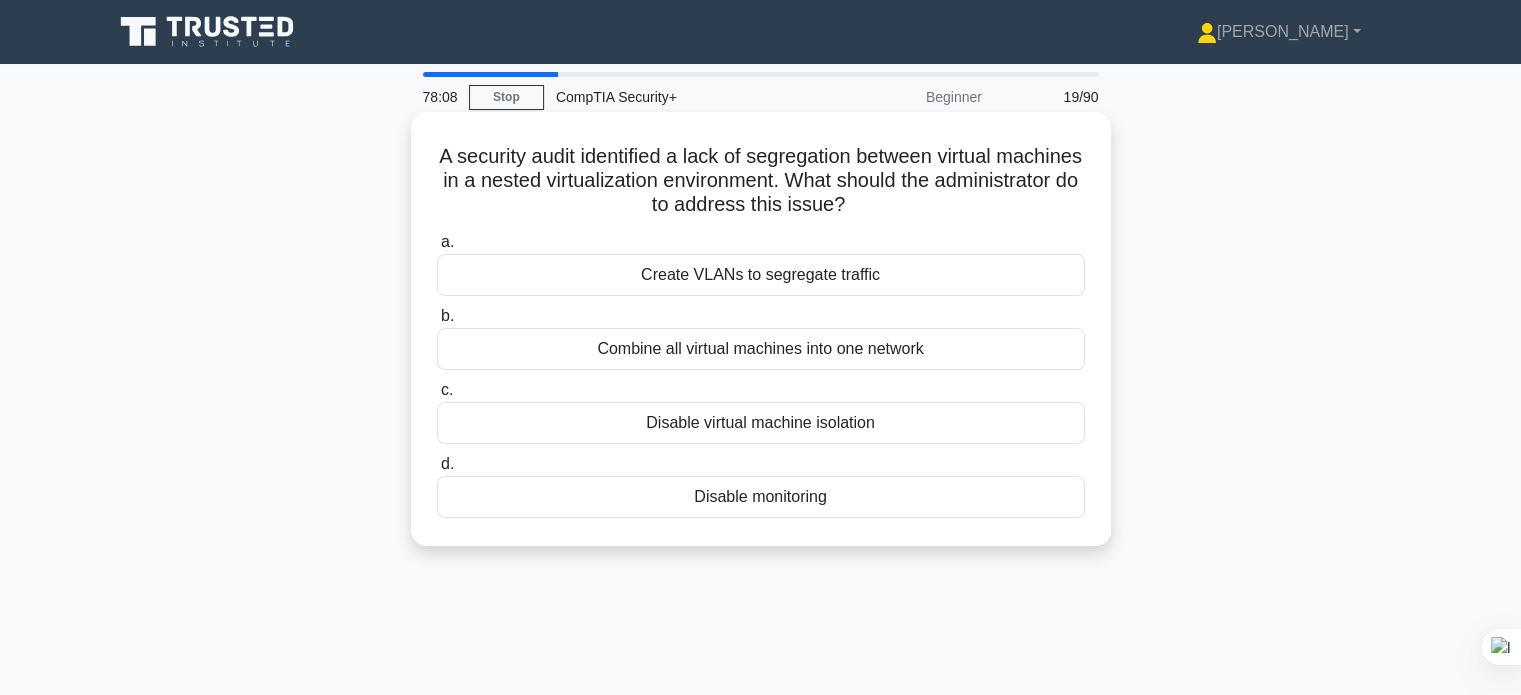 click on "Create VLANs to segregate traffic" at bounding box center (761, 275) 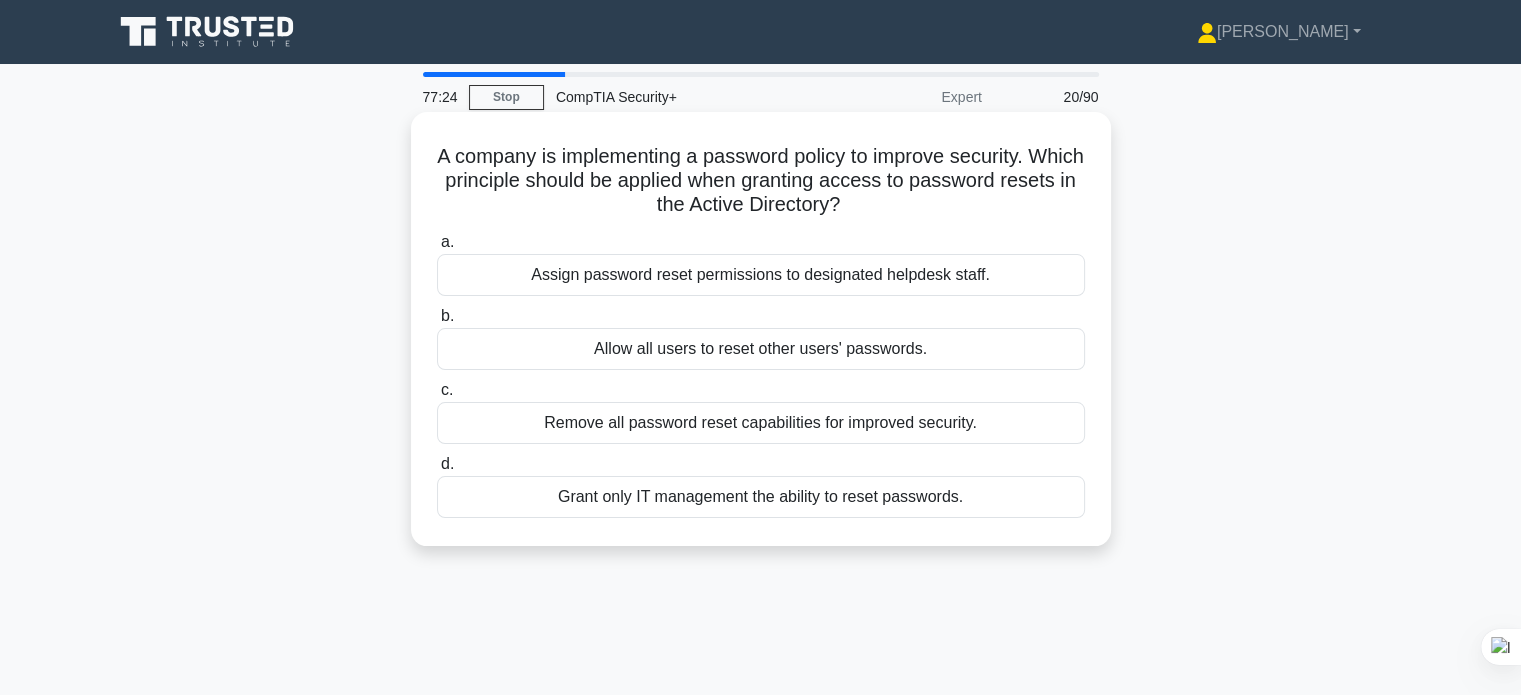 click on "Assign password reset permissions to designated helpdesk staff." at bounding box center (761, 275) 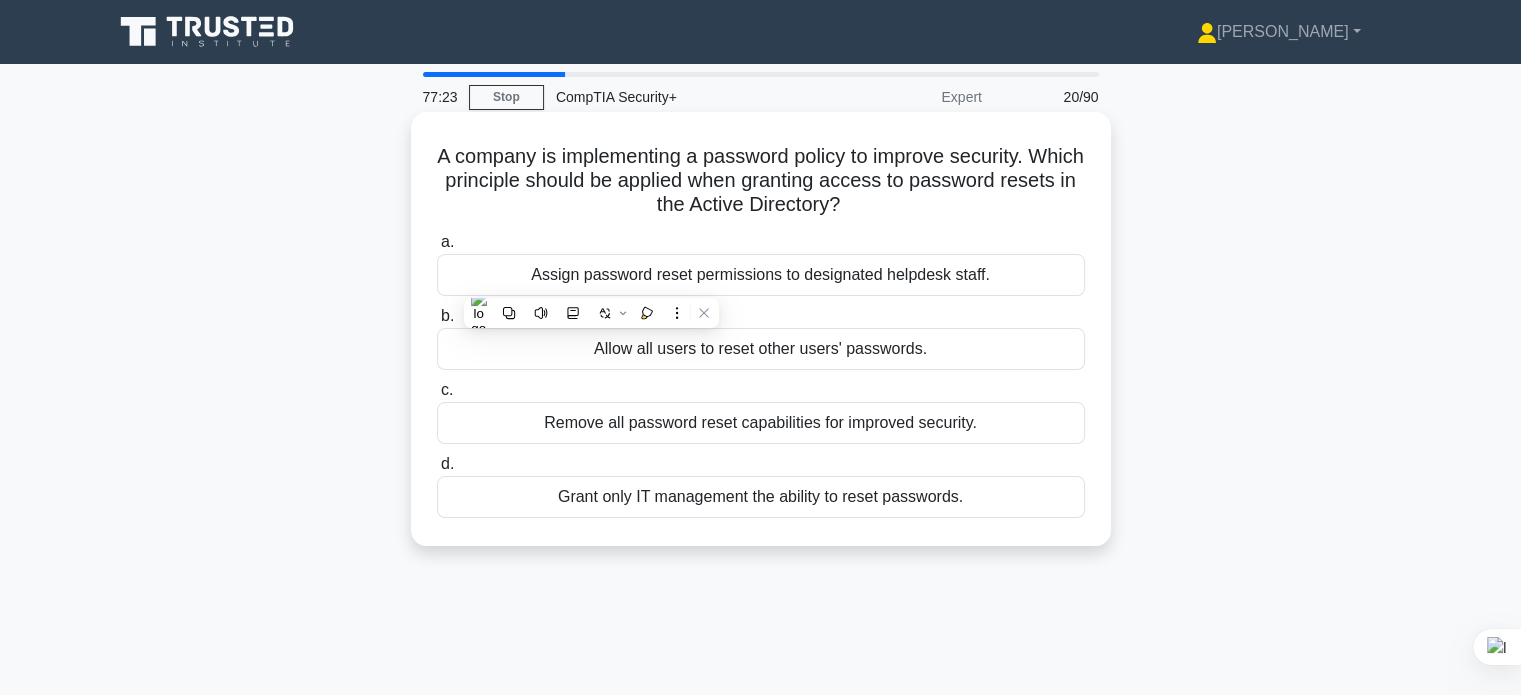 click on "Assign password reset permissions to designated helpdesk staff." at bounding box center (761, 275) 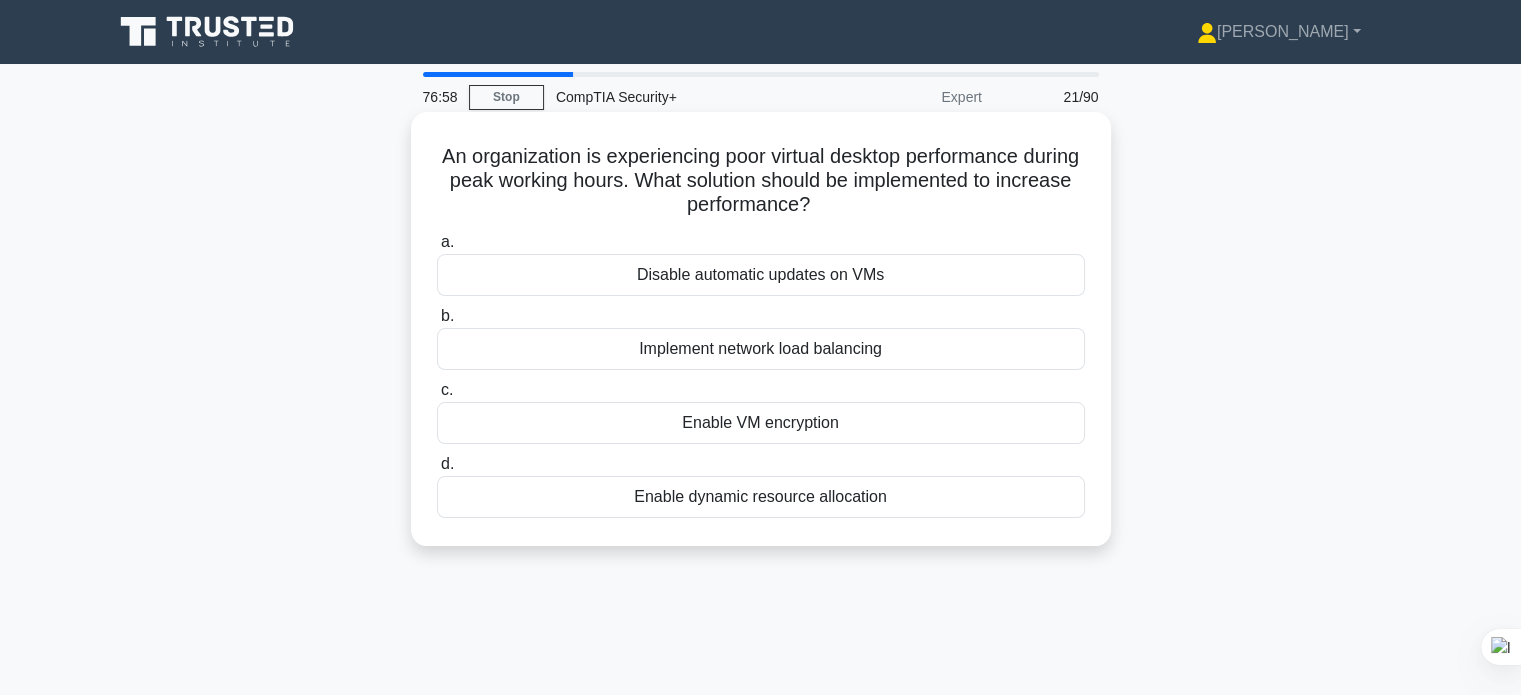 click on "Implement network load balancing" at bounding box center [761, 349] 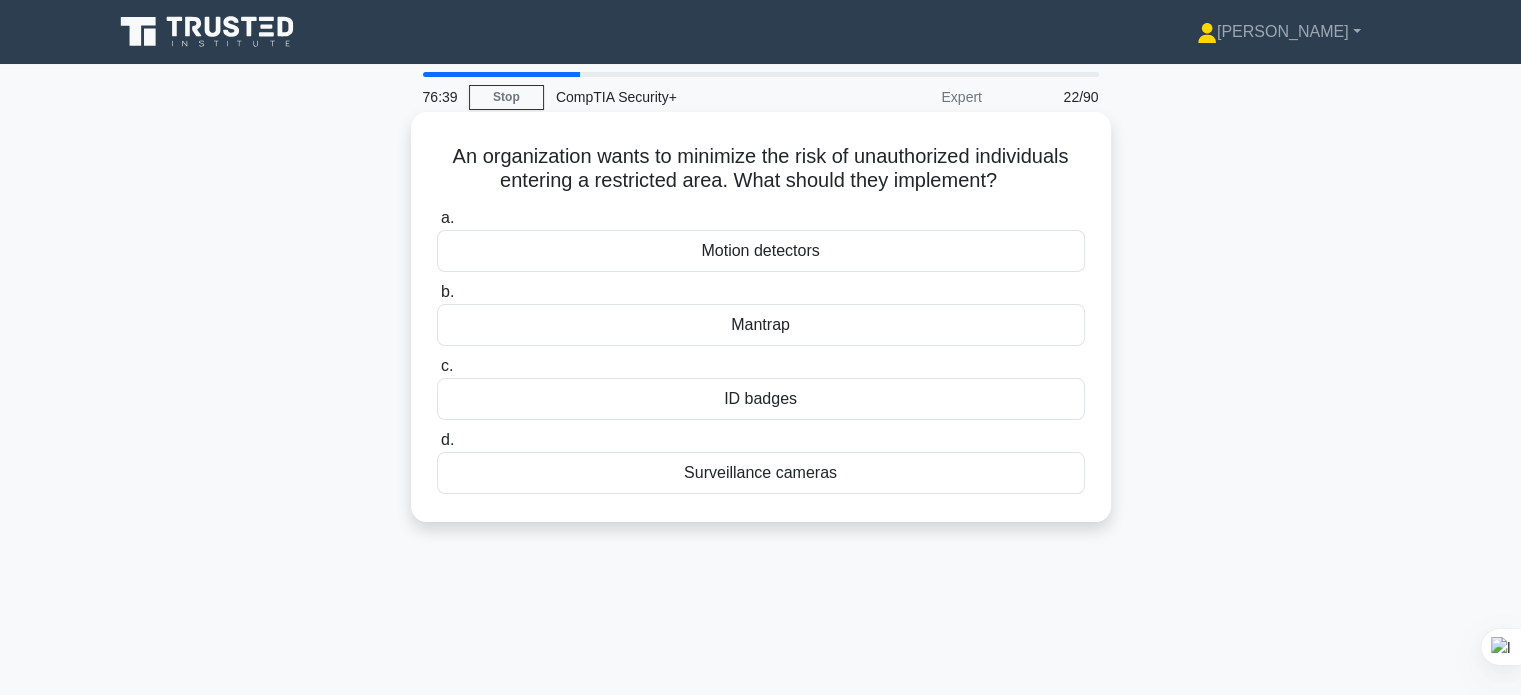 click on "ID badges" at bounding box center (761, 399) 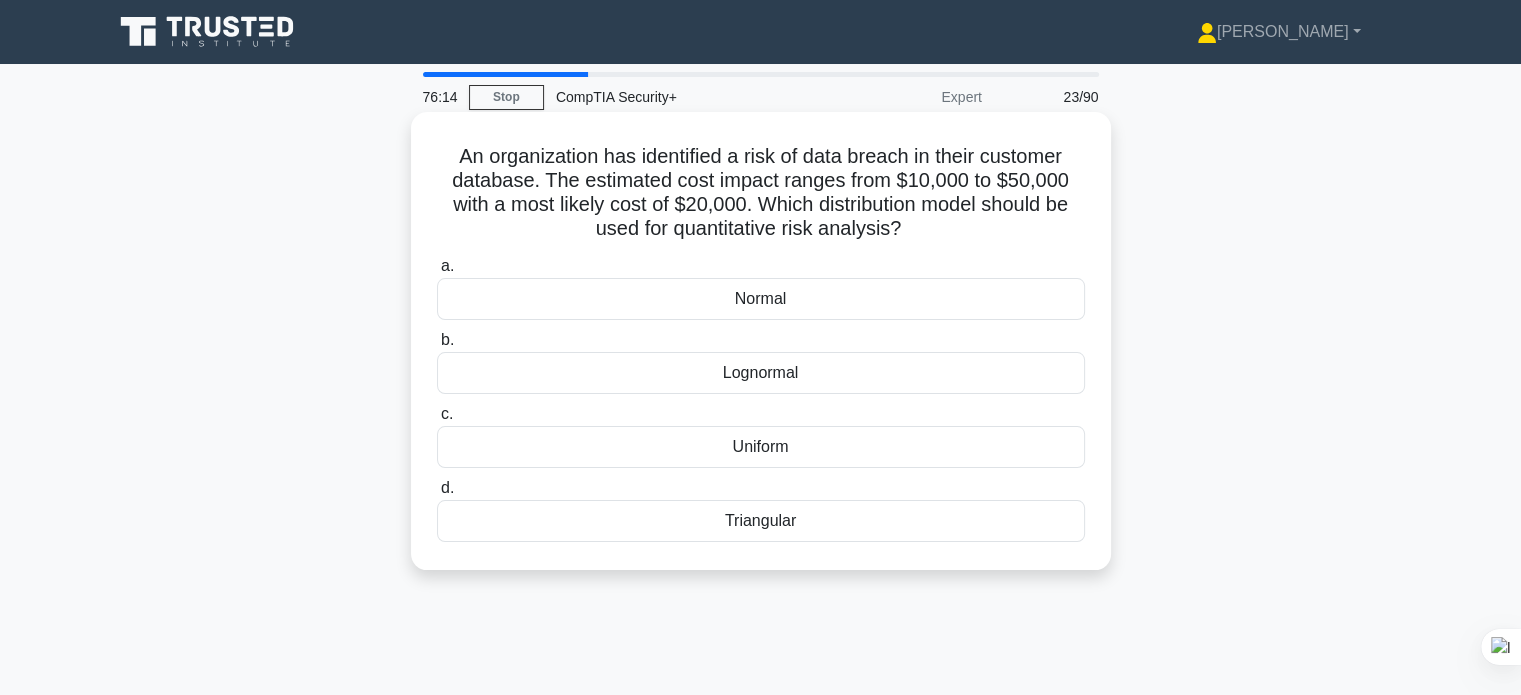 click on "Triangular" at bounding box center [761, 521] 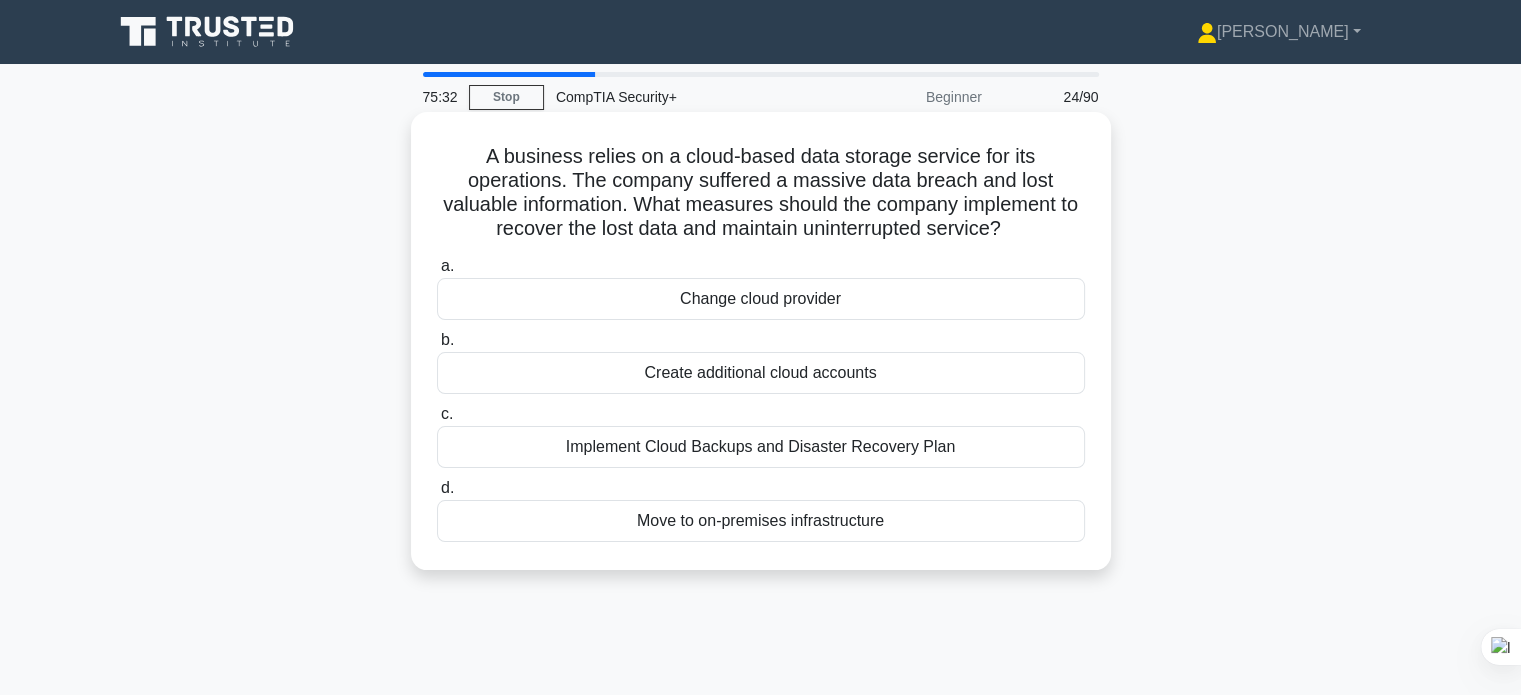 click on "Implement Cloud Backups and Disaster Recovery Plan" at bounding box center [761, 447] 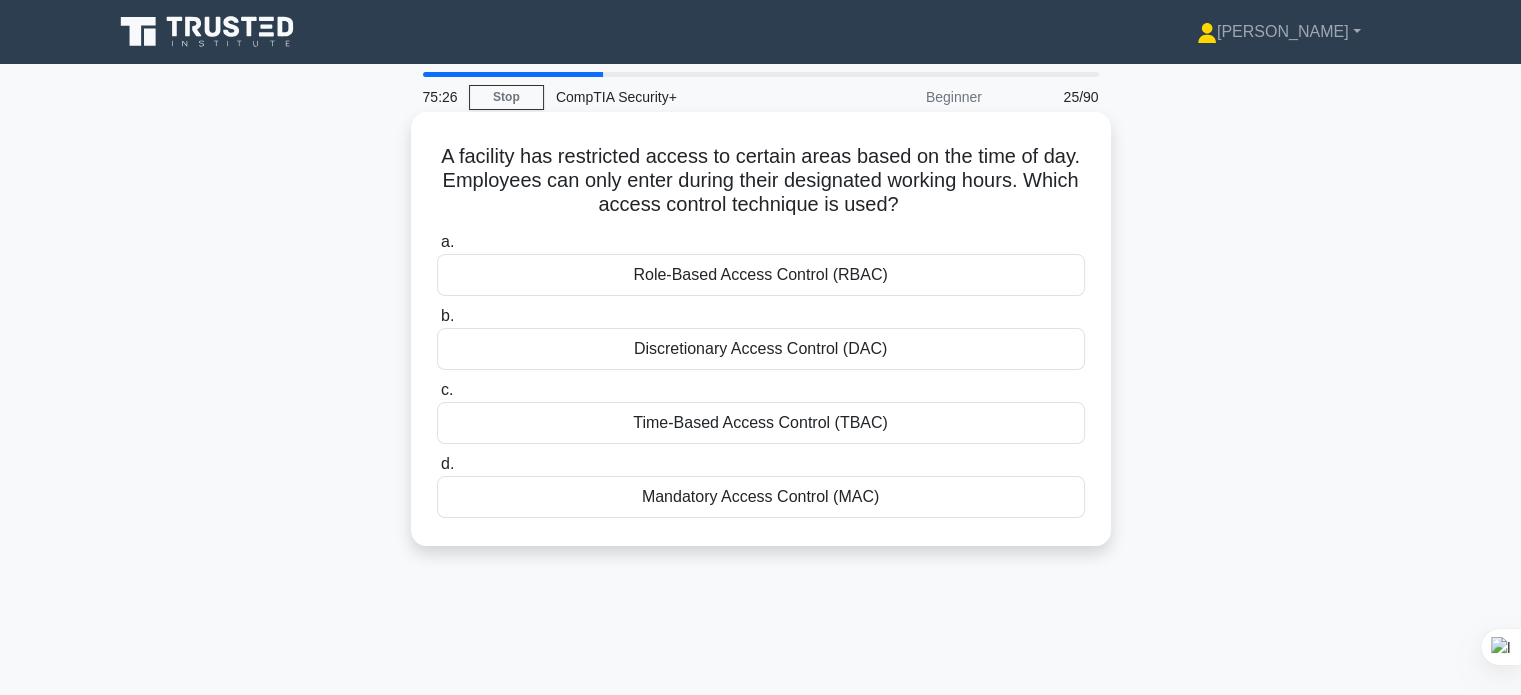 click on "Time-Based Access Control (TBAC)" at bounding box center [761, 423] 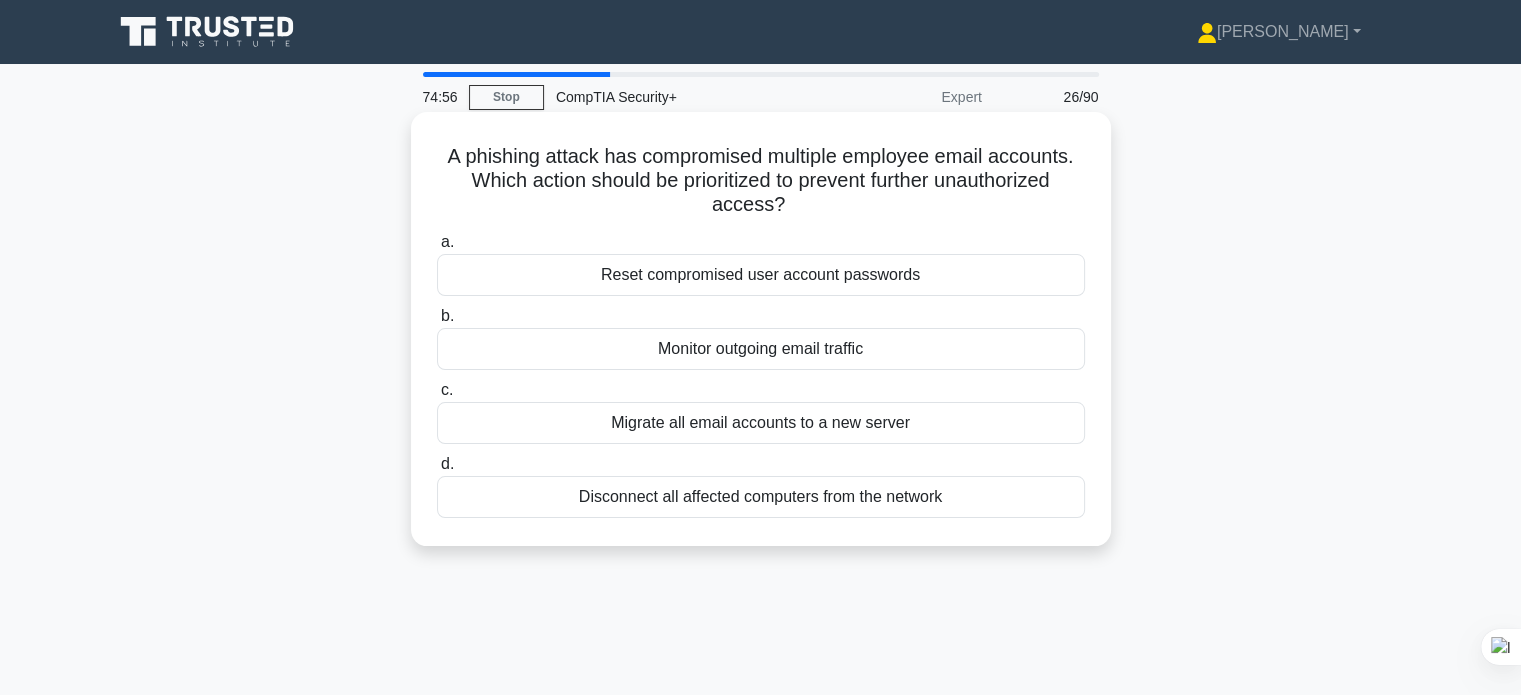 click on "Reset compromised user account passwords" at bounding box center [761, 275] 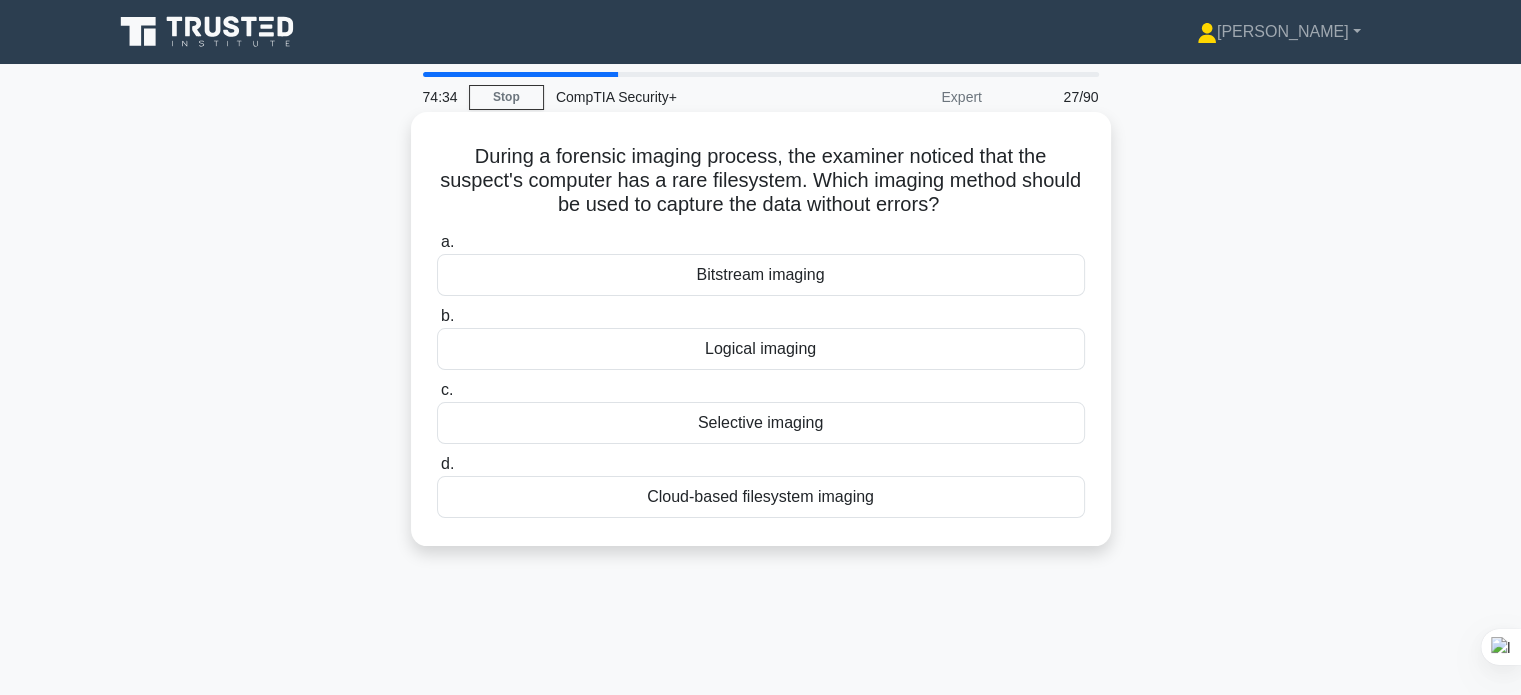 click on "Logical imaging" at bounding box center (761, 349) 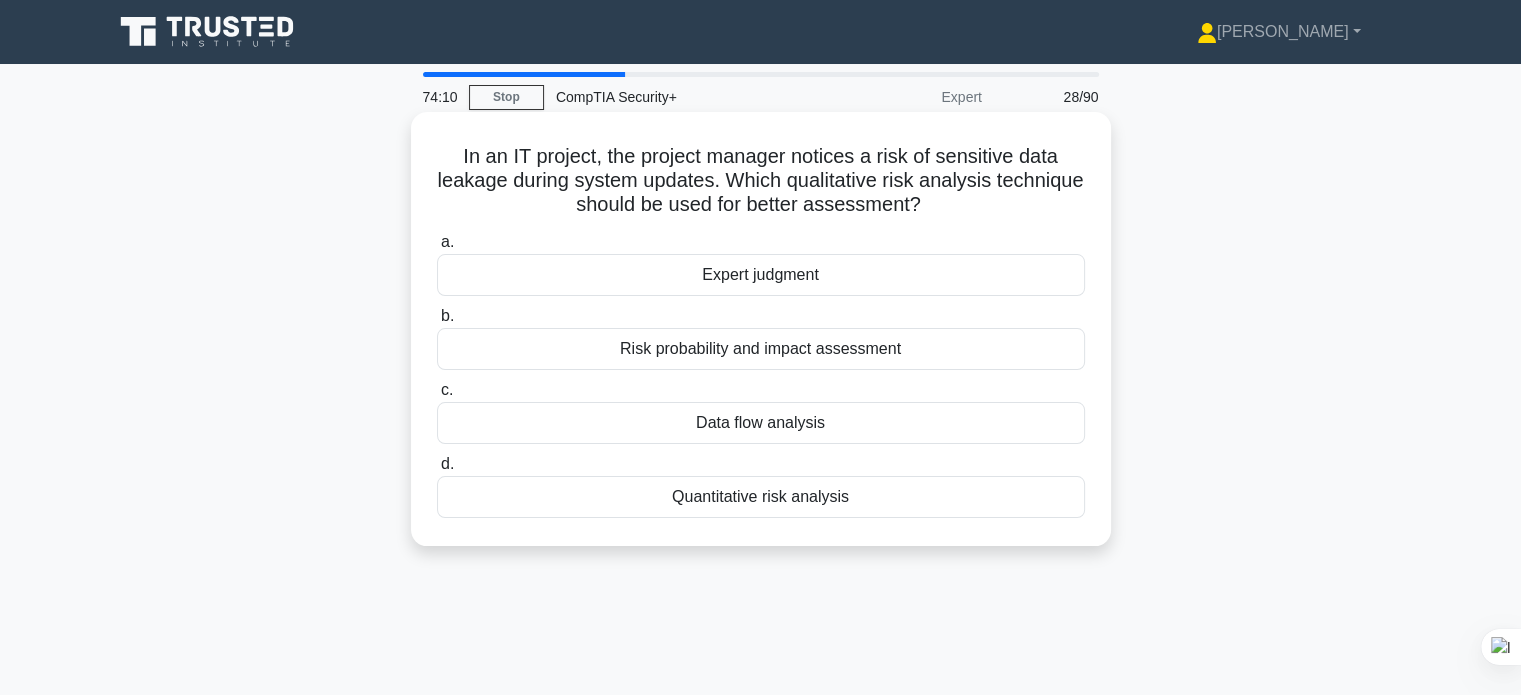 click on "Risk probability and impact assessment" at bounding box center (761, 349) 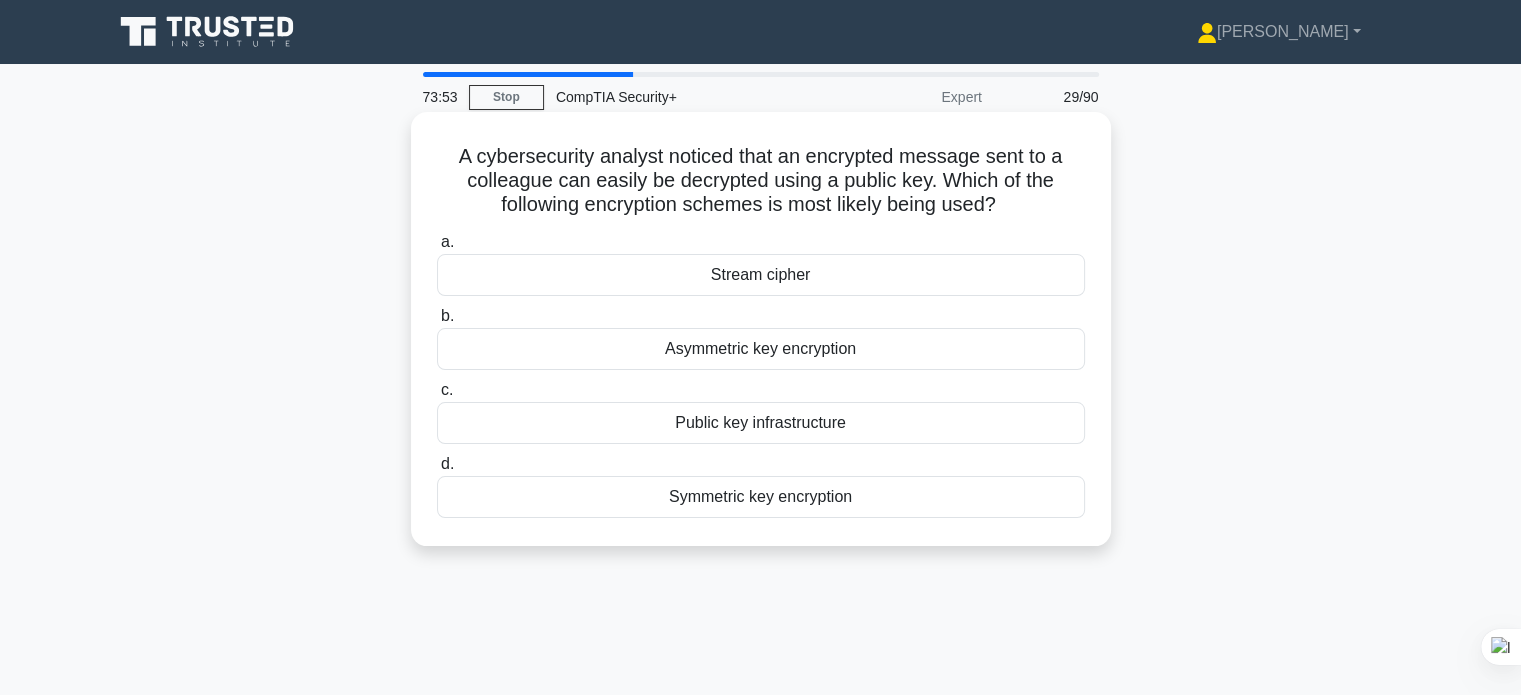 click on "Symmetric key encryption" at bounding box center (761, 497) 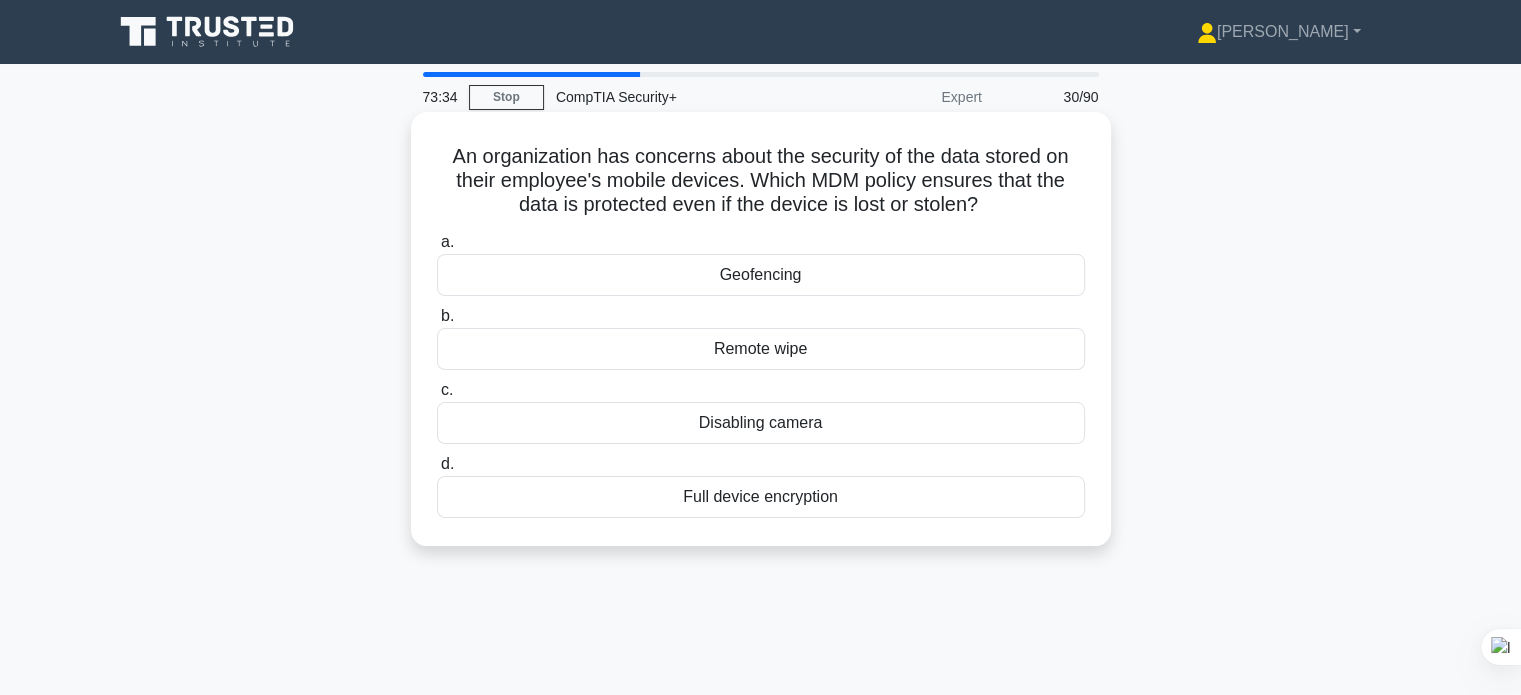 click on "Remote wipe" at bounding box center (761, 349) 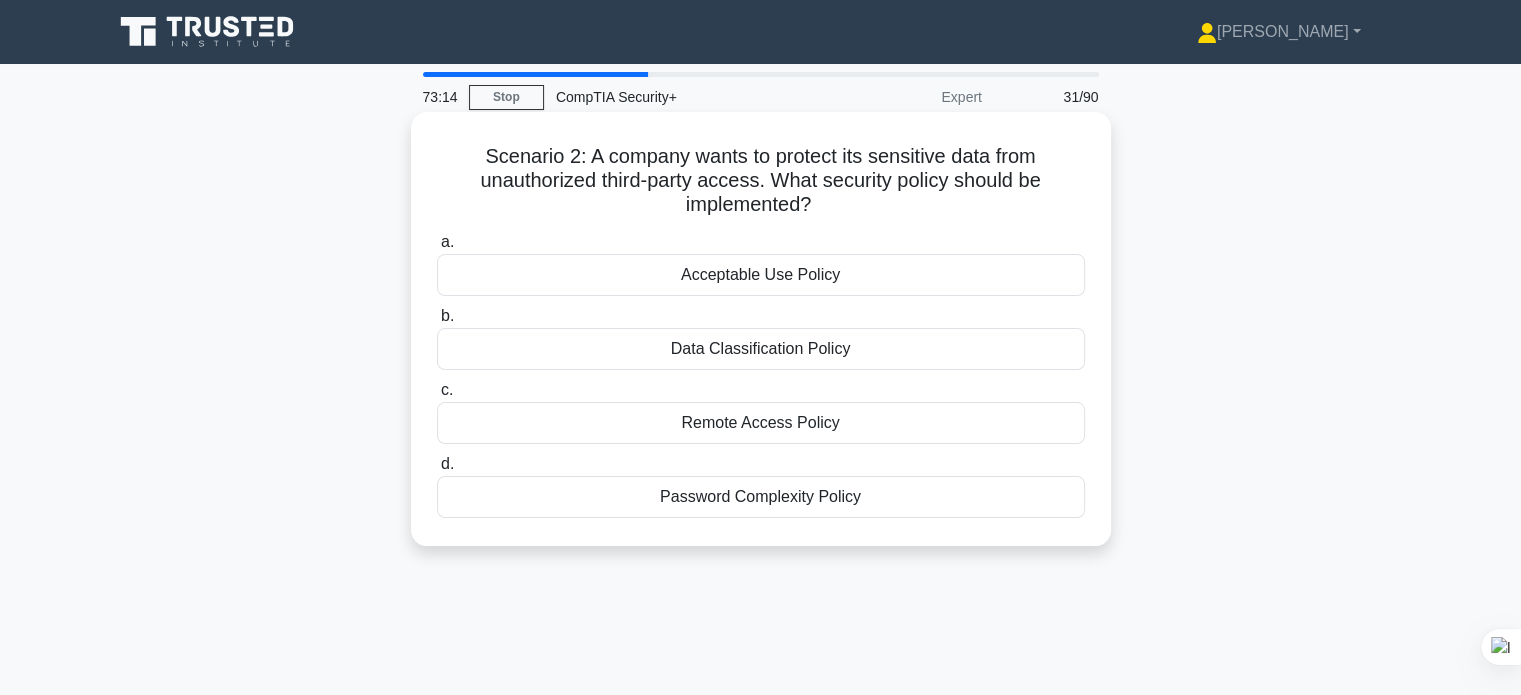 click on "Data Classification Policy" at bounding box center (761, 349) 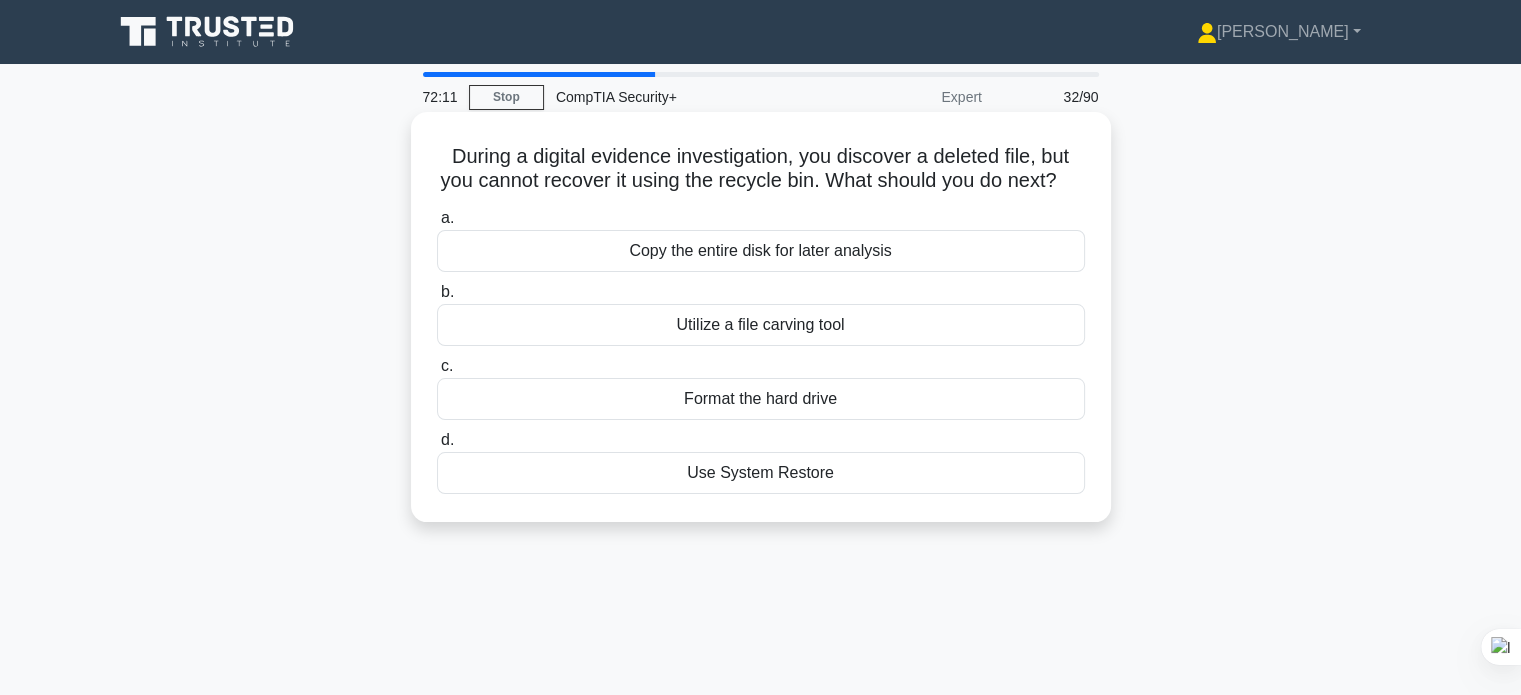 click on "Utilize a file carving tool" at bounding box center (761, 325) 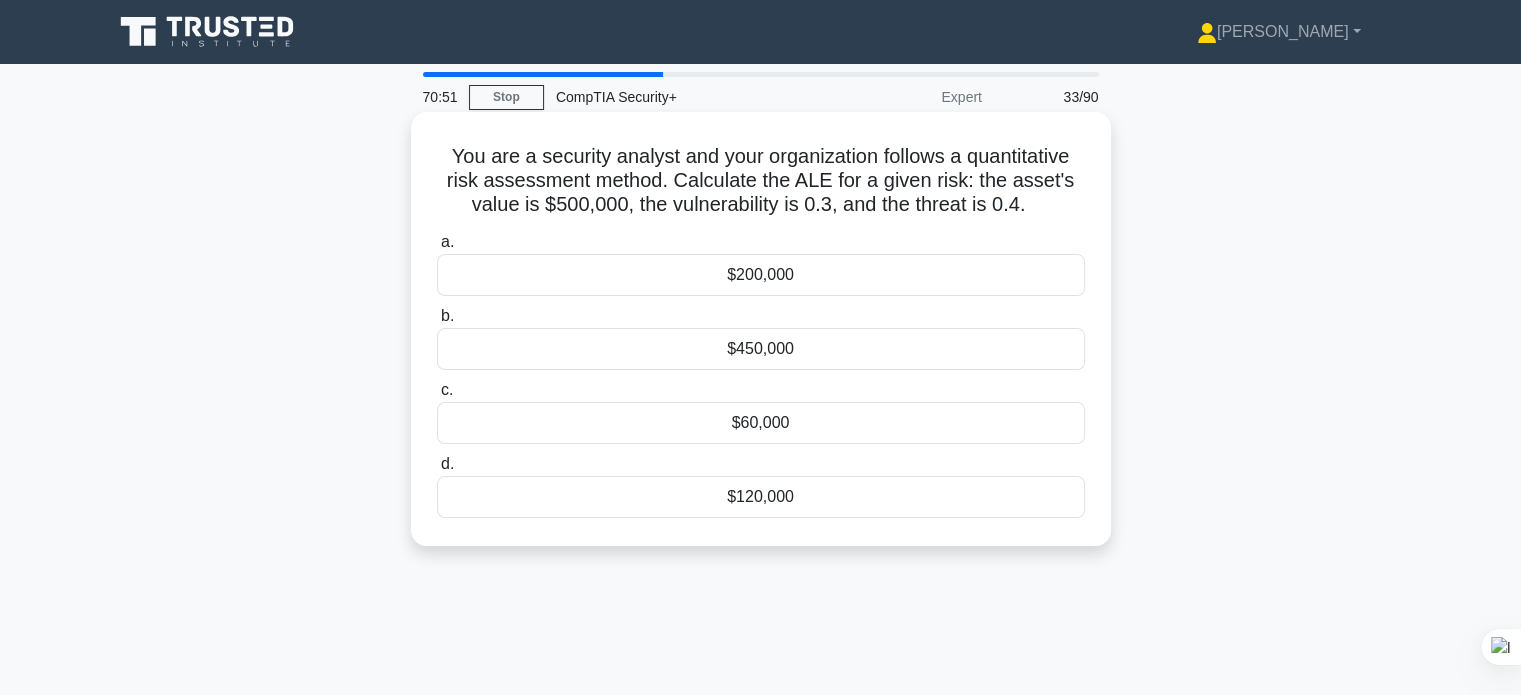 click on "$120,000" at bounding box center [761, 497] 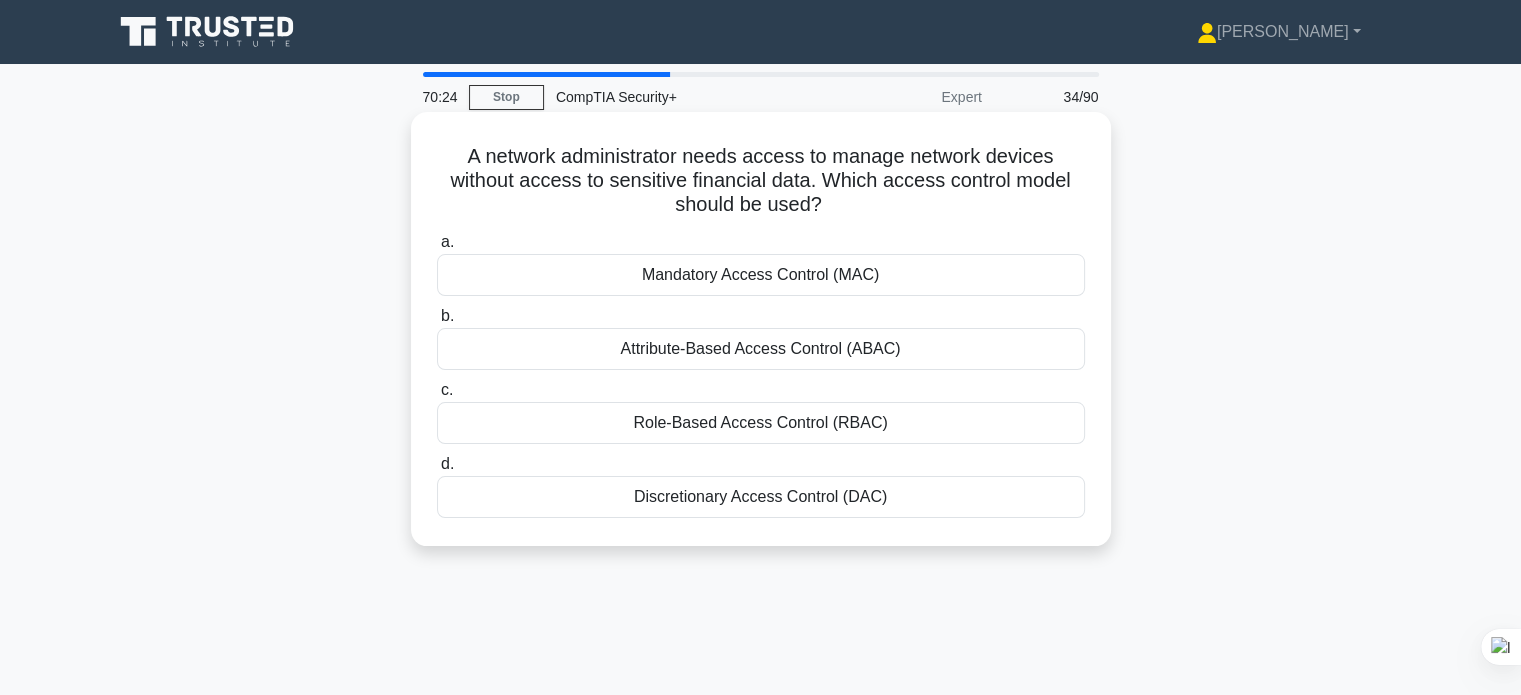 click on "Attribute-Based Access Control (ABAC)" at bounding box center [761, 349] 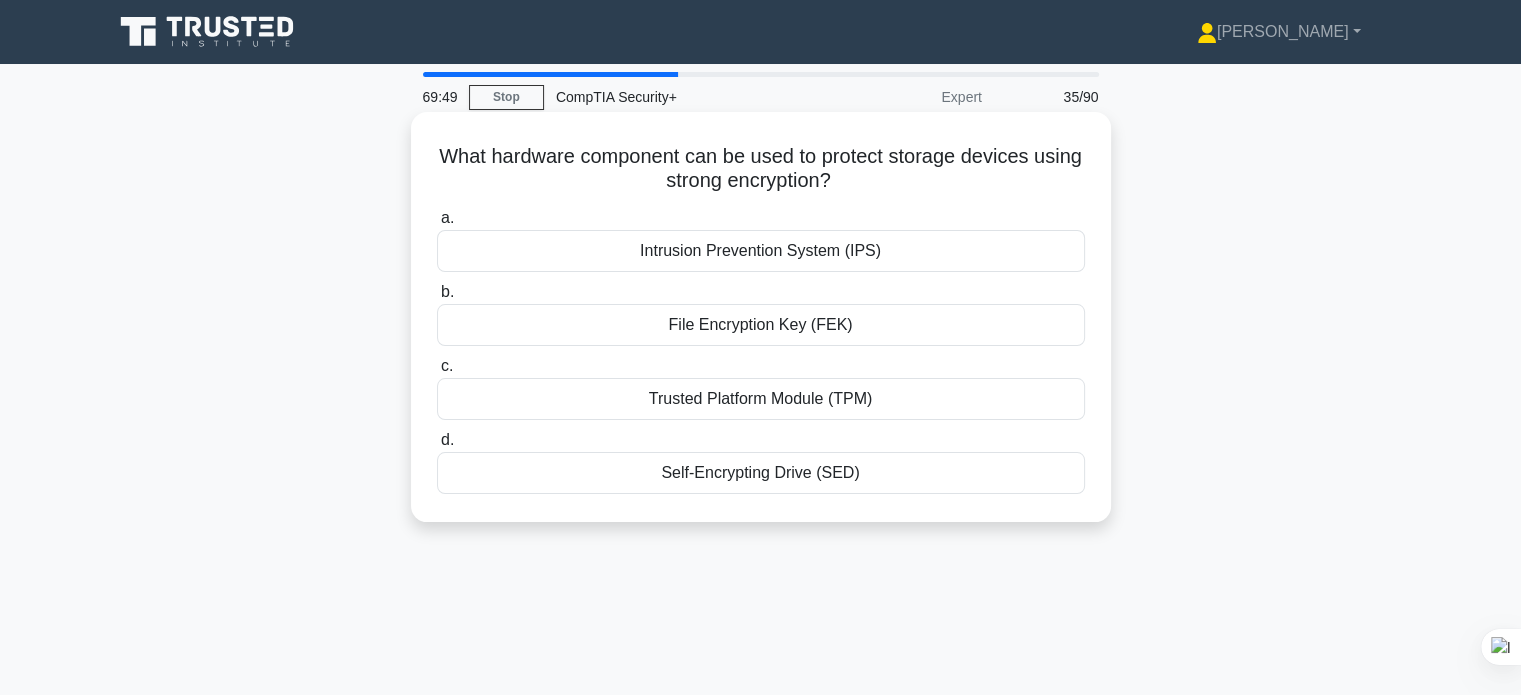 click on "File Encryption Key (FEK)" at bounding box center (761, 325) 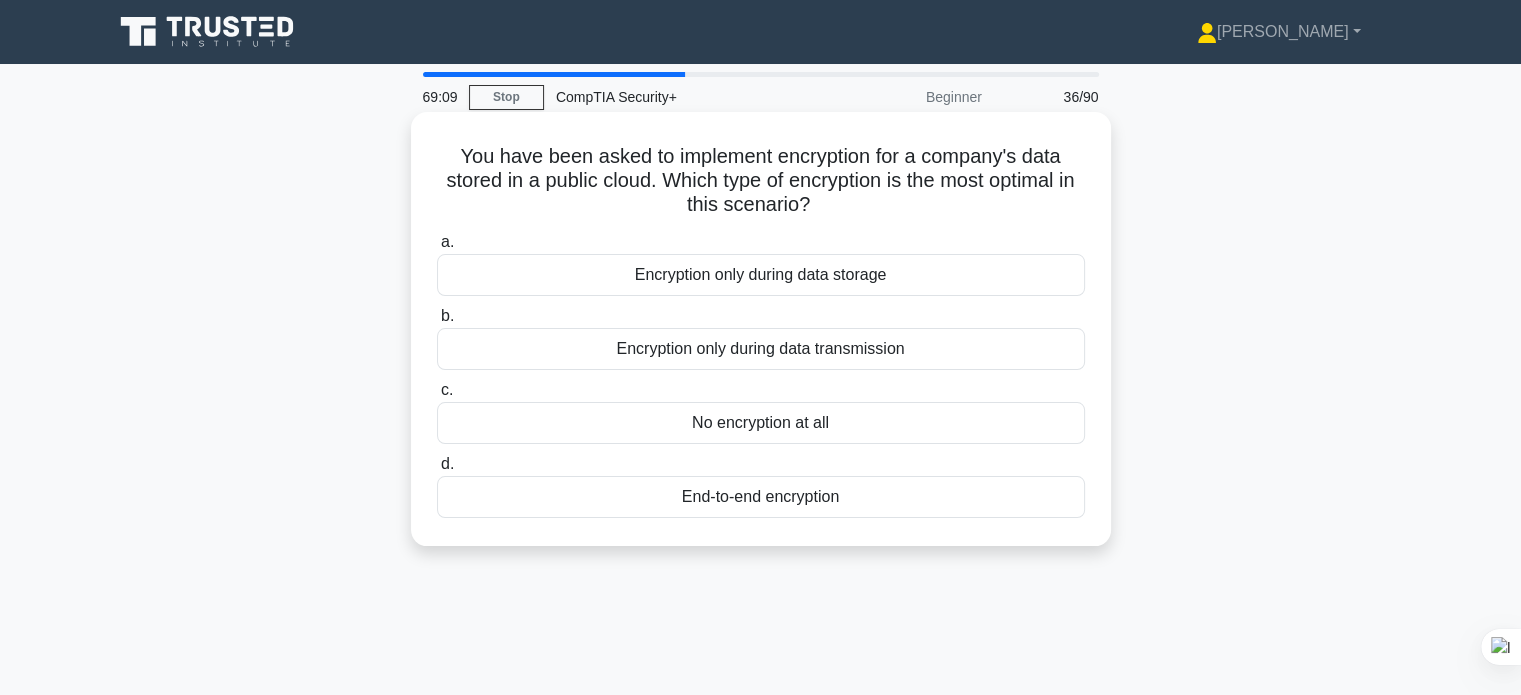 click on "End-to-end encryption" at bounding box center (761, 497) 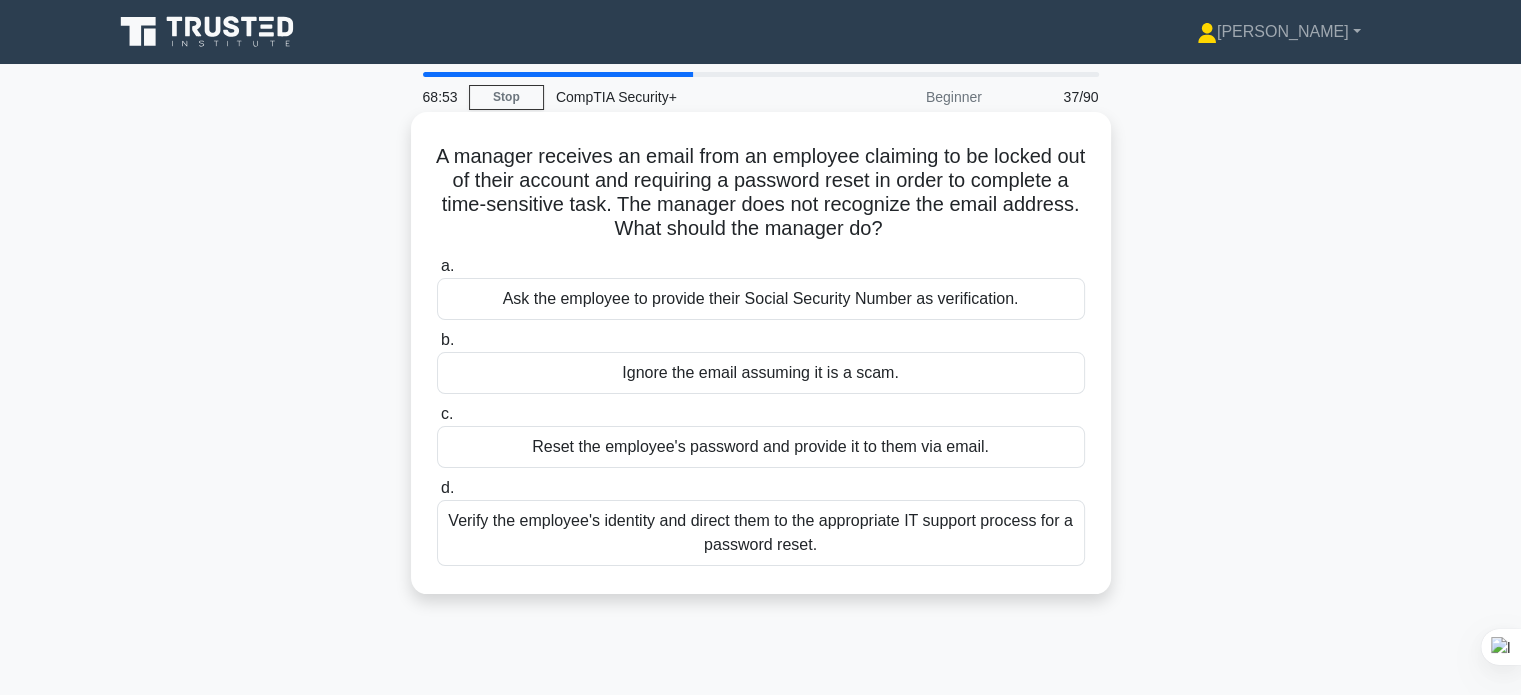 click on "Verify the employee's identity and direct them to the appropriate IT support process for a password reset." at bounding box center (761, 533) 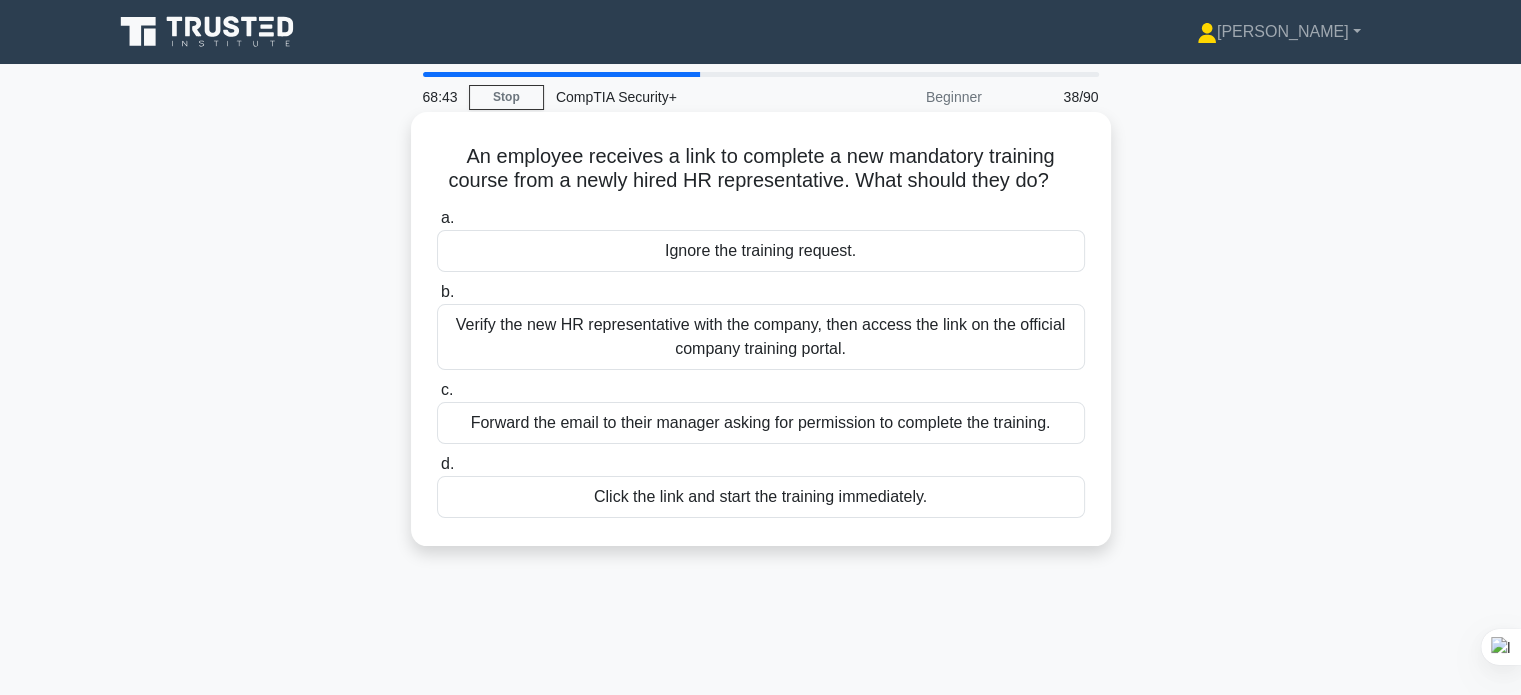 click on "Verify the new HR representative with the company, then access the link on the official company training portal." at bounding box center (761, 337) 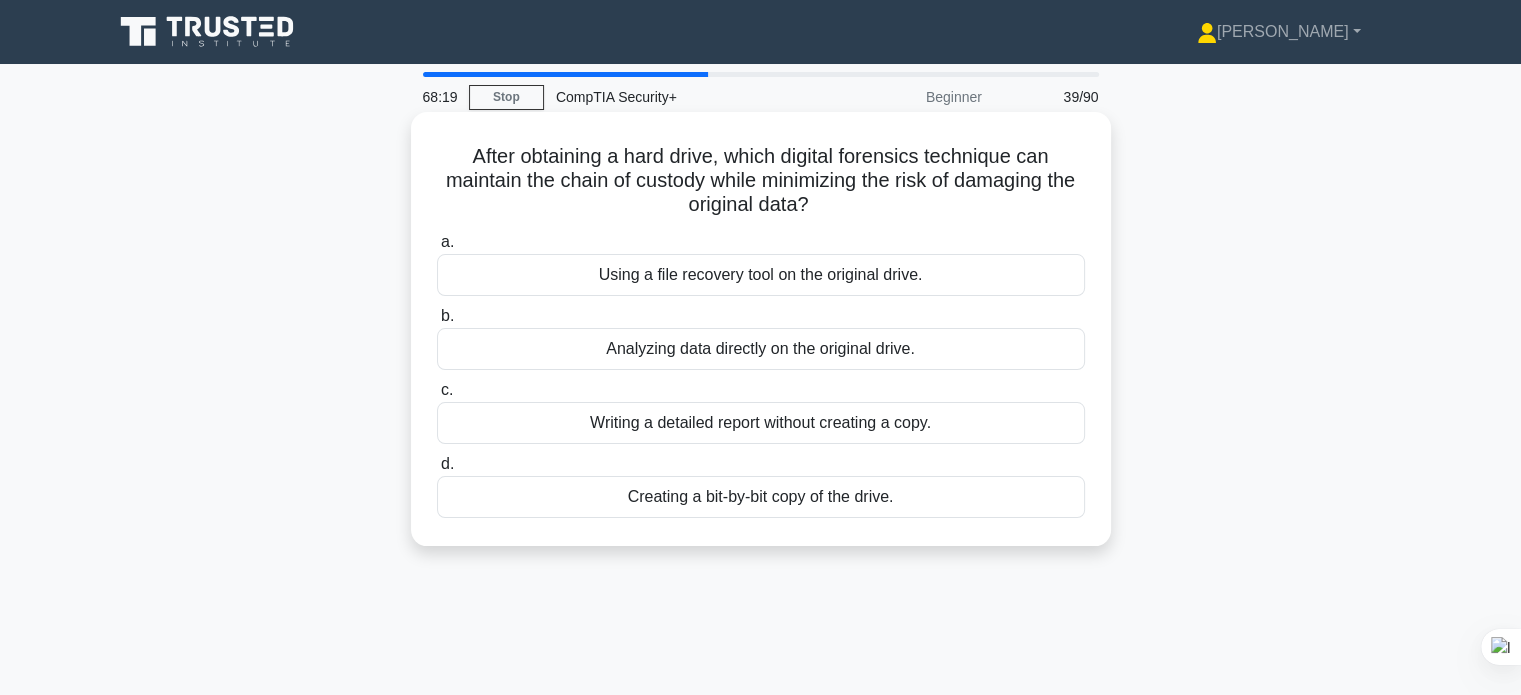 click on "Creating a bit-by-bit copy of the drive." at bounding box center [761, 497] 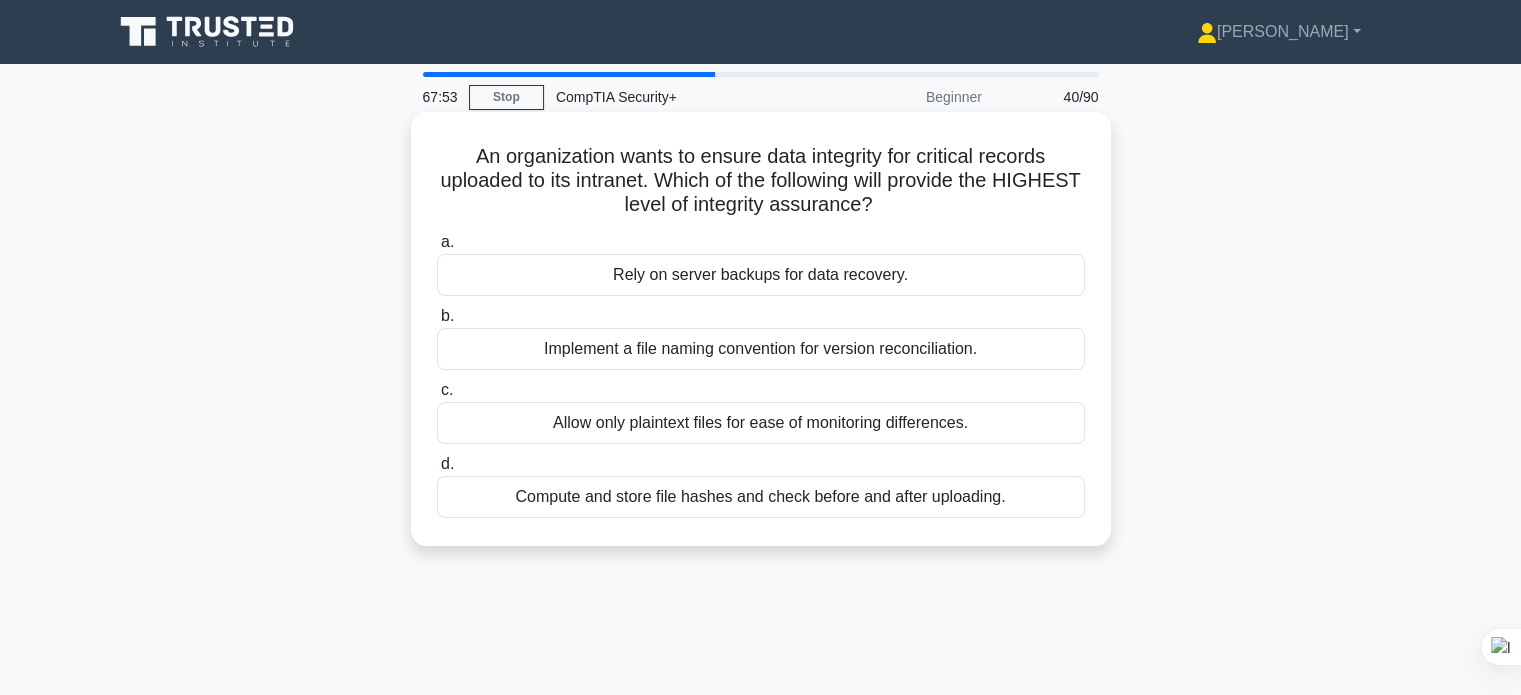 click on "Compute and store file hashes and check before and after uploading." at bounding box center [761, 497] 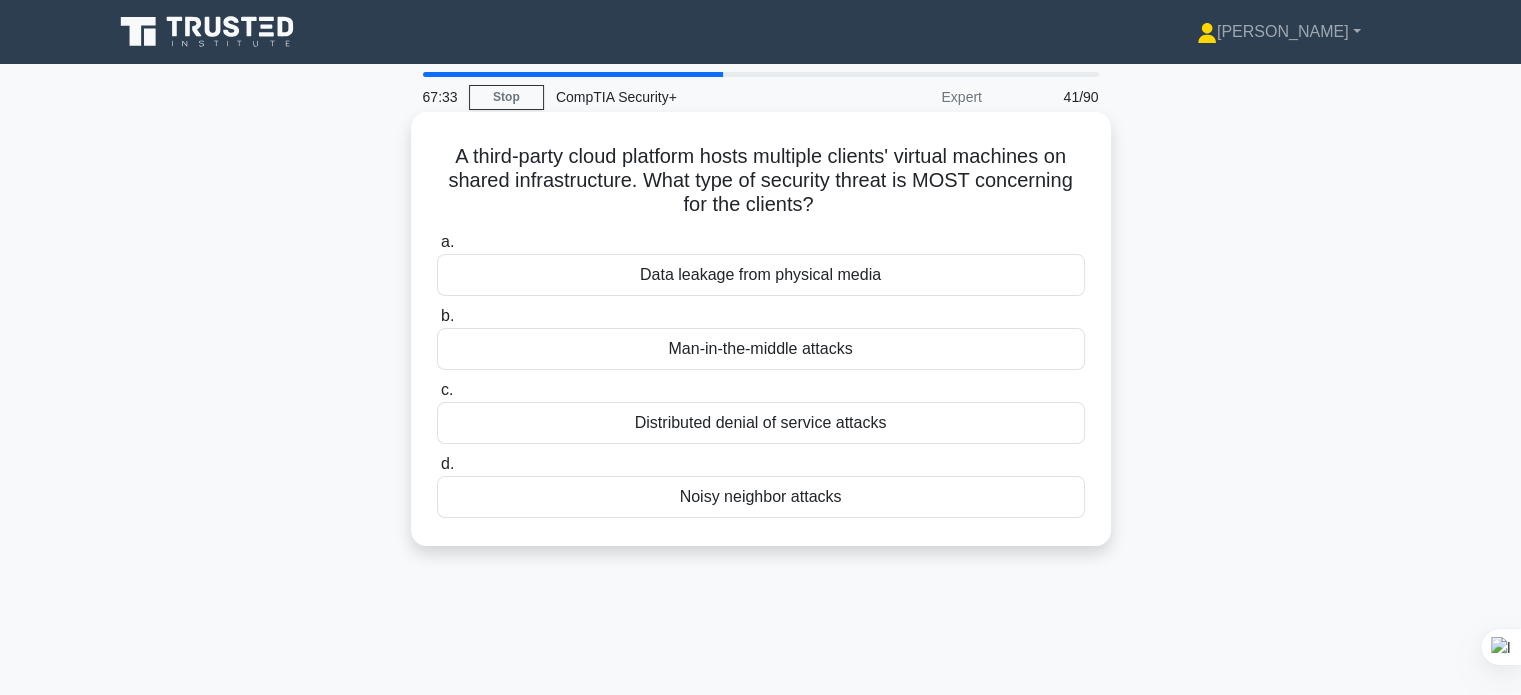click on "Distributed denial of service attacks" at bounding box center (761, 423) 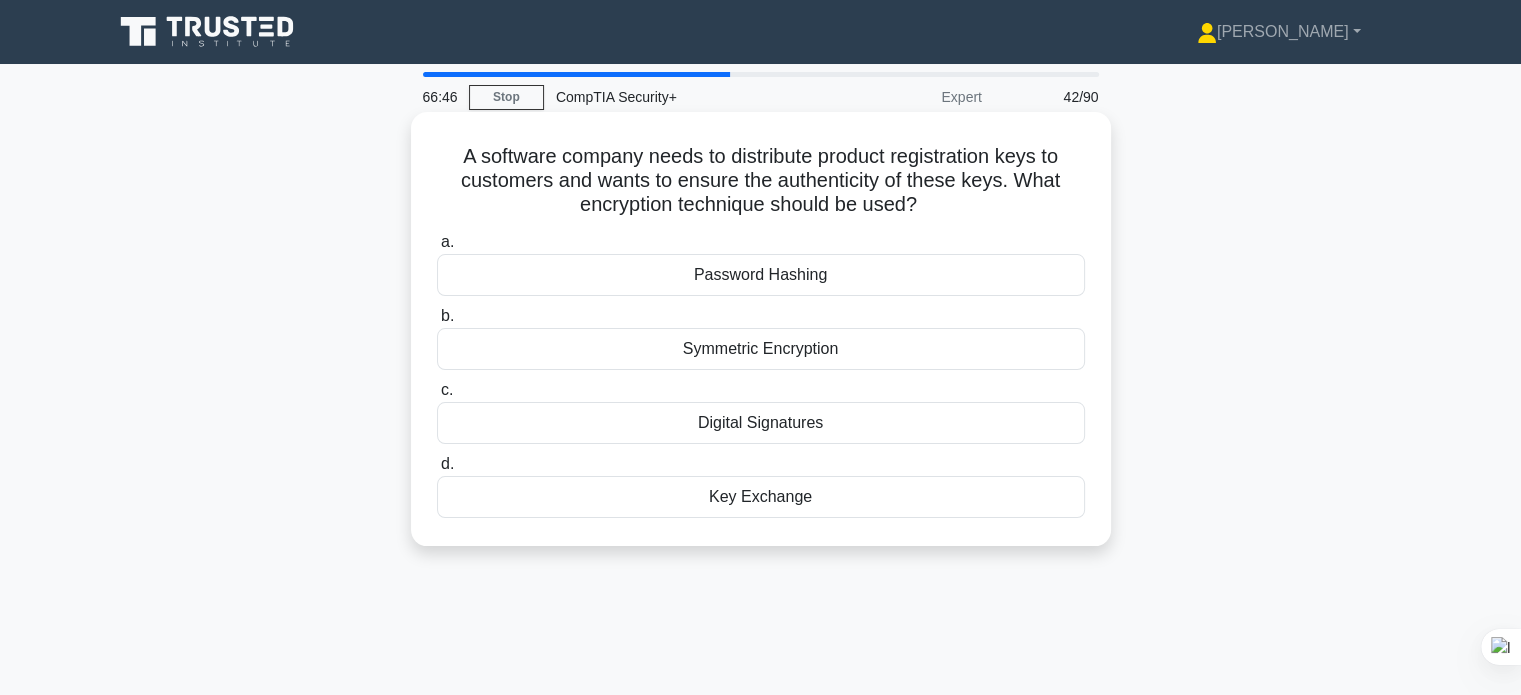 click on "Key Exchange" at bounding box center [761, 497] 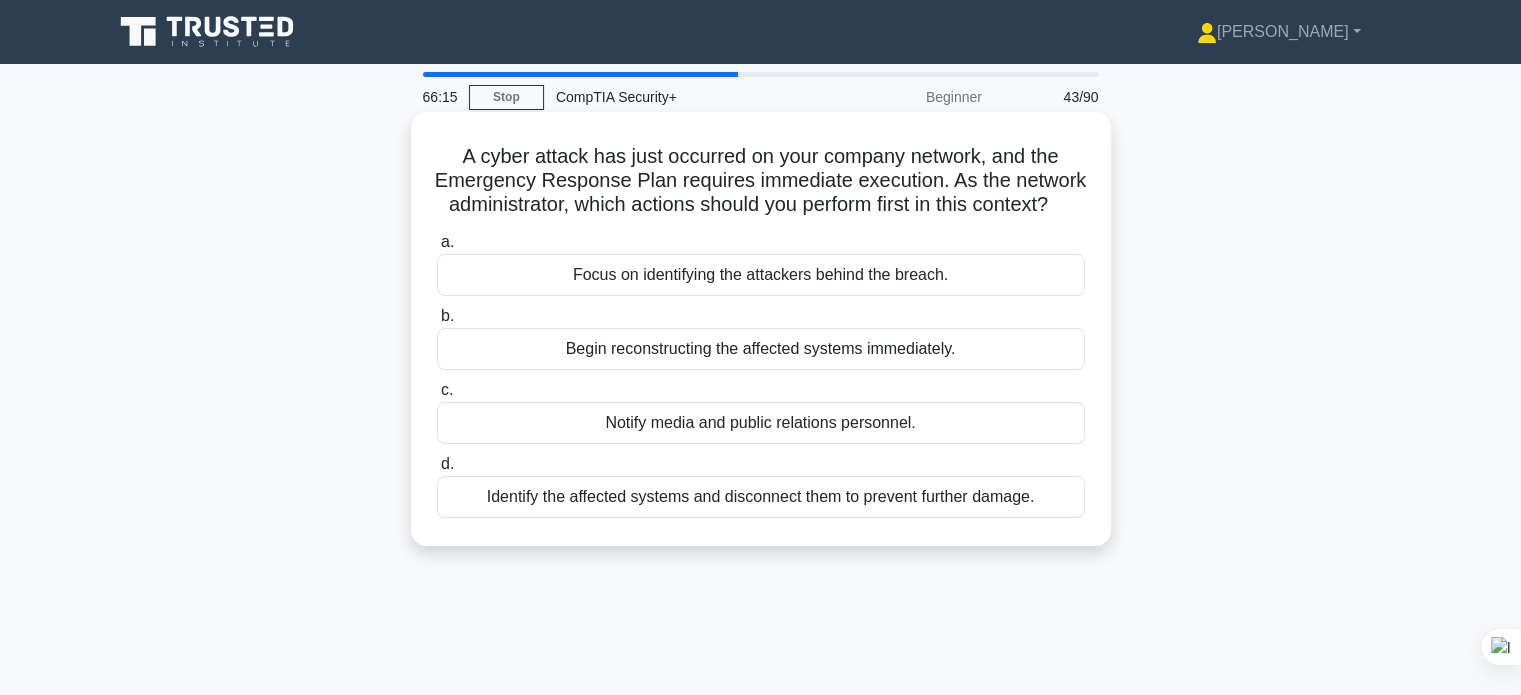 click on "Identify the affected systems and disconnect them to prevent further damage." at bounding box center [761, 497] 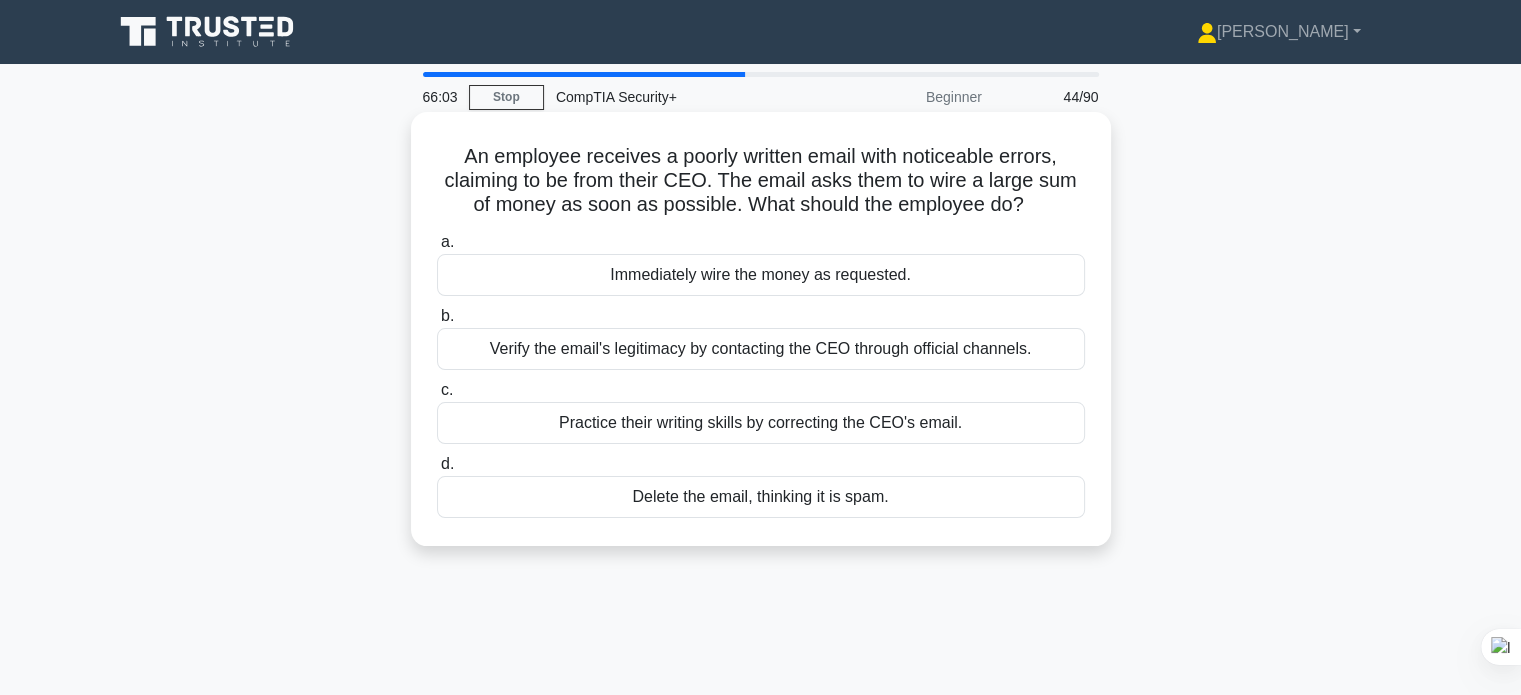 click on "Verify the email's legitimacy by contacting the CEO through official channels." at bounding box center [761, 349] 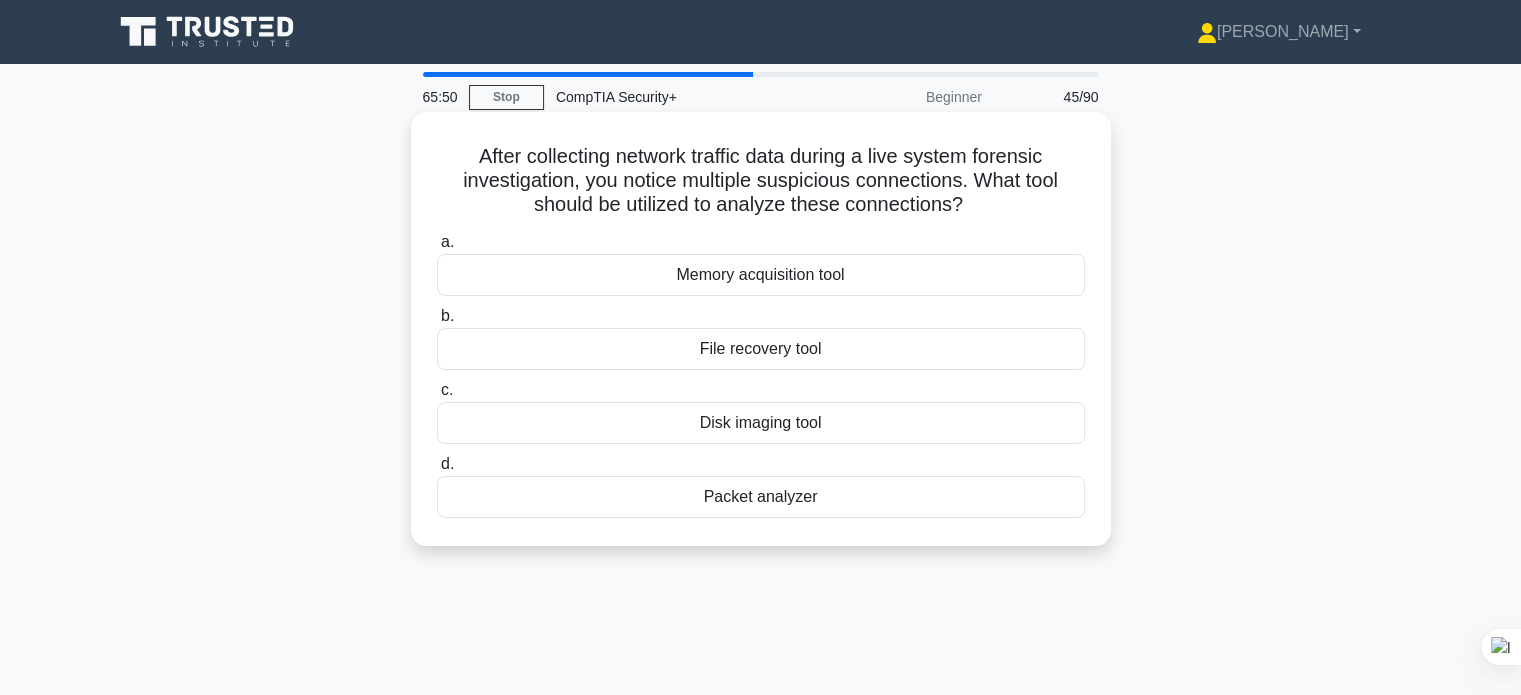 click on "Packet analyzer" at bounding box center (761, 497) 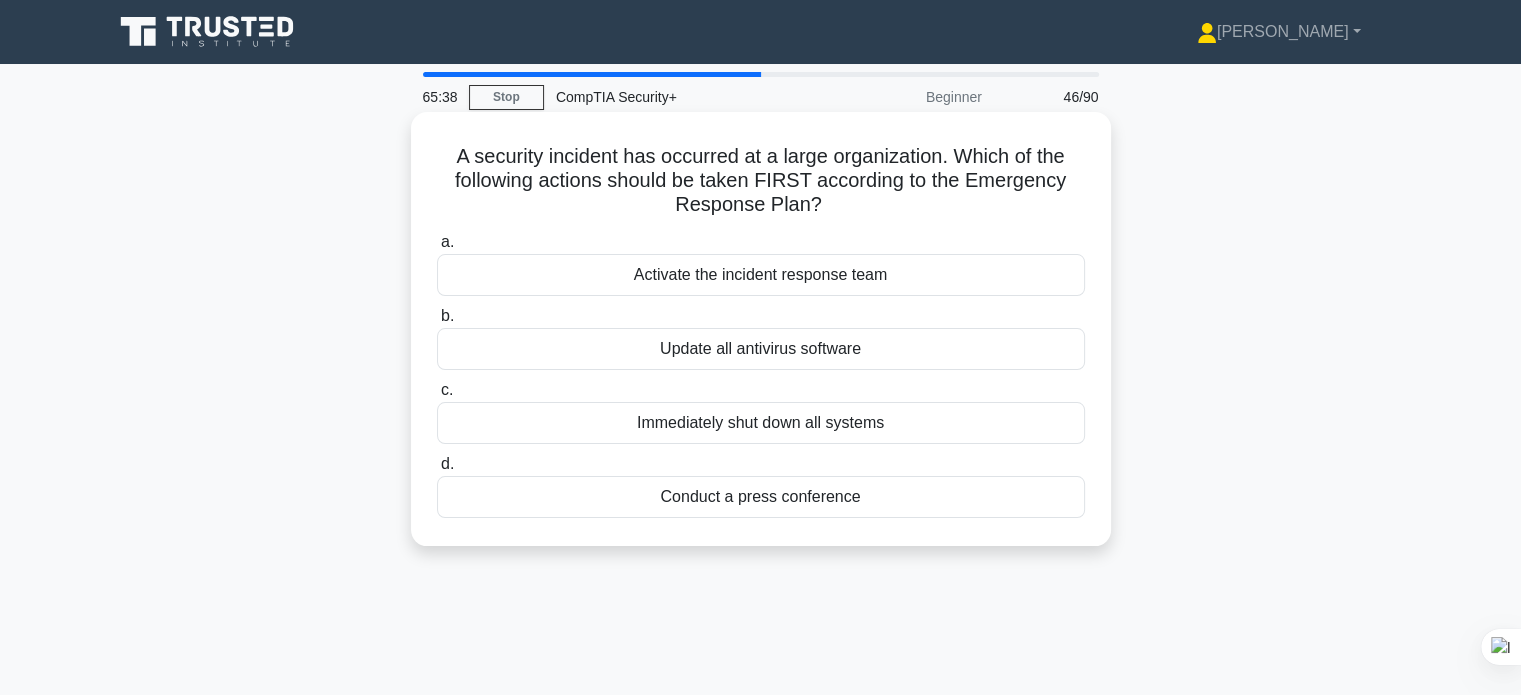 click on "Activate the incident response team" at bounding box center (761, 275) 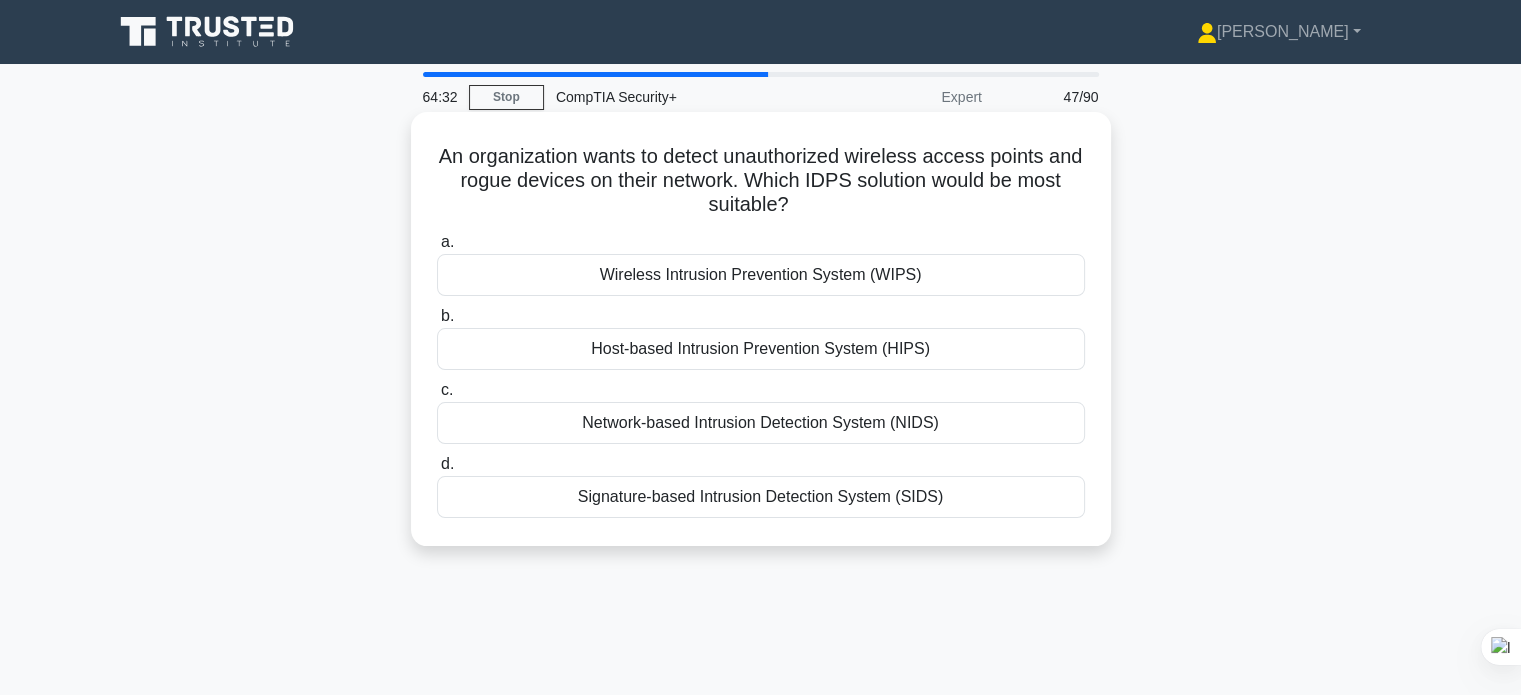 click on "Signature-based Intrusion Detection System (SIDS)" at bounding box center [761, 497] 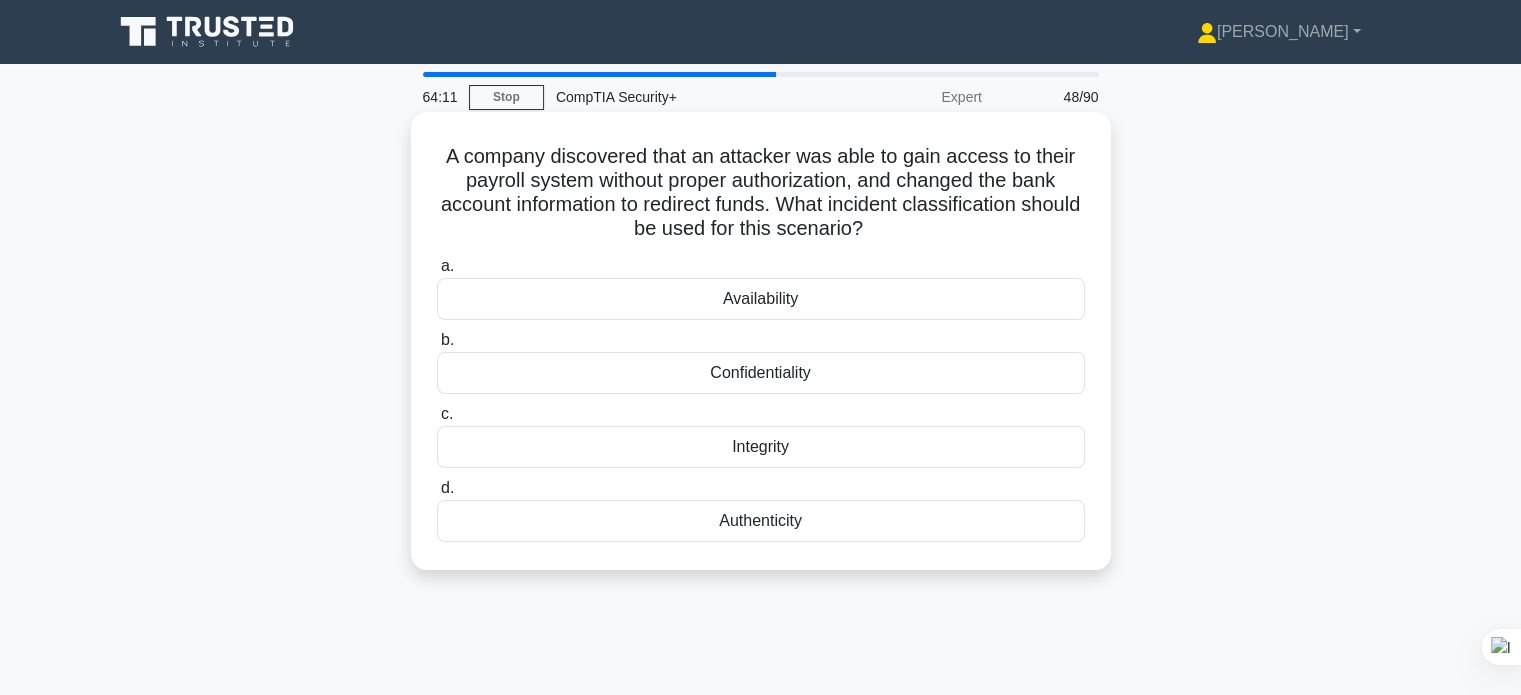 click on "Integrity" at bounding box center (761, 447) 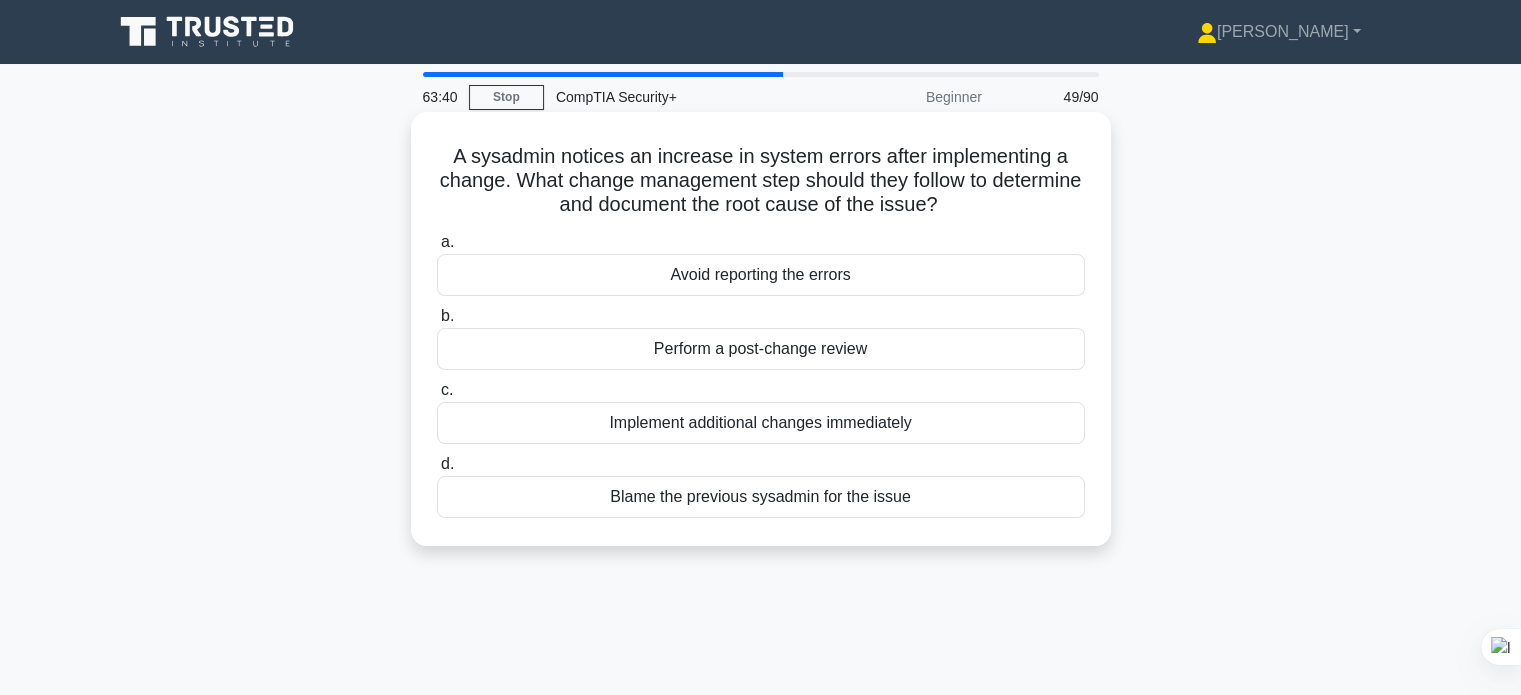 click on "Perform a post-change review" at bounding box center (761, 349) 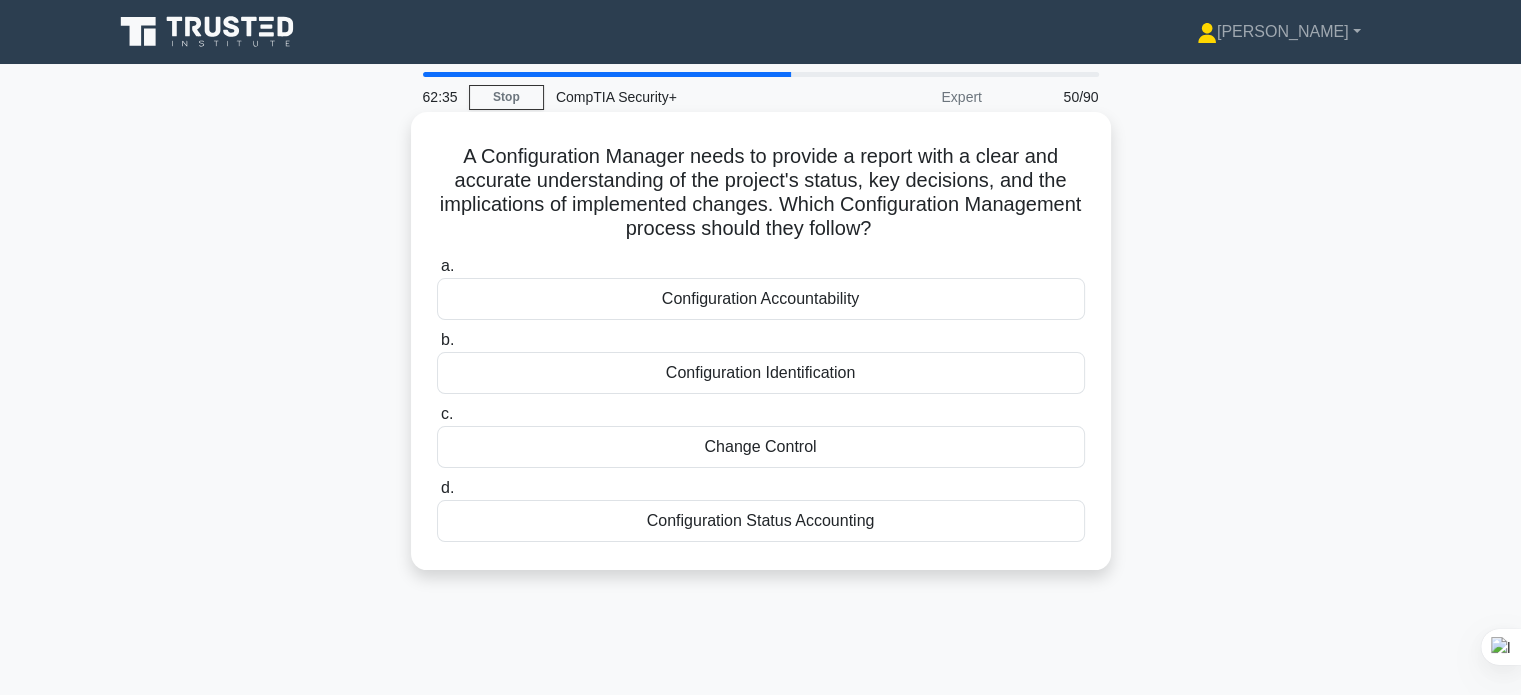click on "Configuration Status Accounting" at bounding box center (761, 521) 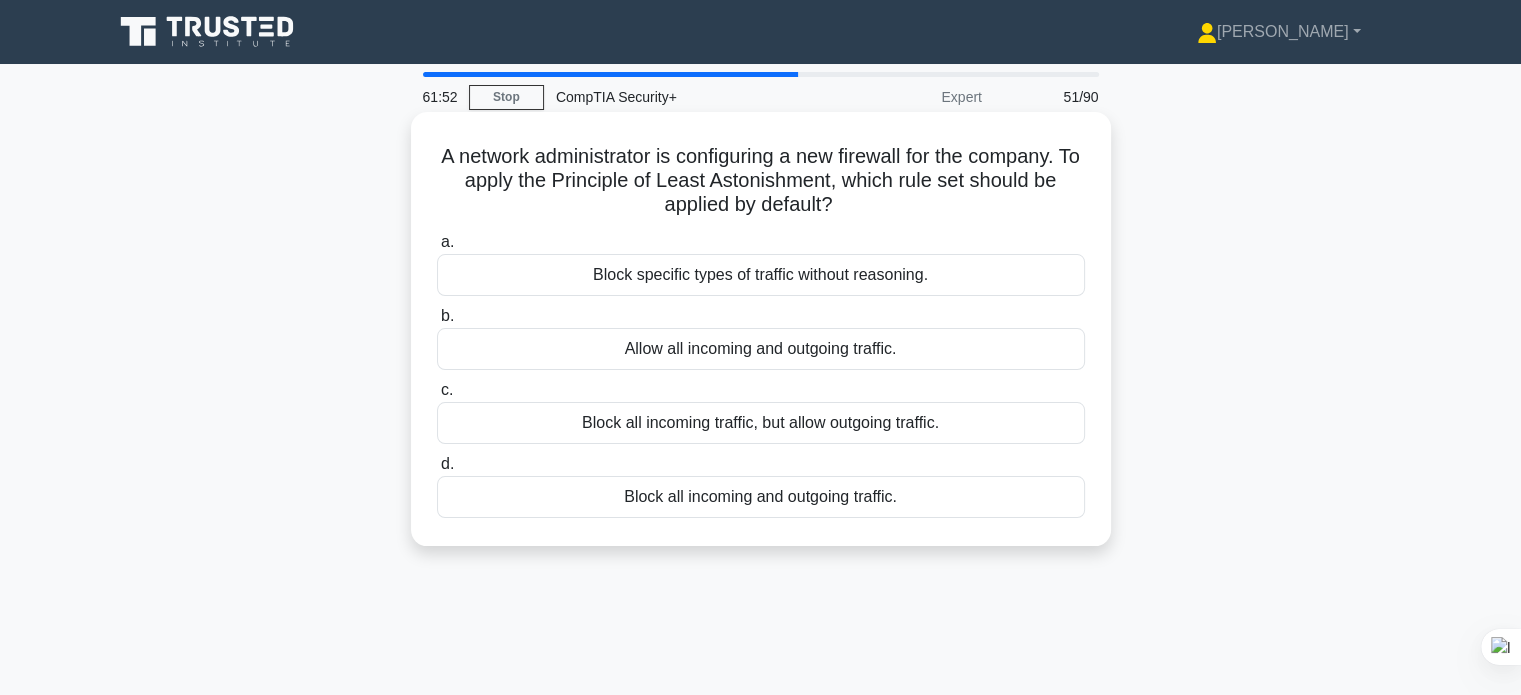 click on "Block all incoming traffic, but allow outgoing traffic." at bounding box center (761, 423) 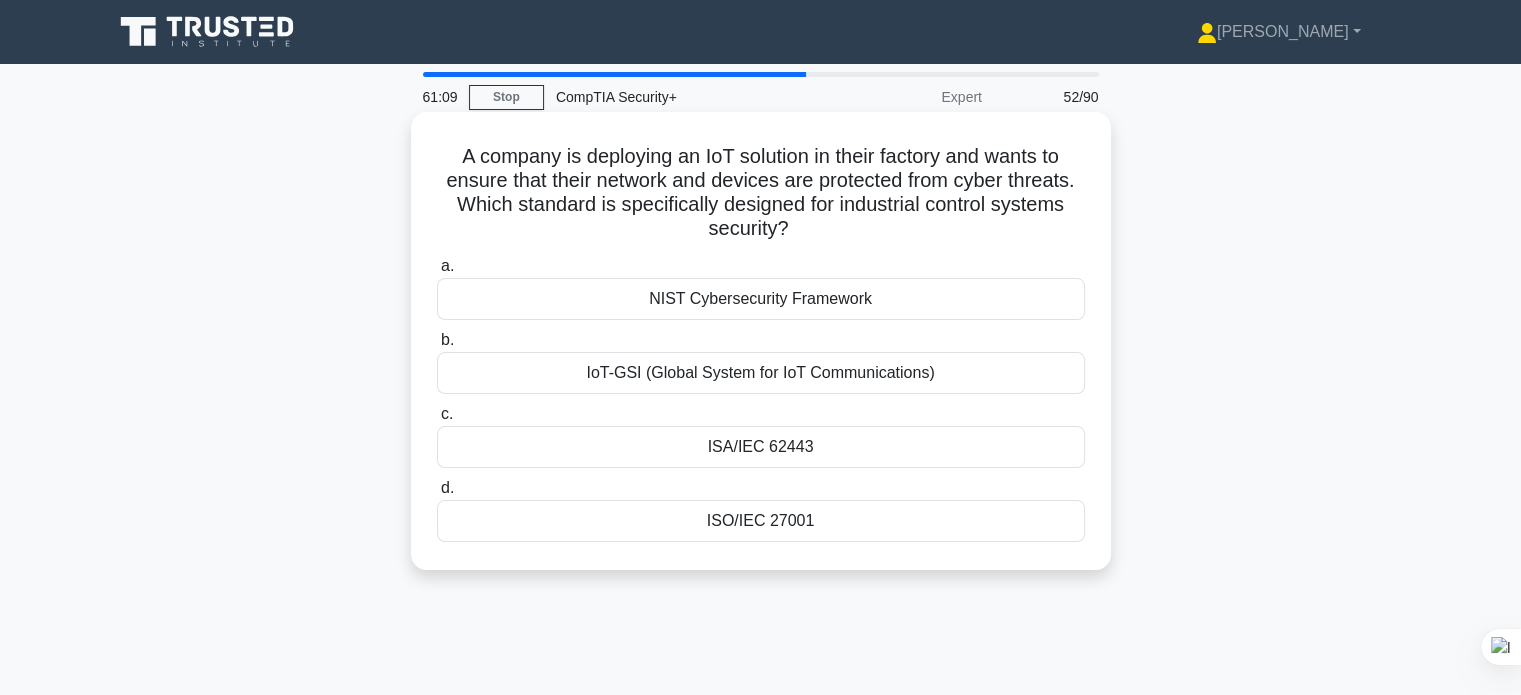 click on "ISO/IEC 27001" at bounding box center [761, 521] 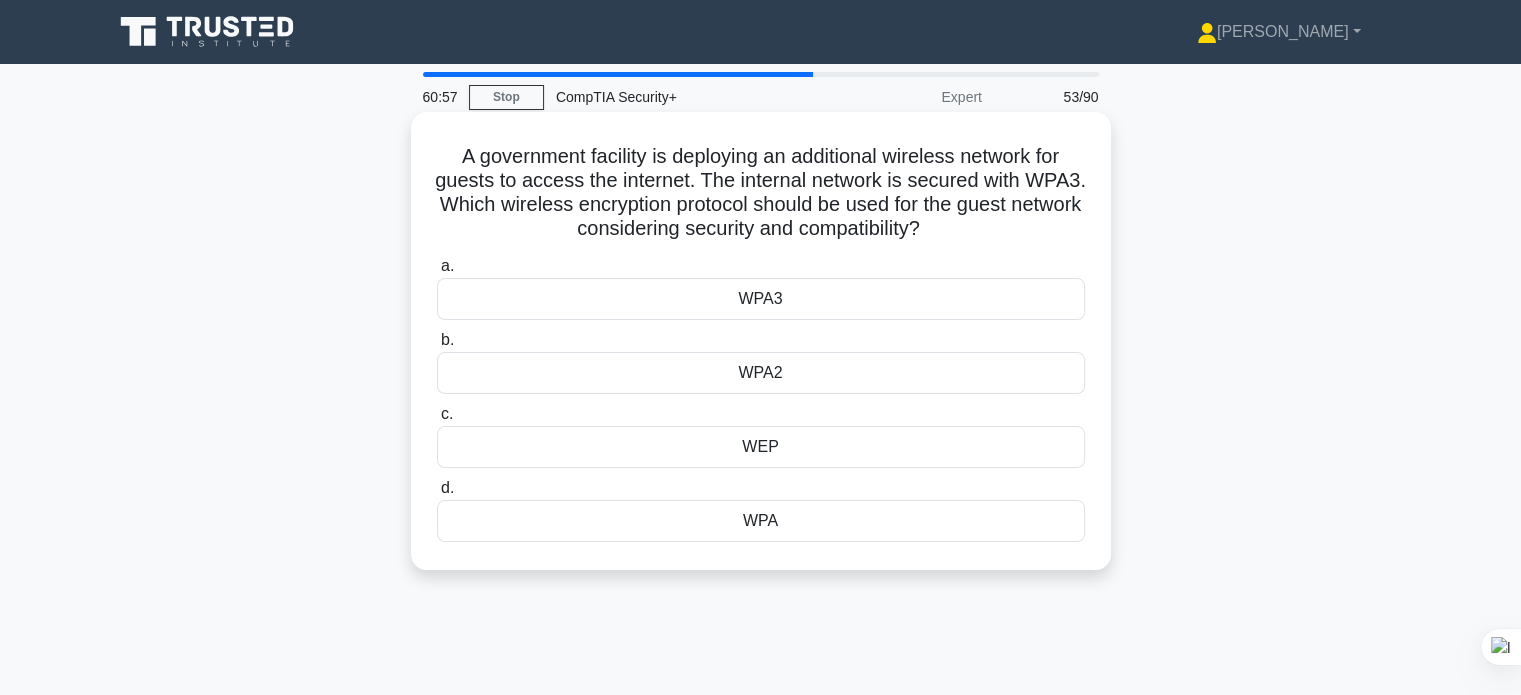 click on "WPA3" at bounding box center (761, 299) 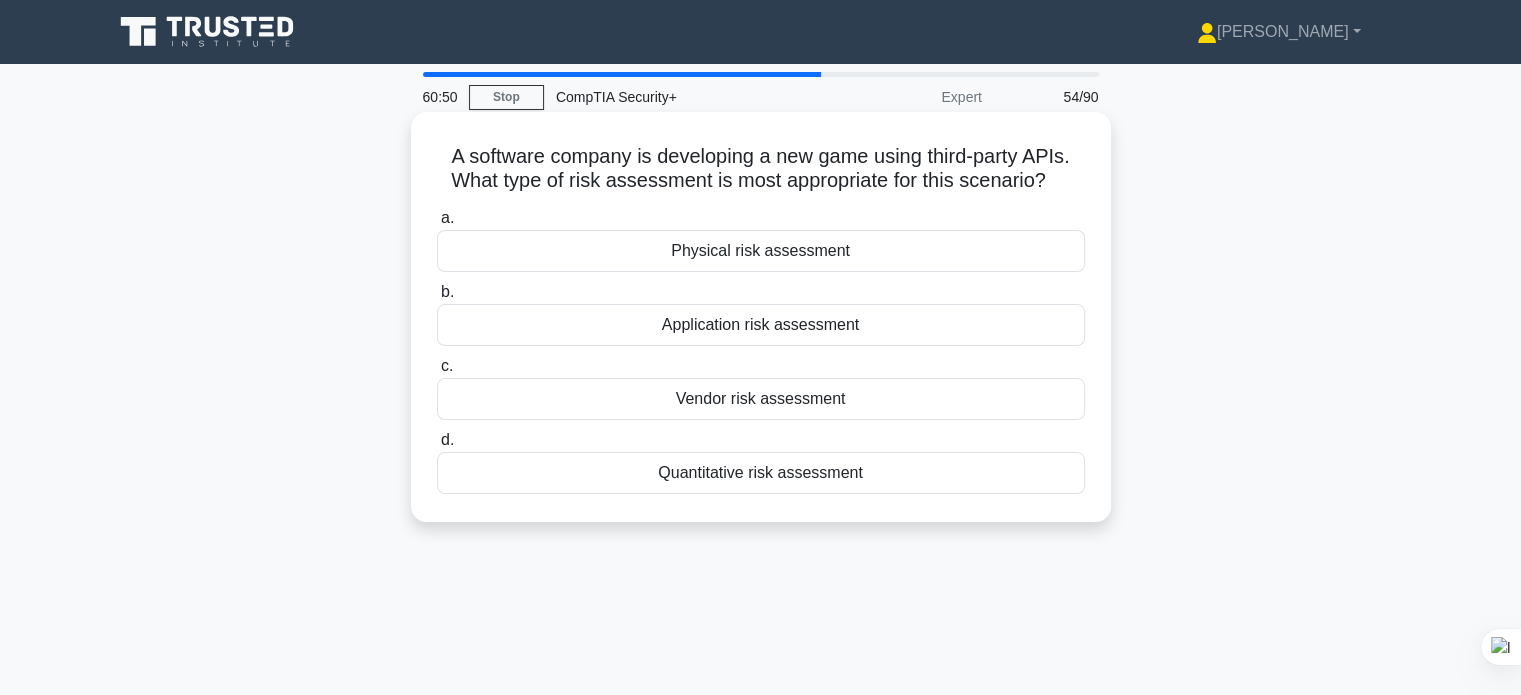 click on "Application risk assessment" at bounding box center [761, 325] 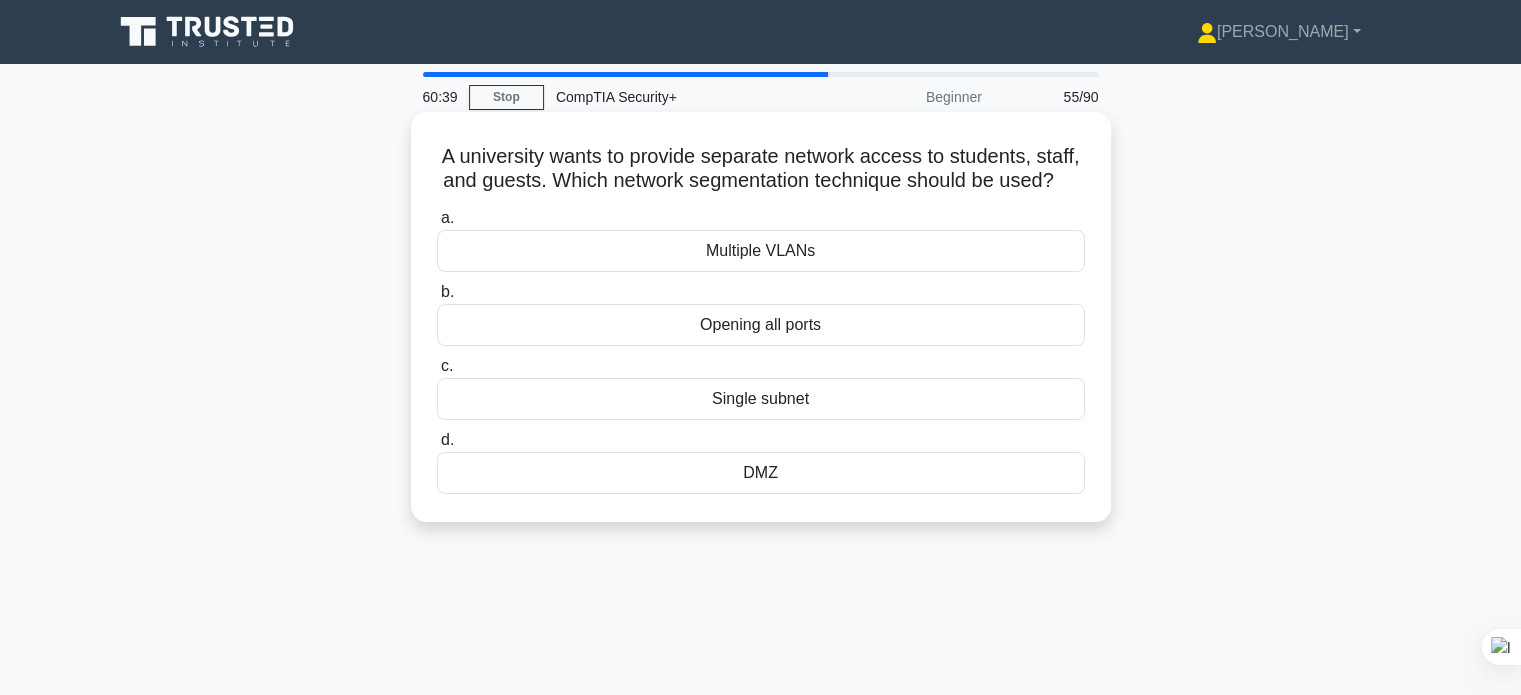 click on "Multiple VLANs" at bounding box center [761, 251] 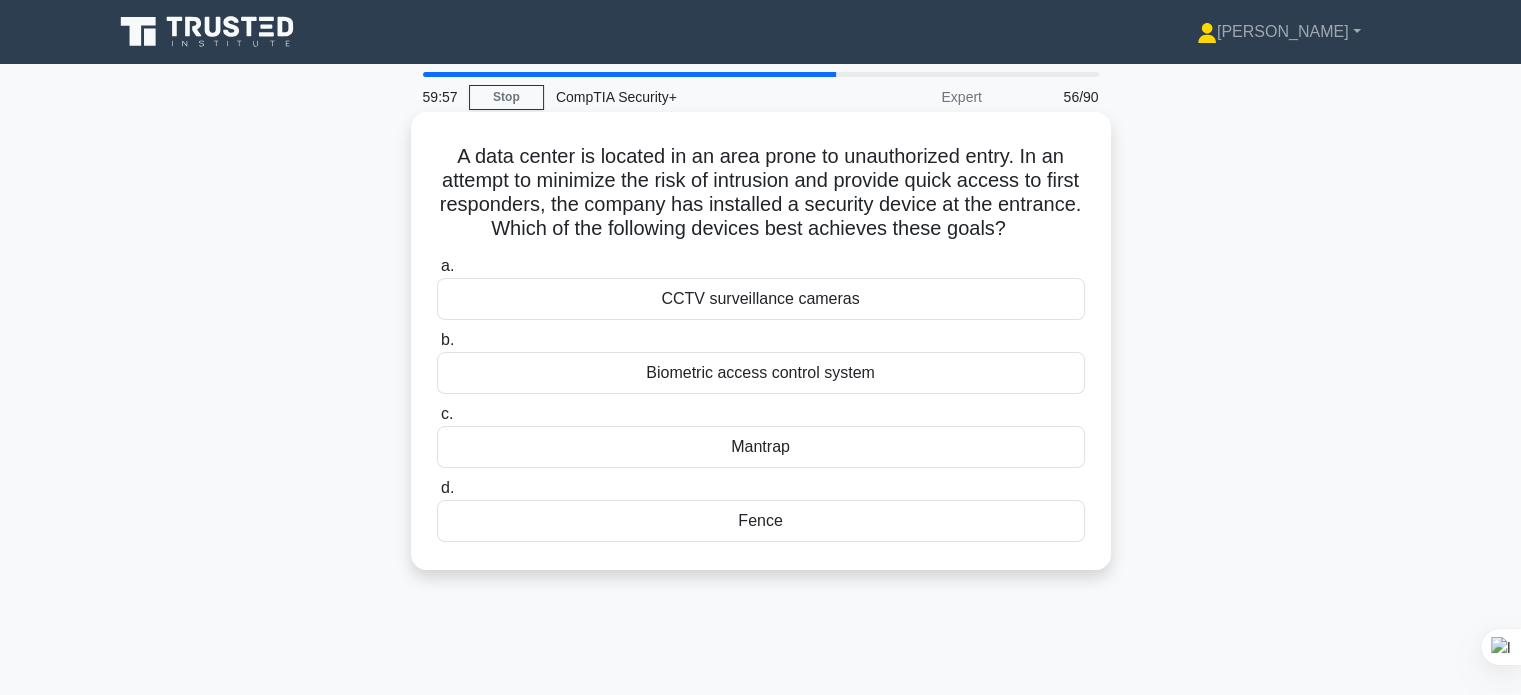 click on "Fence" at bounding box center (761, 521) 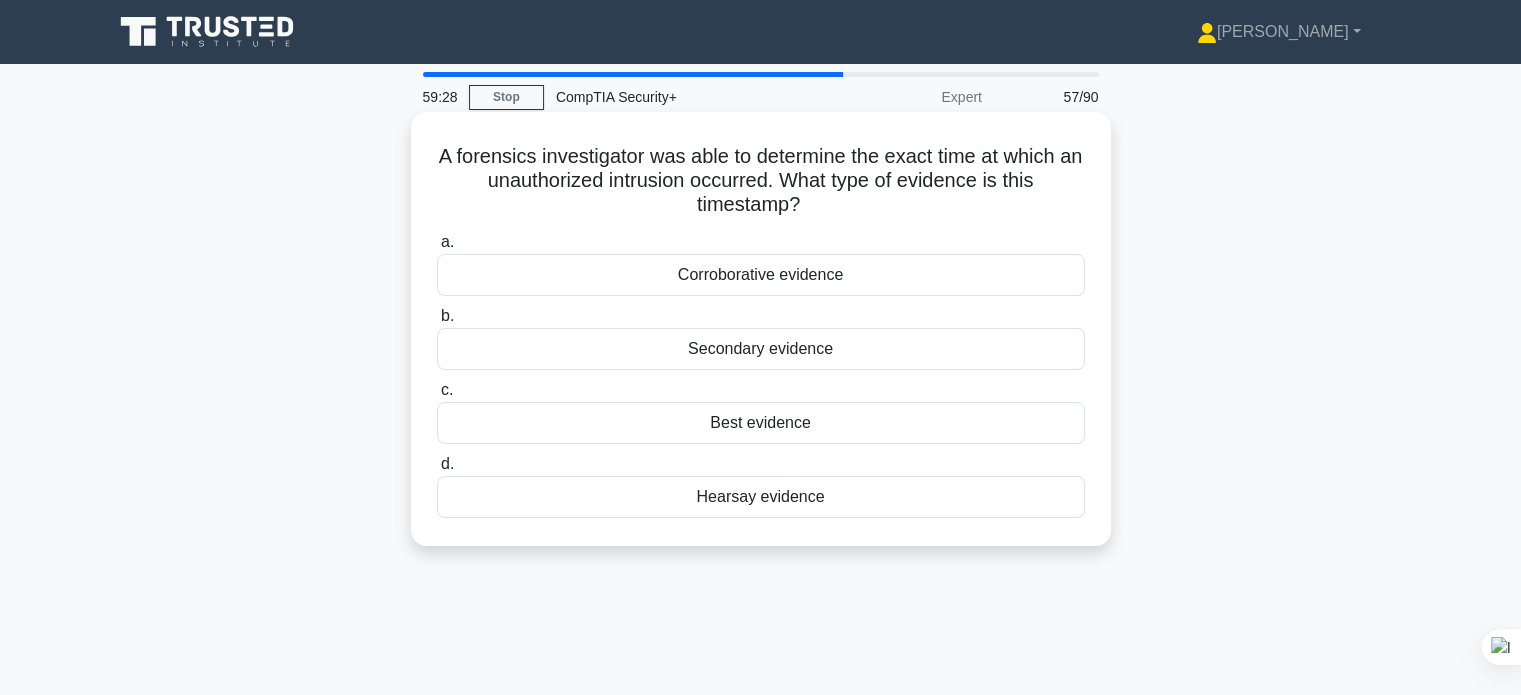 click on "Corroborative evidence" at bounding box center [761, 275] 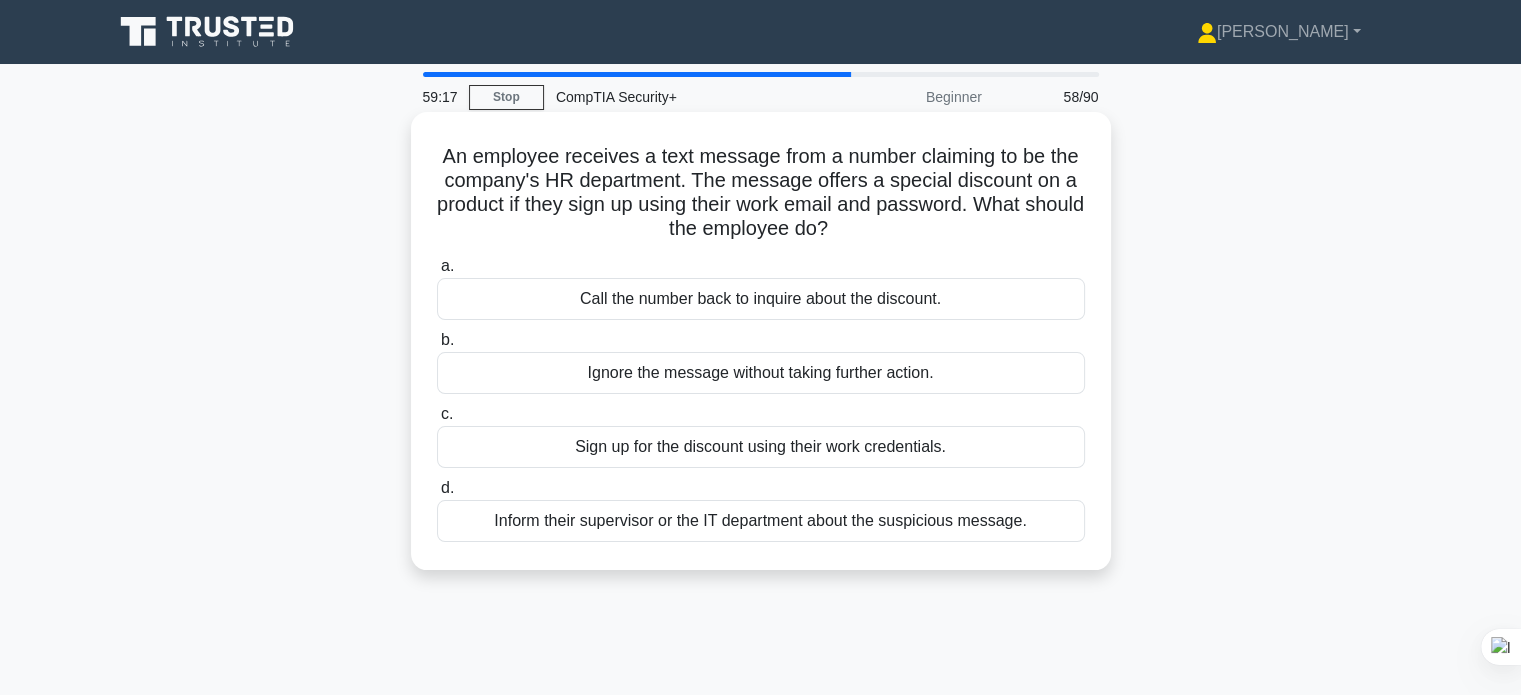 click on "Inform their supervisor or the IT department about the suspicious message." at bounding box center [761, 521] 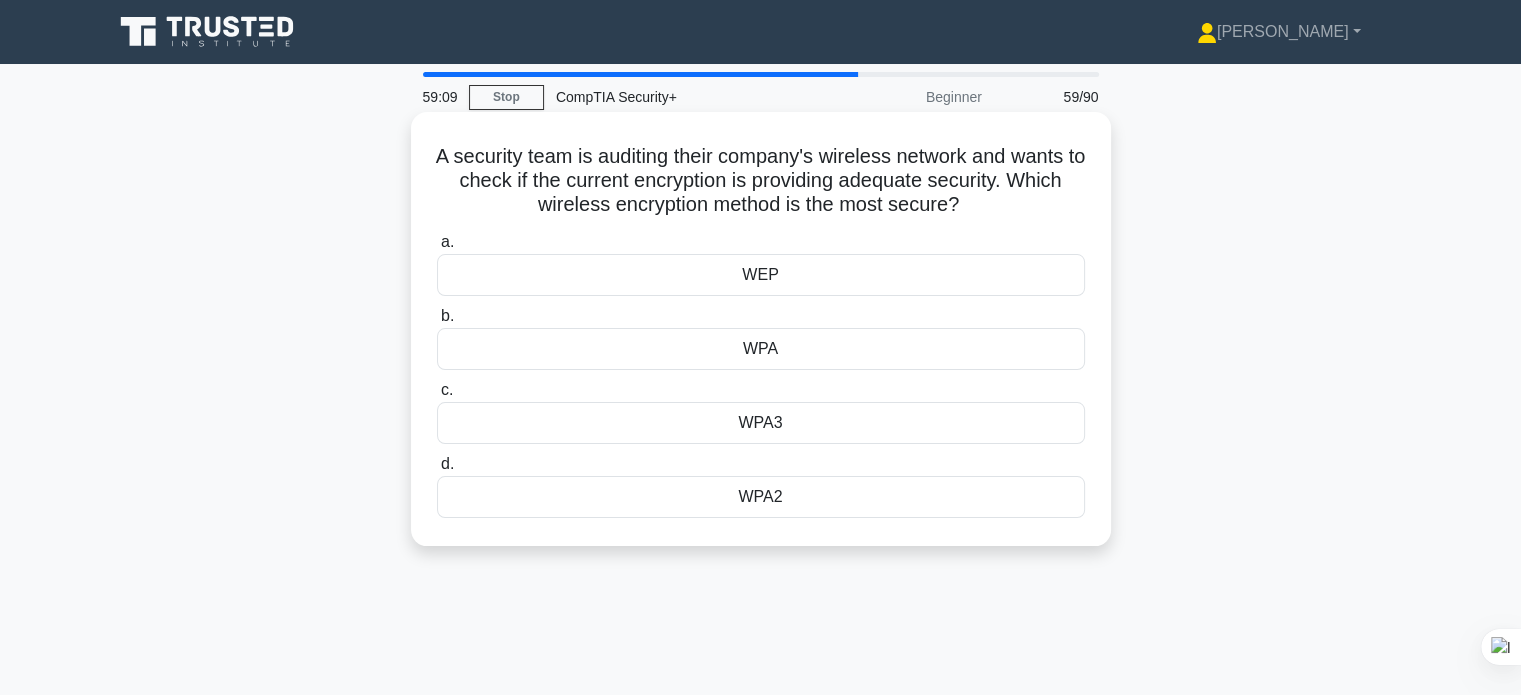 click on "WPA3" at bounding box center [761, 423] 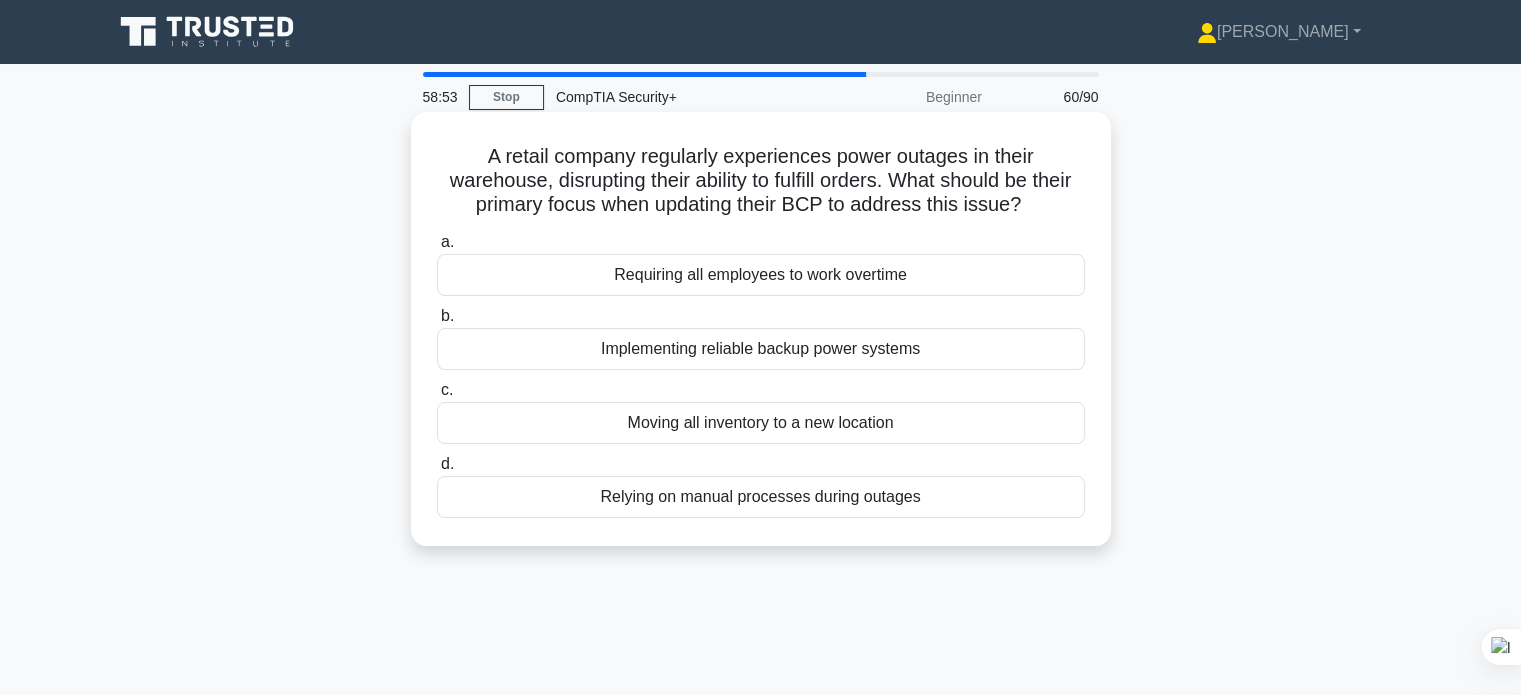 click on "Implementing reliable backup power systems" at bounding box center [761, 349] 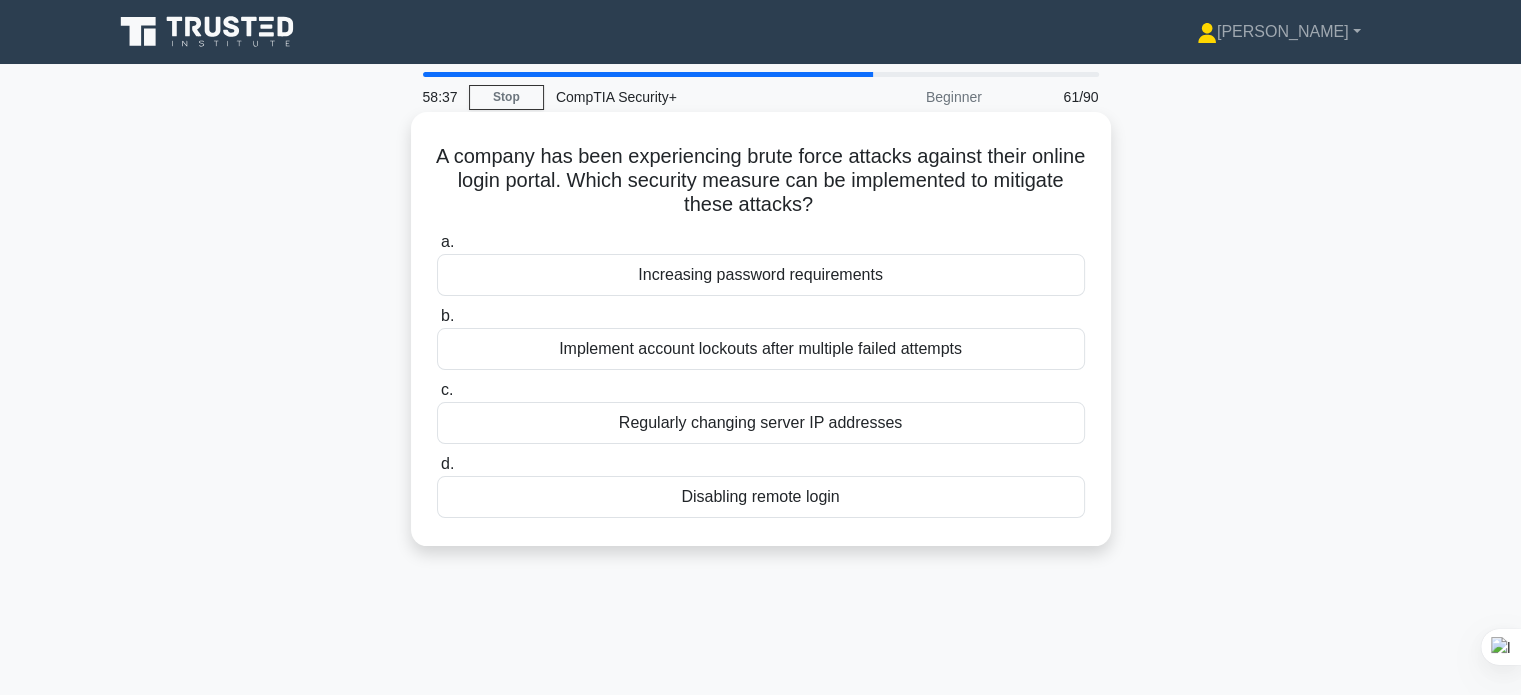 click on "Implement account lockouts after multiple failed attempts" at bounding box center (761, 349) 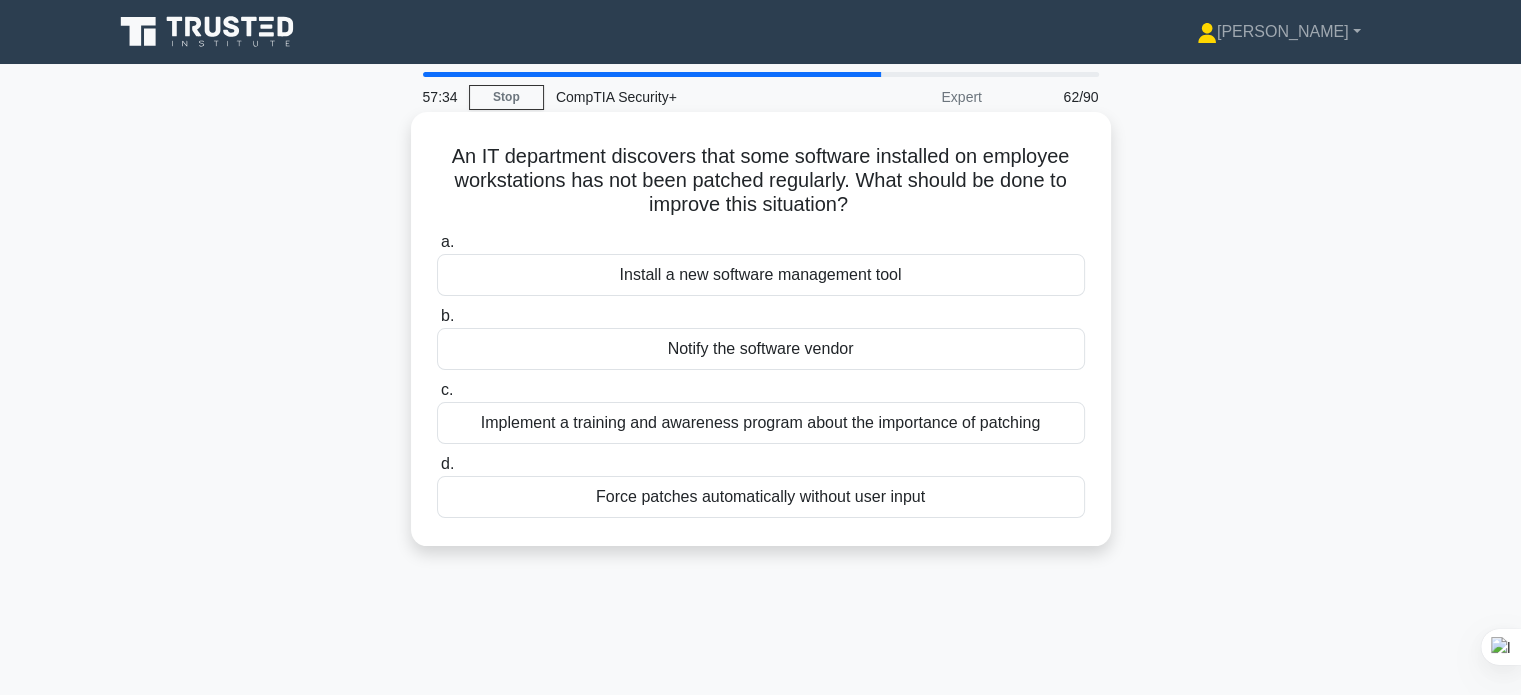 click on "Implement a training and awareness program about the importance of patching" at bounding box center (761, 423) 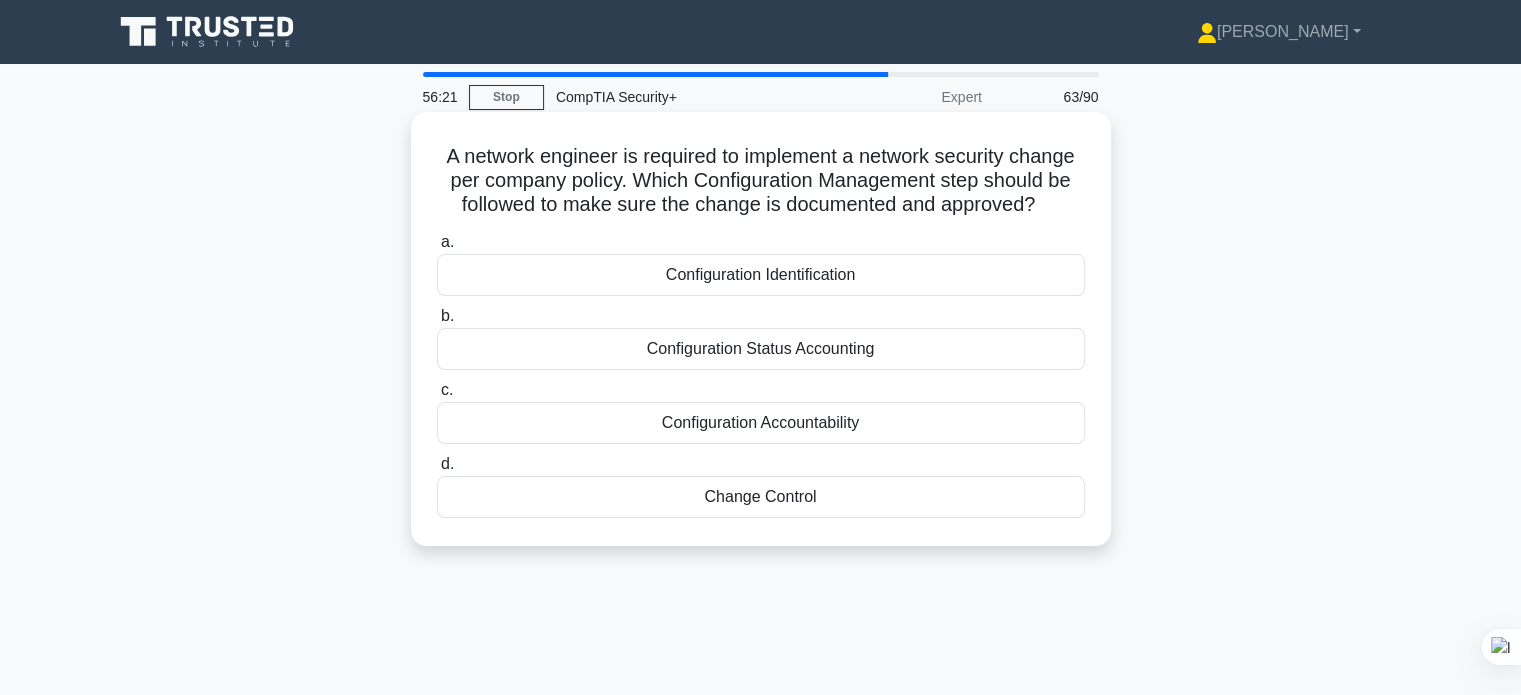 click on "Configuration Identification" at bounding box center (761, 275) 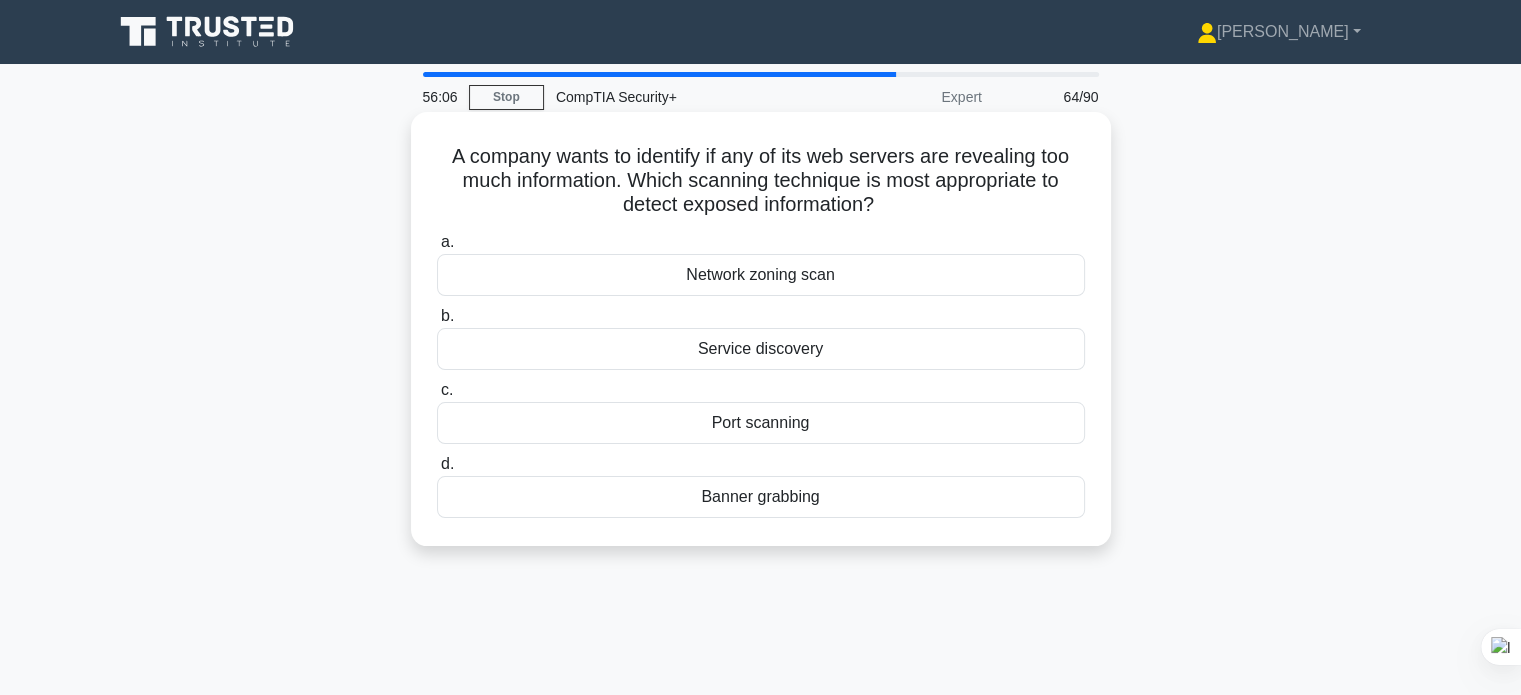 click on "Port scanning" at bounding box center (761, 423) 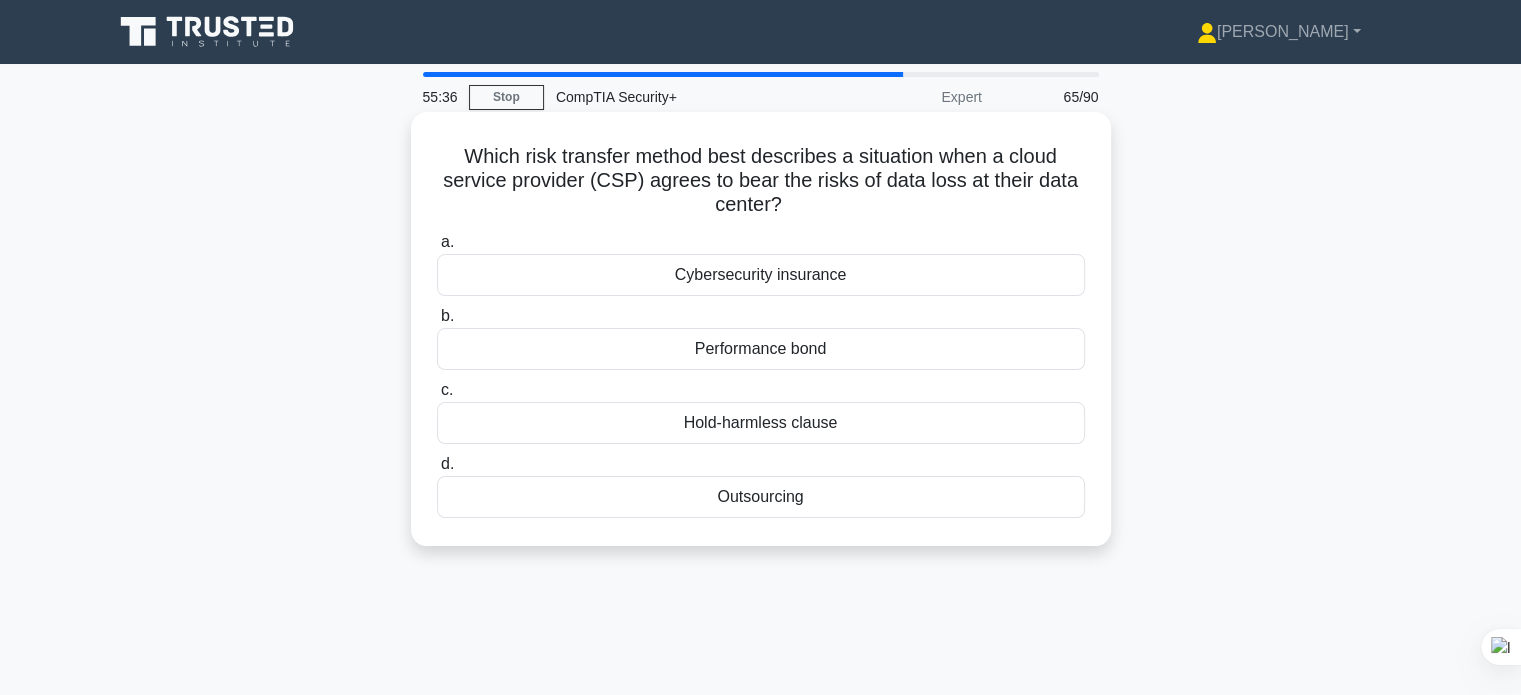 click on "Cybersecurity insurance" at bounding box center (761, 275) 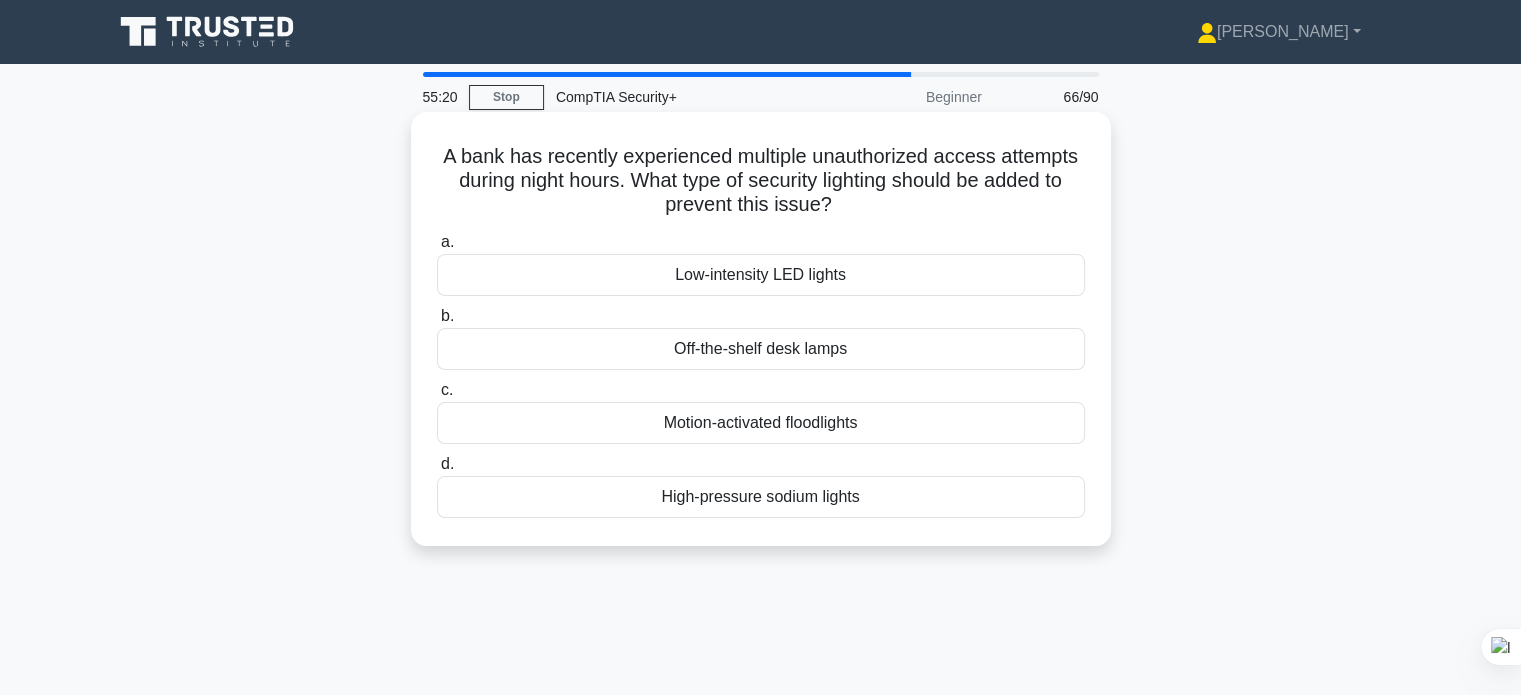 click on "High-pressure sodium lights" at bounding box center (761, 497) 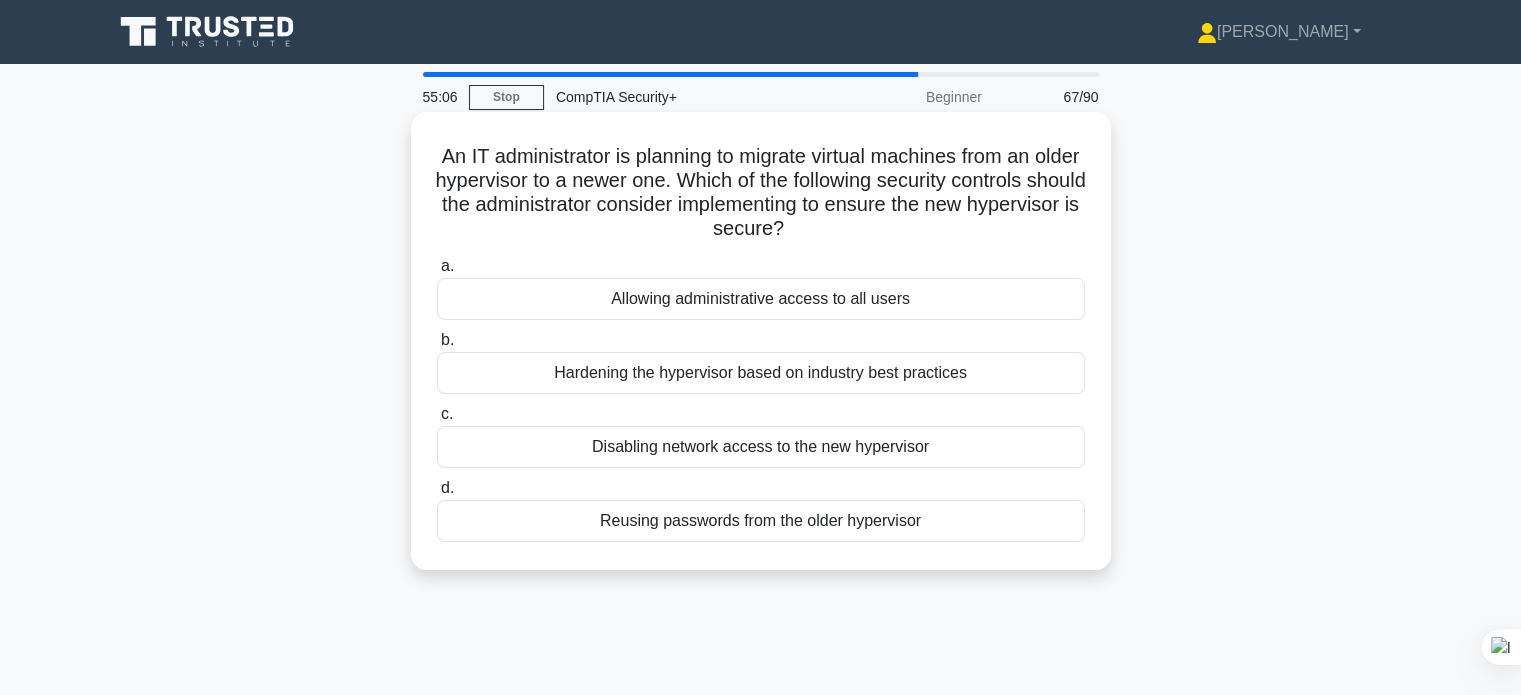 click on "Hardening the hypervisor based on industry best practices" at bounding box center [761, 373] 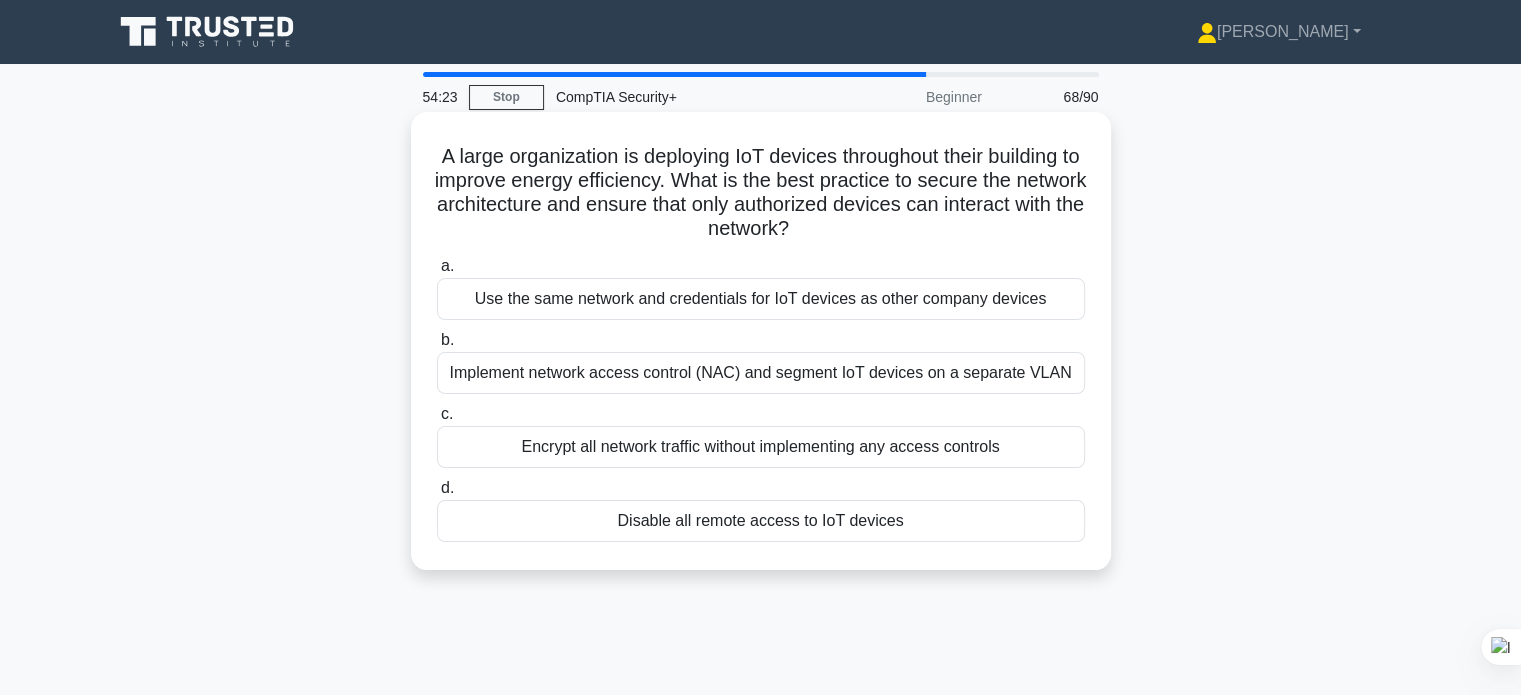 click on "Implement network access control (NAC) and segment IoT devices on a separate VLAN" at bounding box center [761, 373] 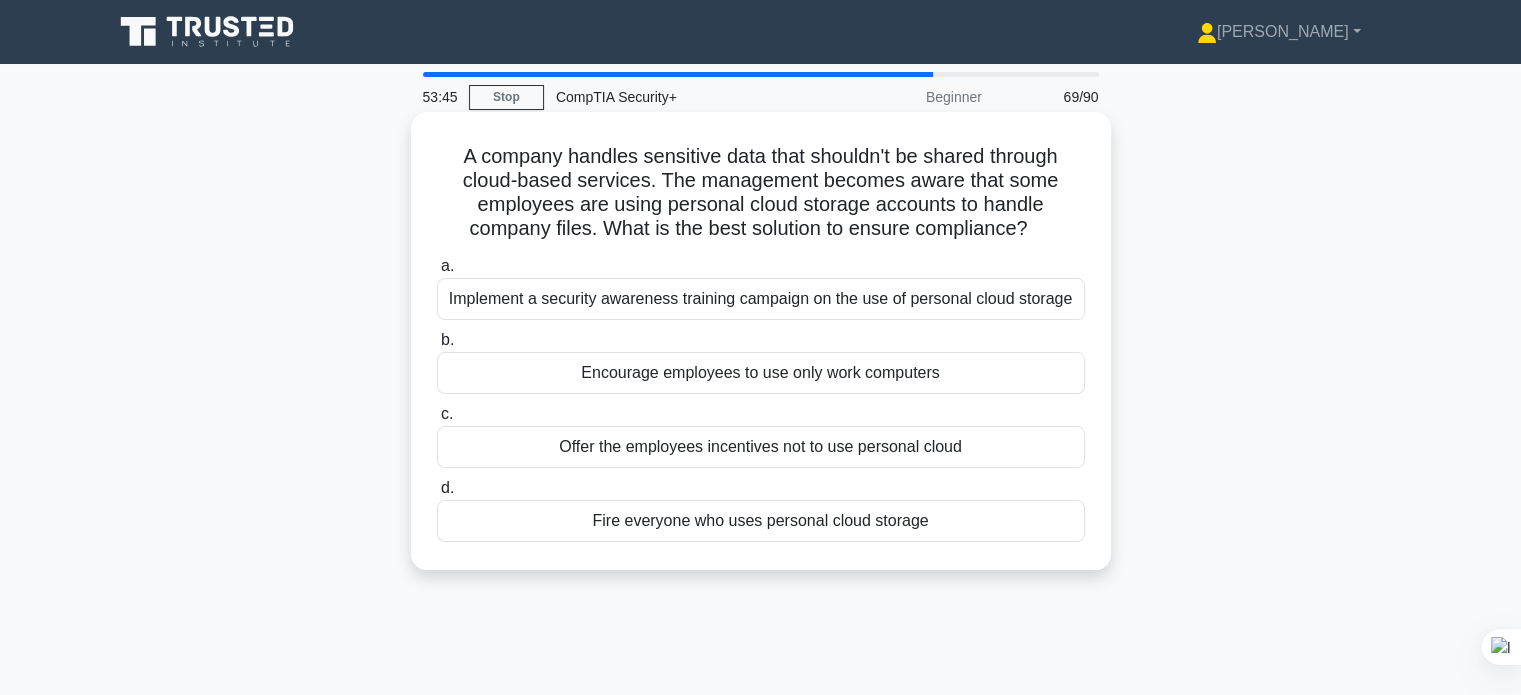 click on "Implement a security awareness training campaign on the use of personal cloud storage" at bounding box center (761, 299) 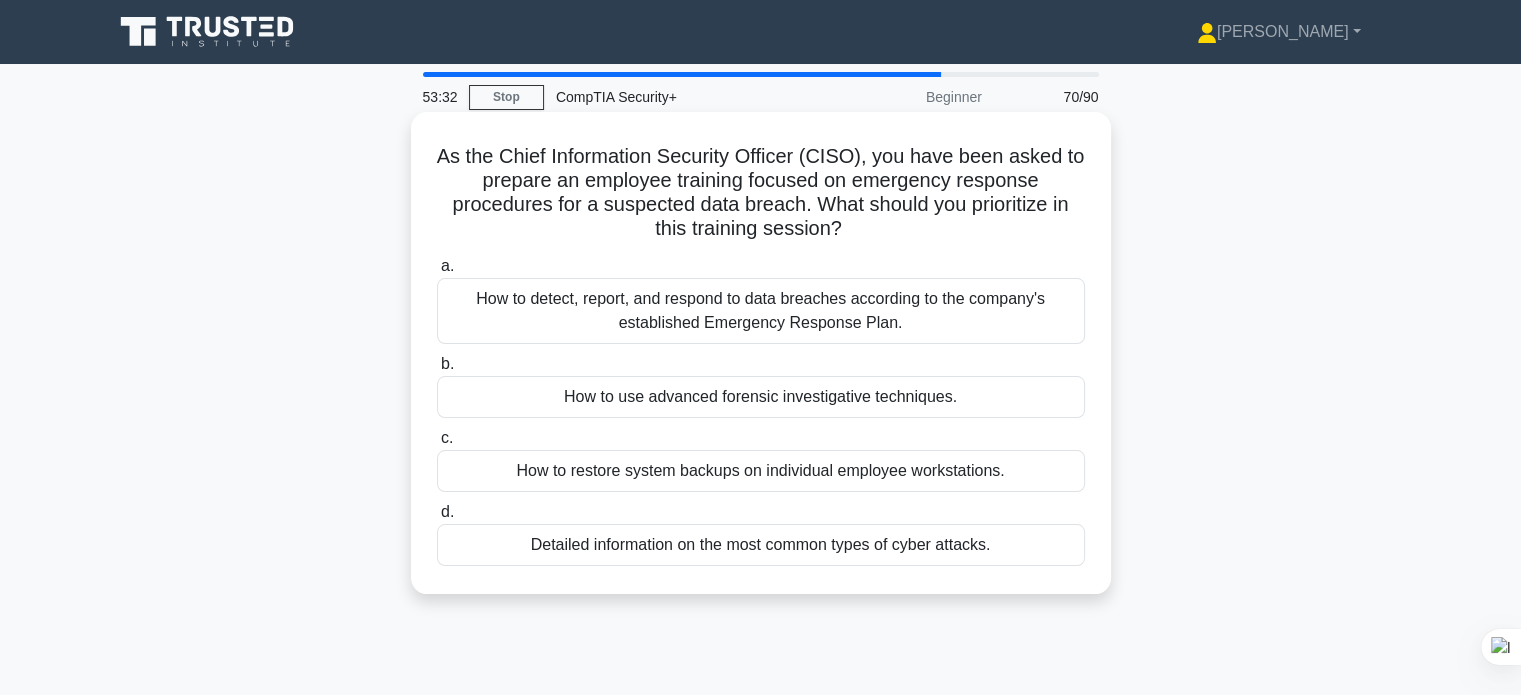 click on "How to detect, report, and respond to data breaches according to the company's established Emergency Response Plan." at bounding box center [761, 311] 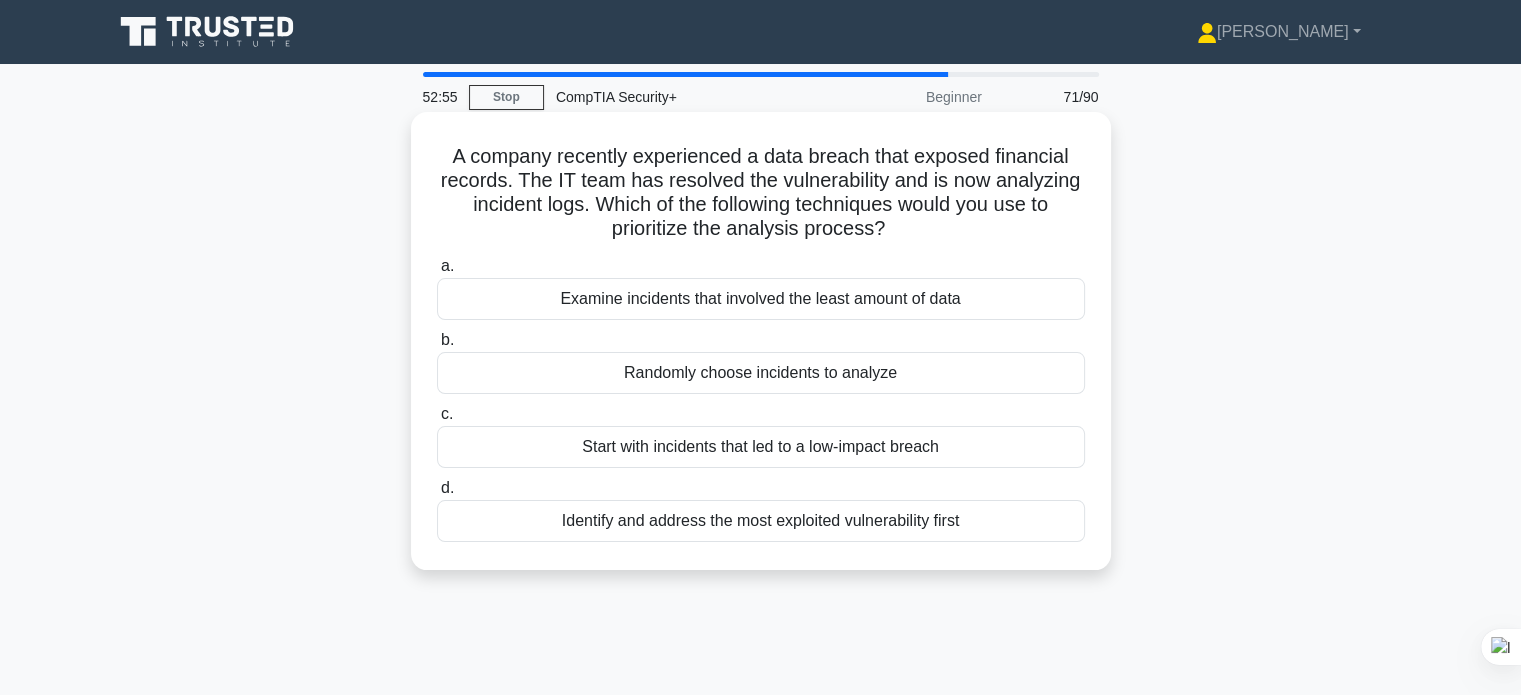 click on "Identify and address the most exploited vulnerability first" at bounding box center [761, 521] 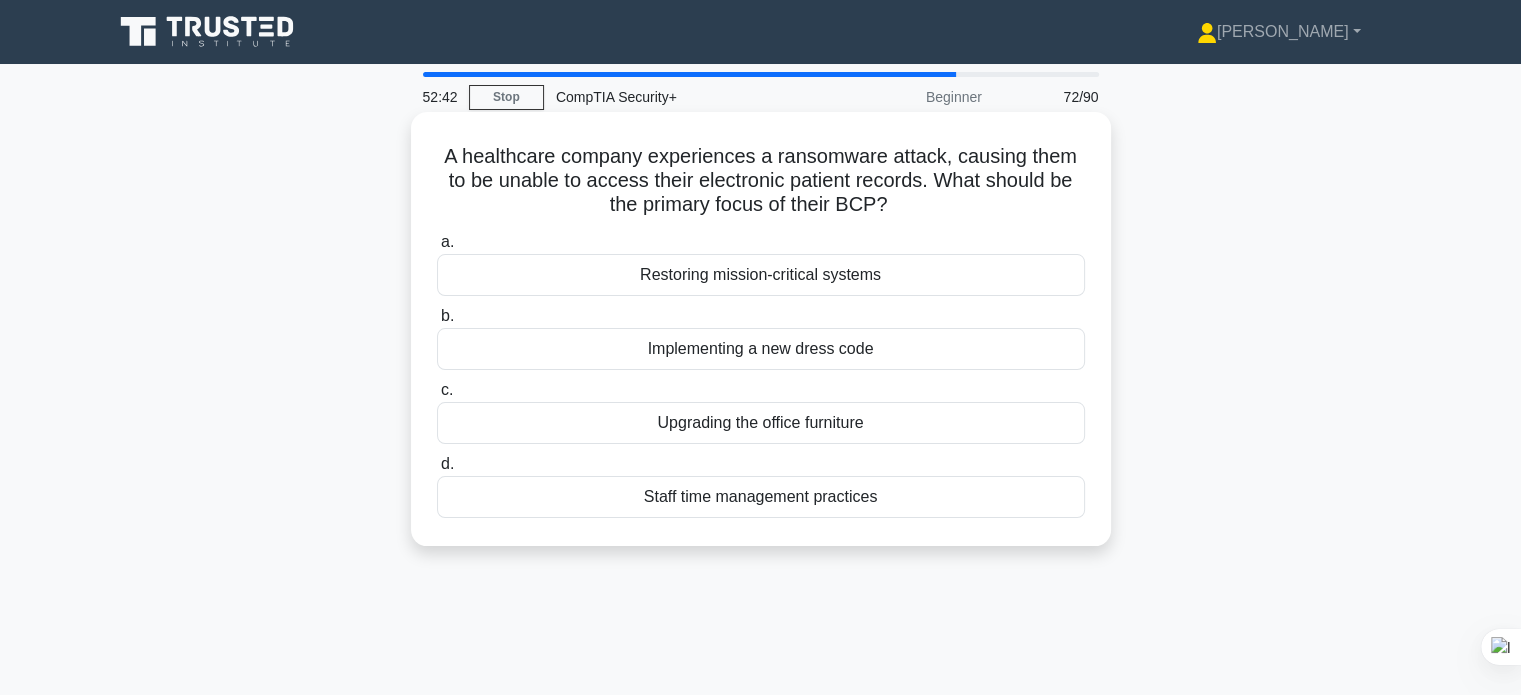 click on "Restoring mission-critical systems" at bounding box center [761, 275] 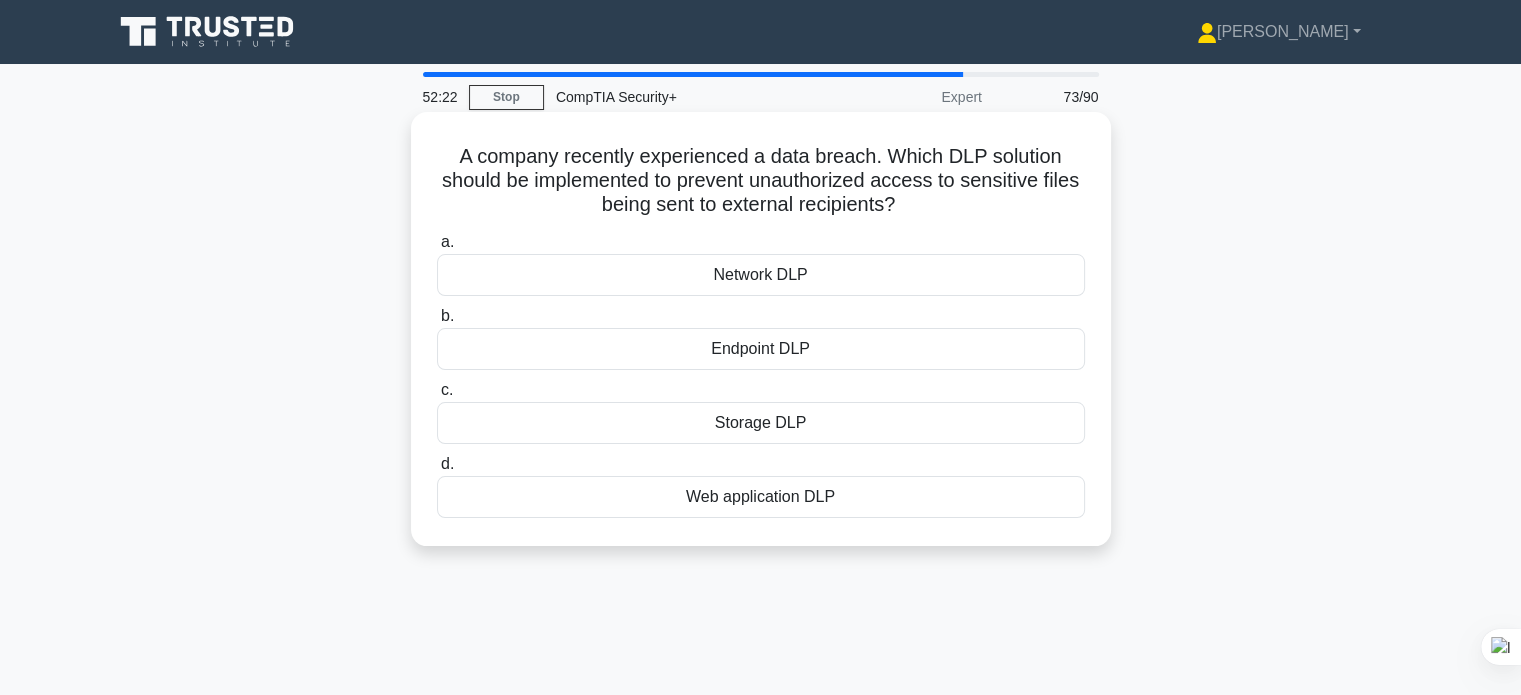 click on "Endpoint DLP" at bounding box center [761, 349] 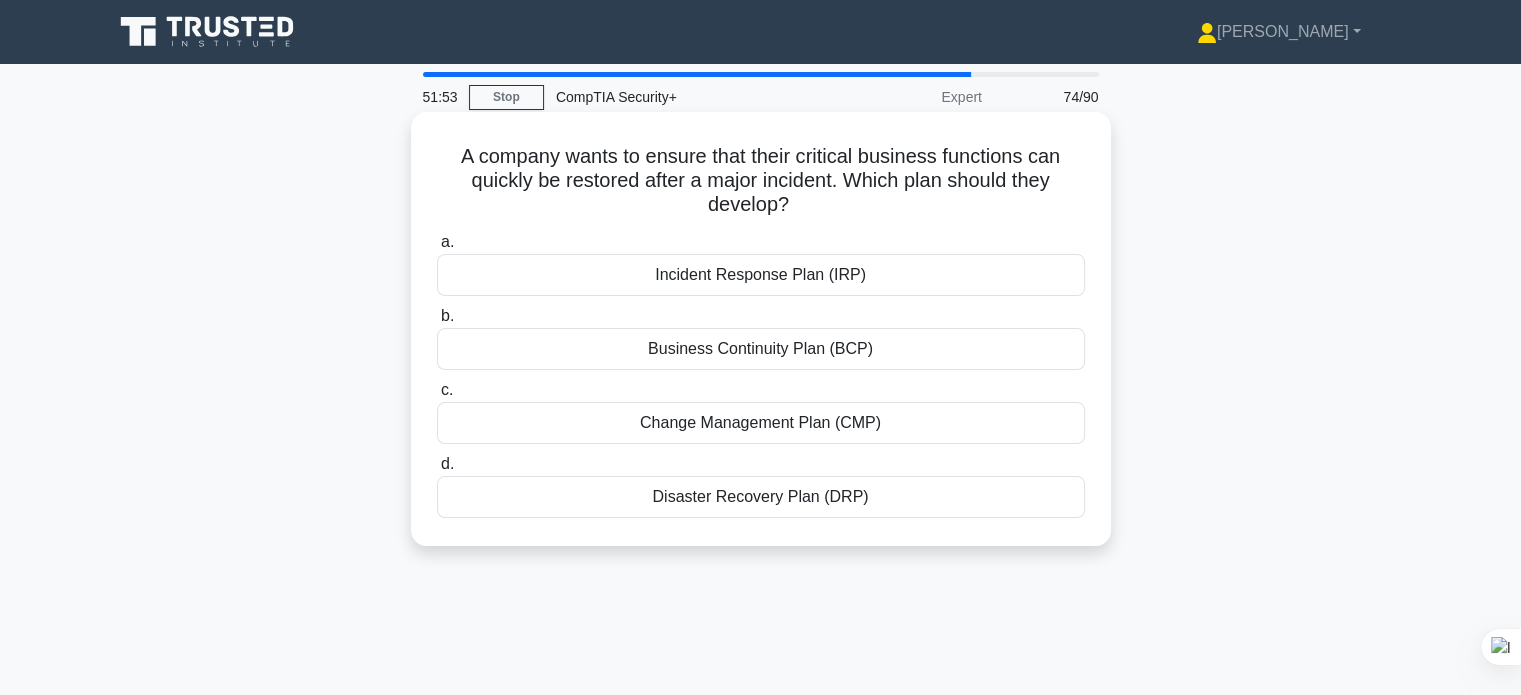 click on "Disaster Recovery Plan (DRP)" at bounding box center (761, 497) 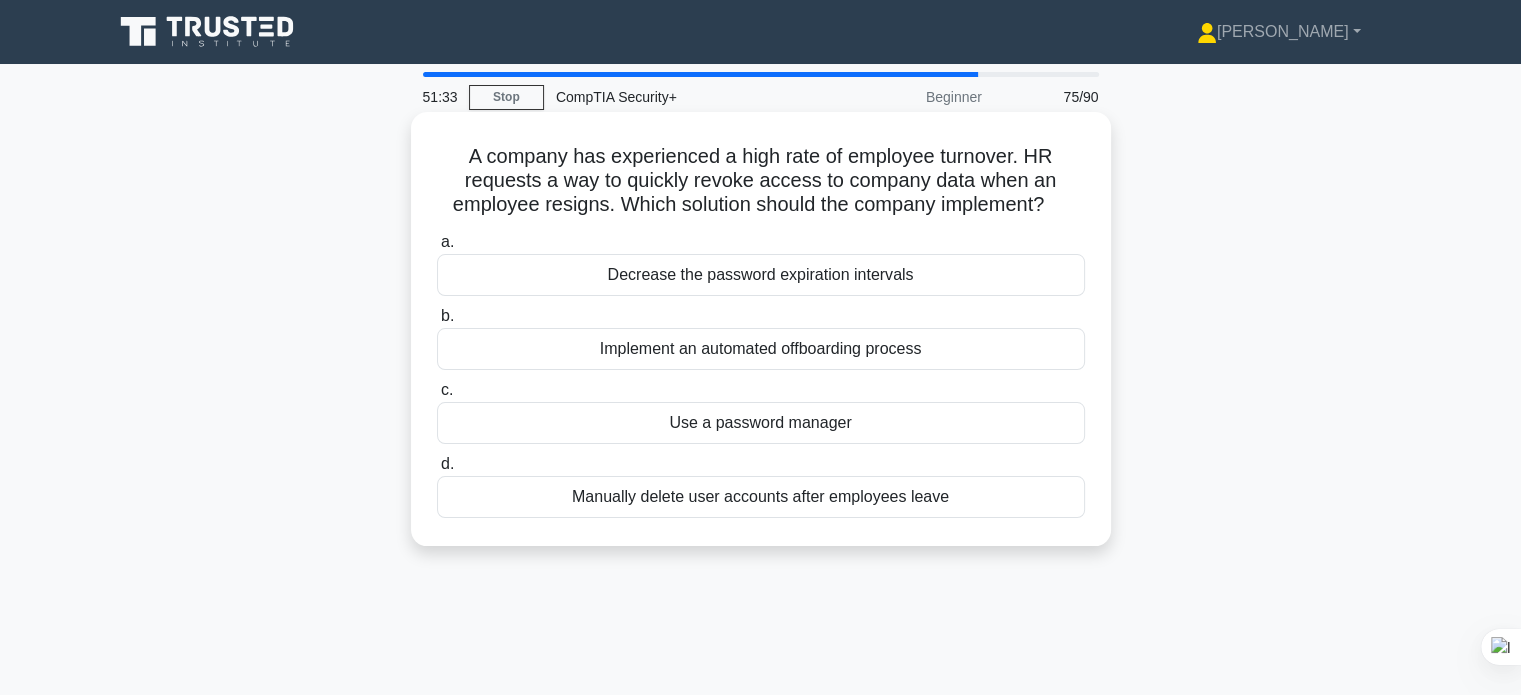 click on "Implement an automated offboarding process" at bounding box center [761, 349] 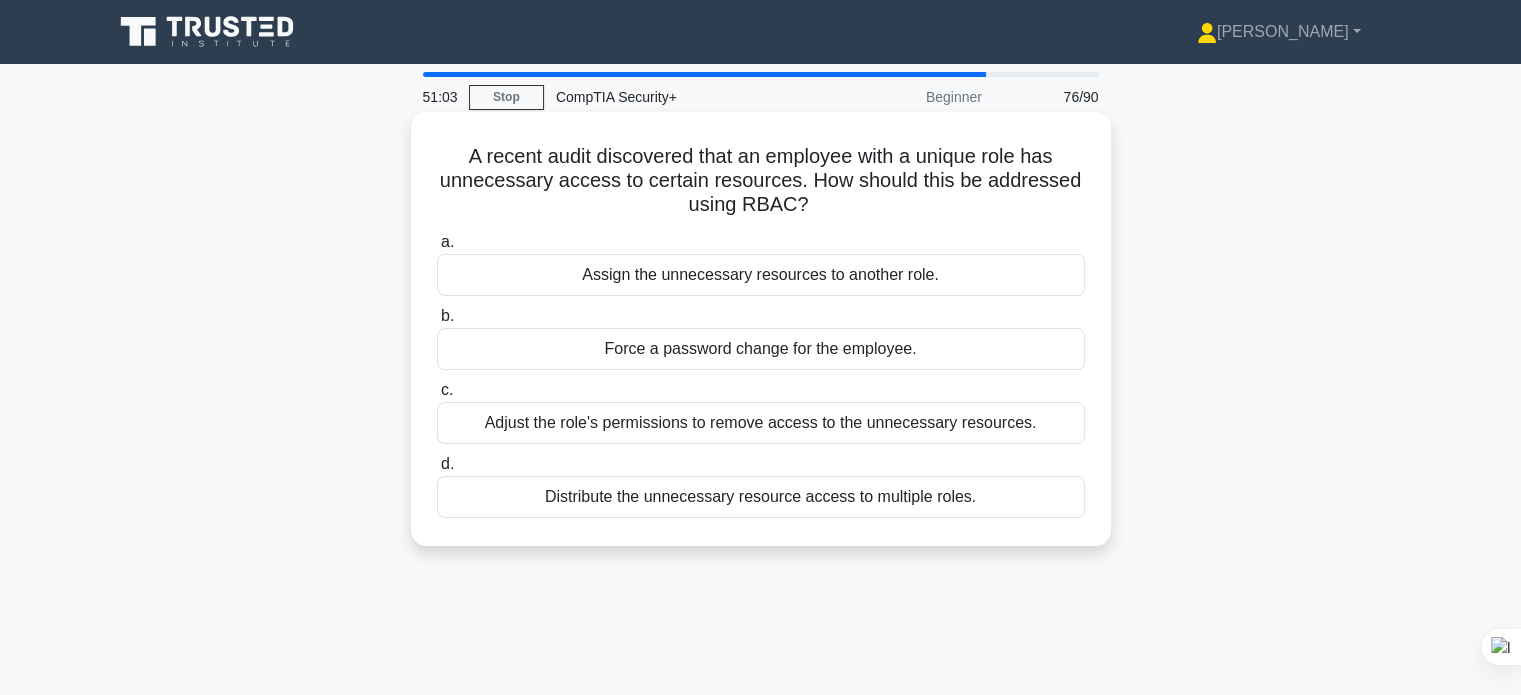 click on "Adjust the role's permissions to remove access to the unnecessary resources." at bounding box center (761, 423) 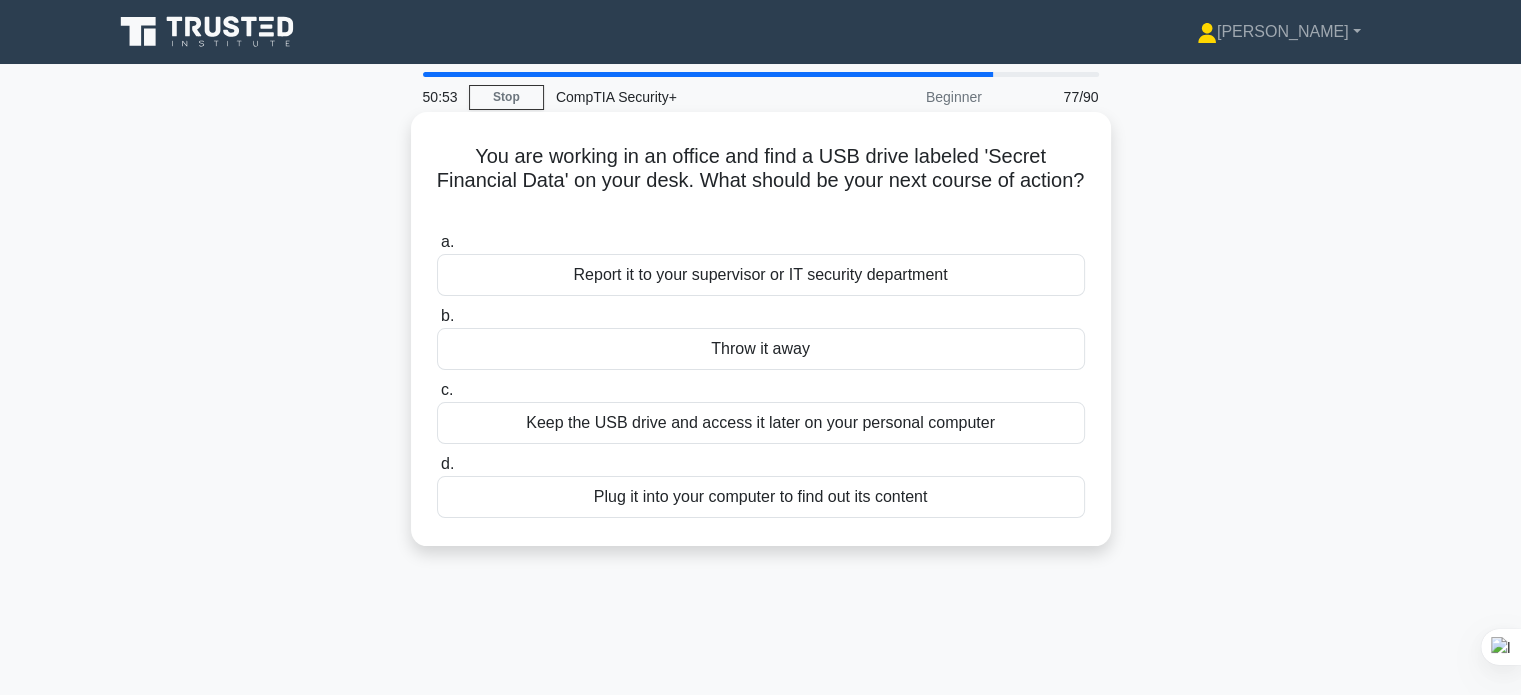 click on "Report it to your supervisor or IT security department" at bounding box center (761, 275) 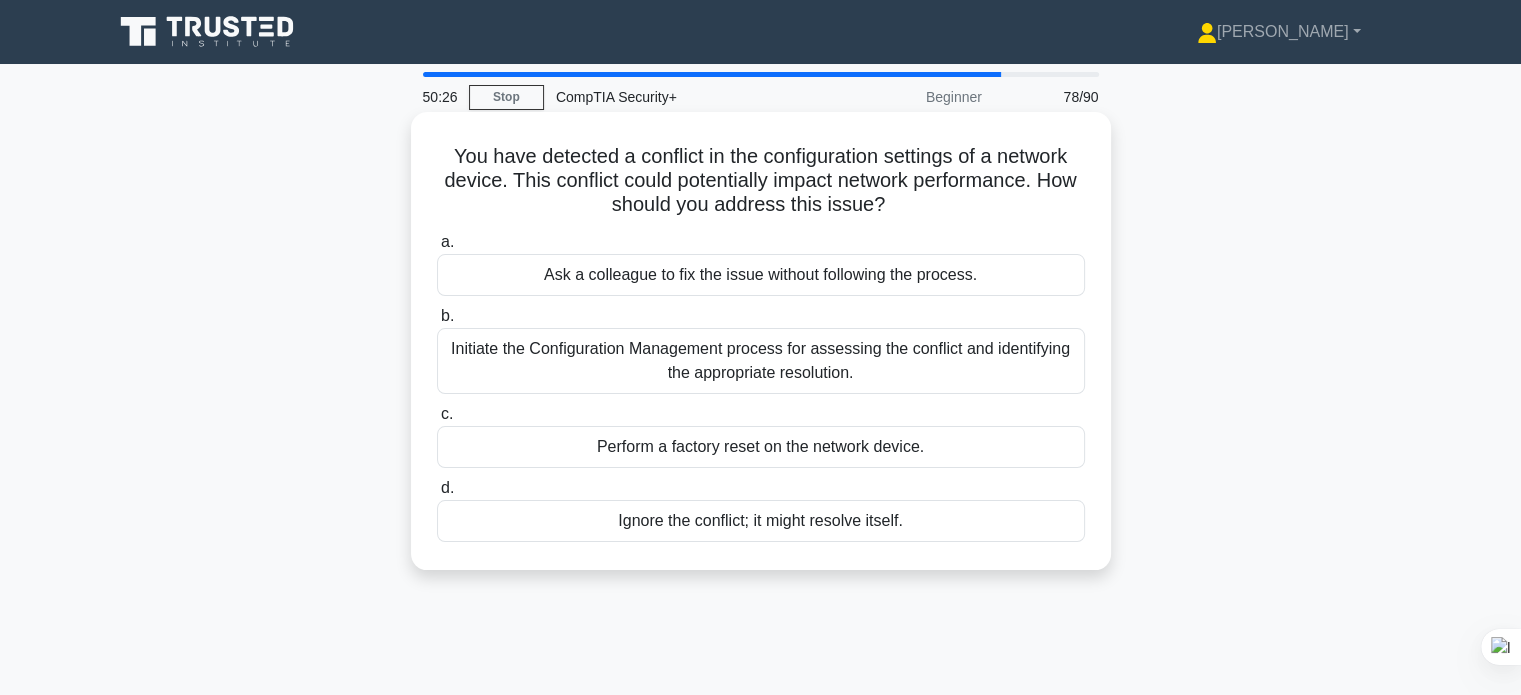 click on "Initiate the Configuration Management process for assessing the conflict and identifying the appropriate resolution." at bounding box center (761, 361) 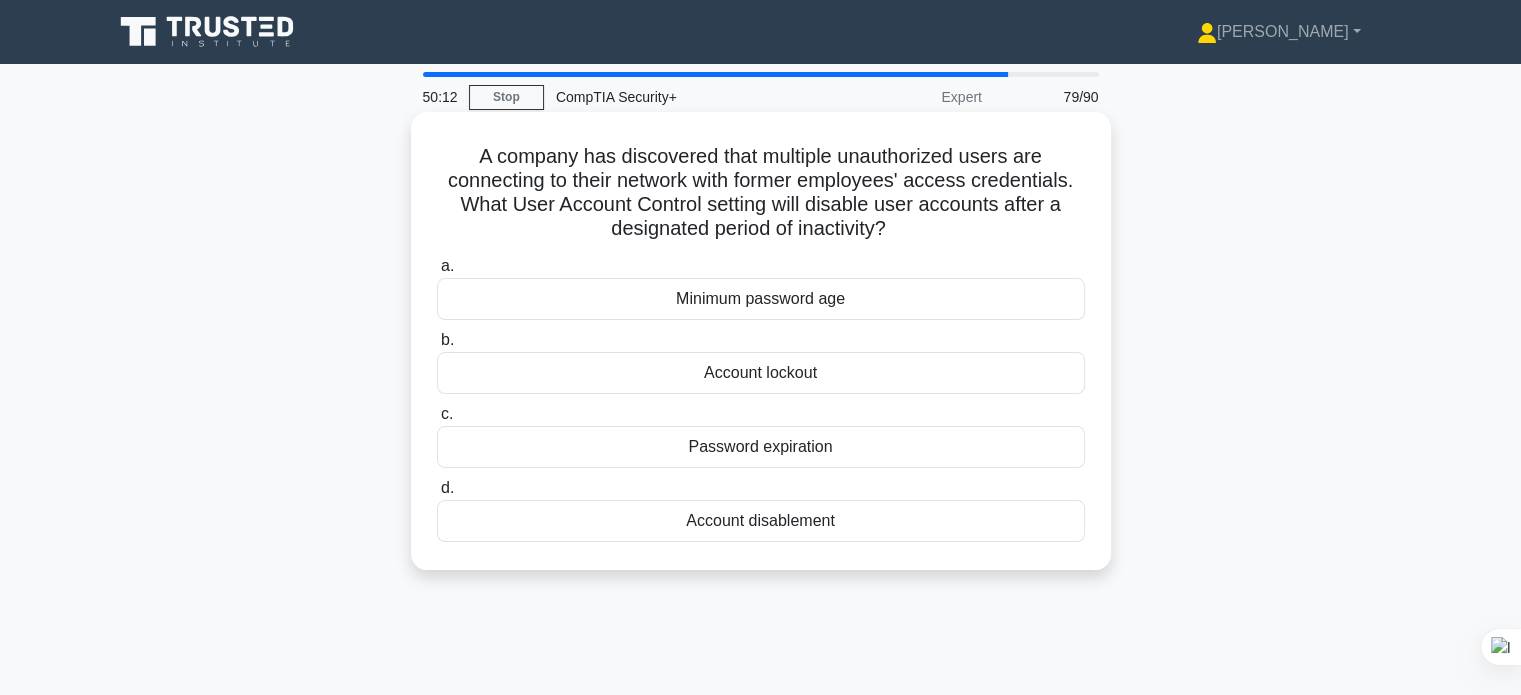 click on "Account disablement" at bounding box center (761, 521) 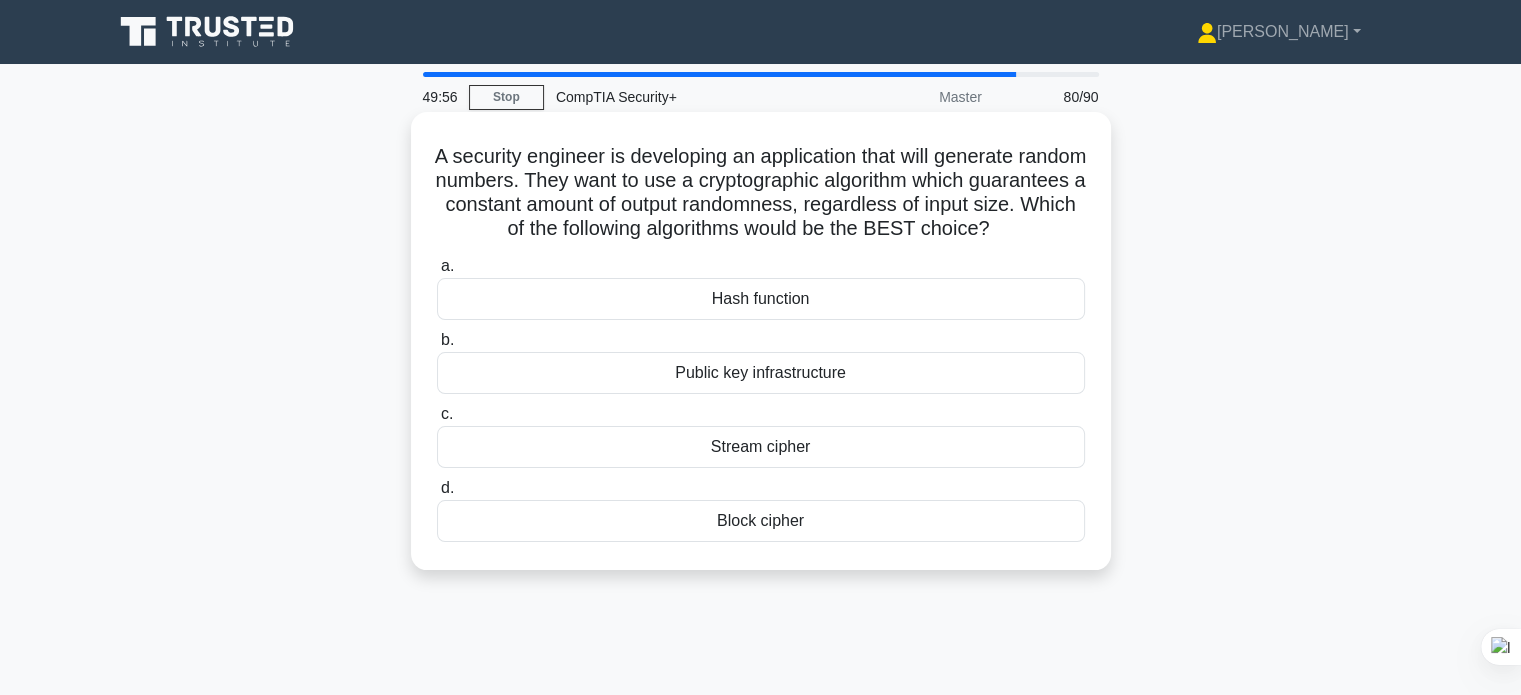 click on "Hash function" at bounding box center (761, 299) 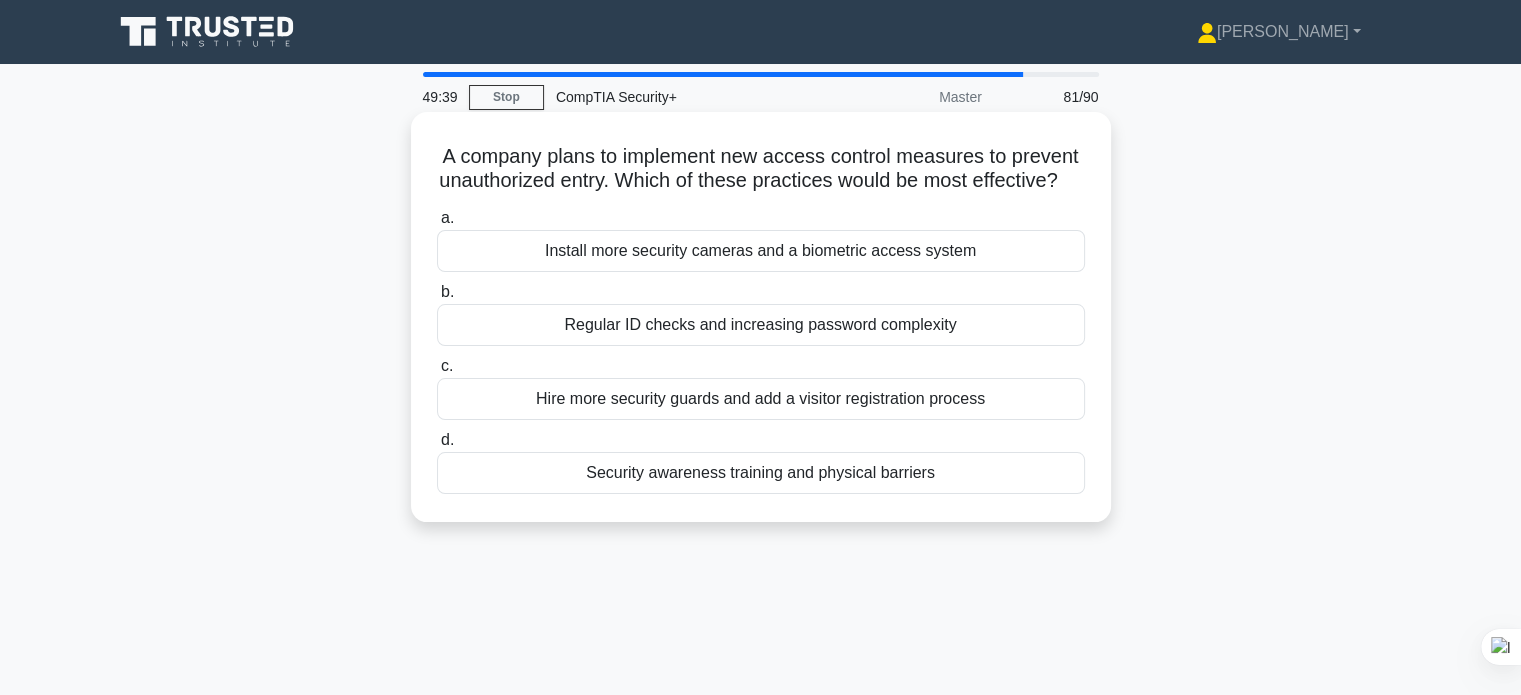 click on "Install more security cameras and a biometric access system" at bounding box center [761, 251] 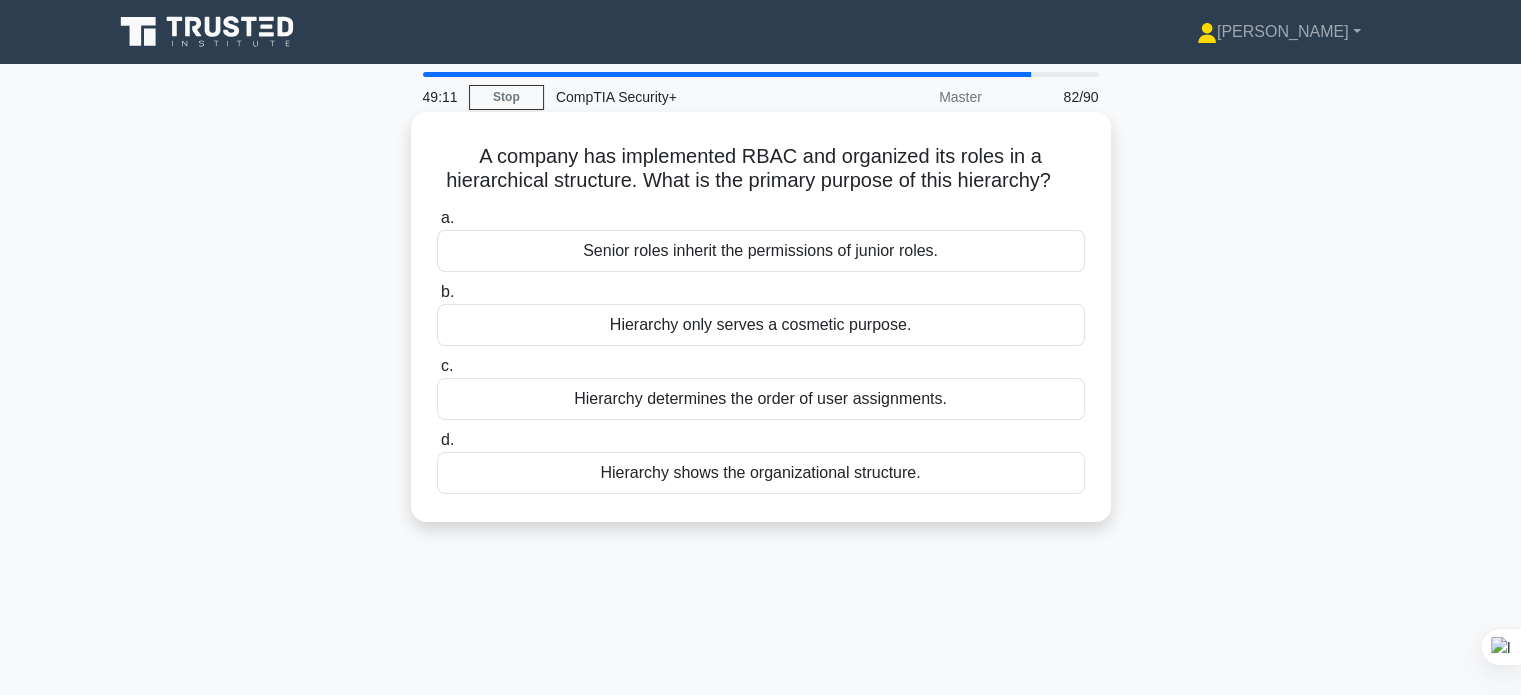 click on "Hierarchy determines the order of user assignments." at bounding box center (761, 399) 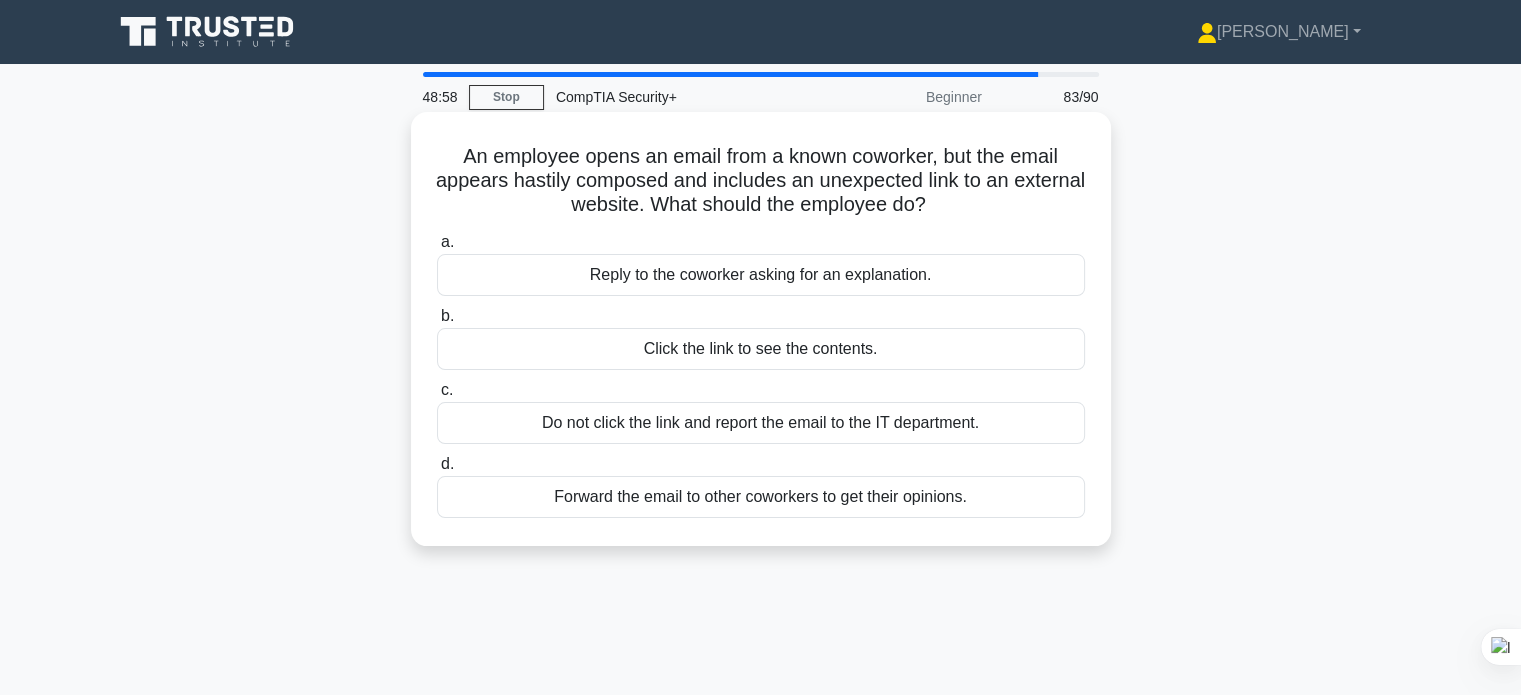 click on "Do not click the link and report the email to the IT department." at bounding box center [761, 423] 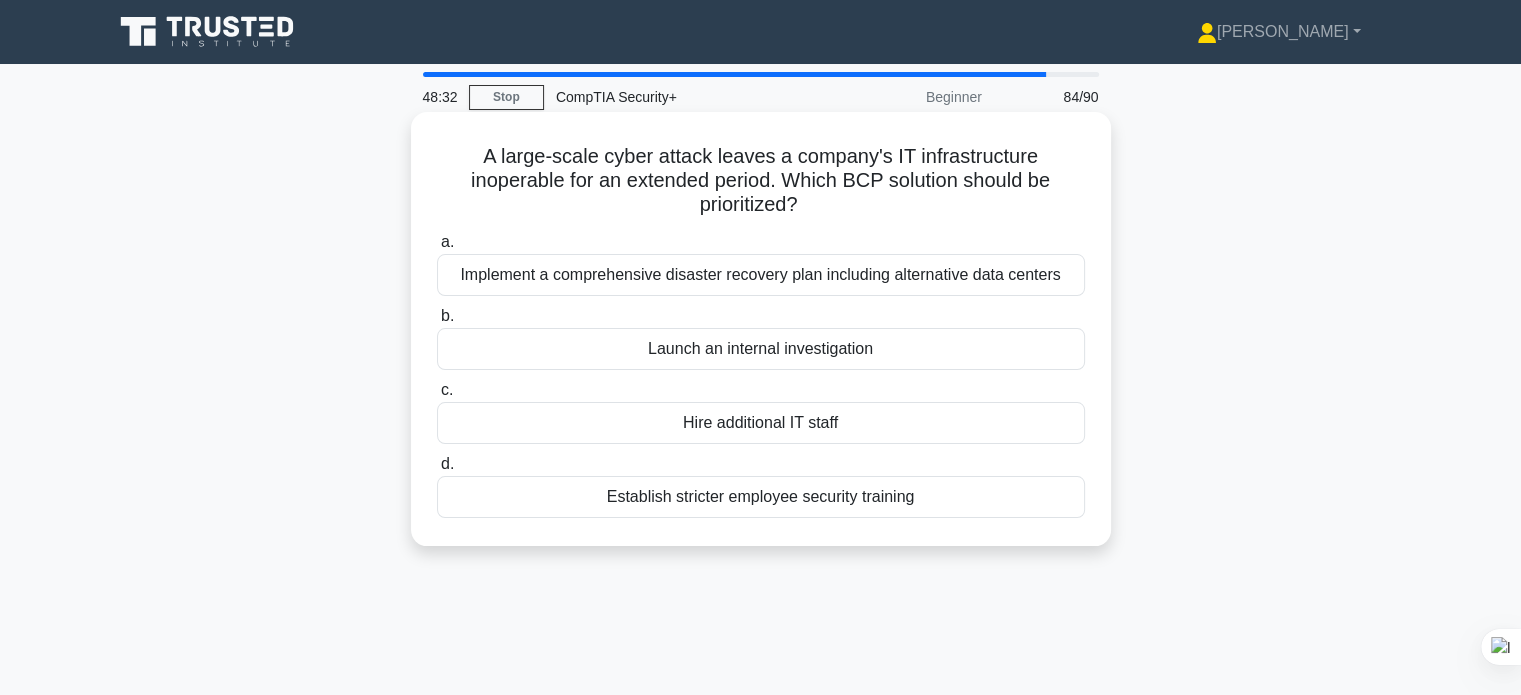 click on "Implement a comprehensive disaster recovery plan including alternative data centers" at bounding box center [761, 275] 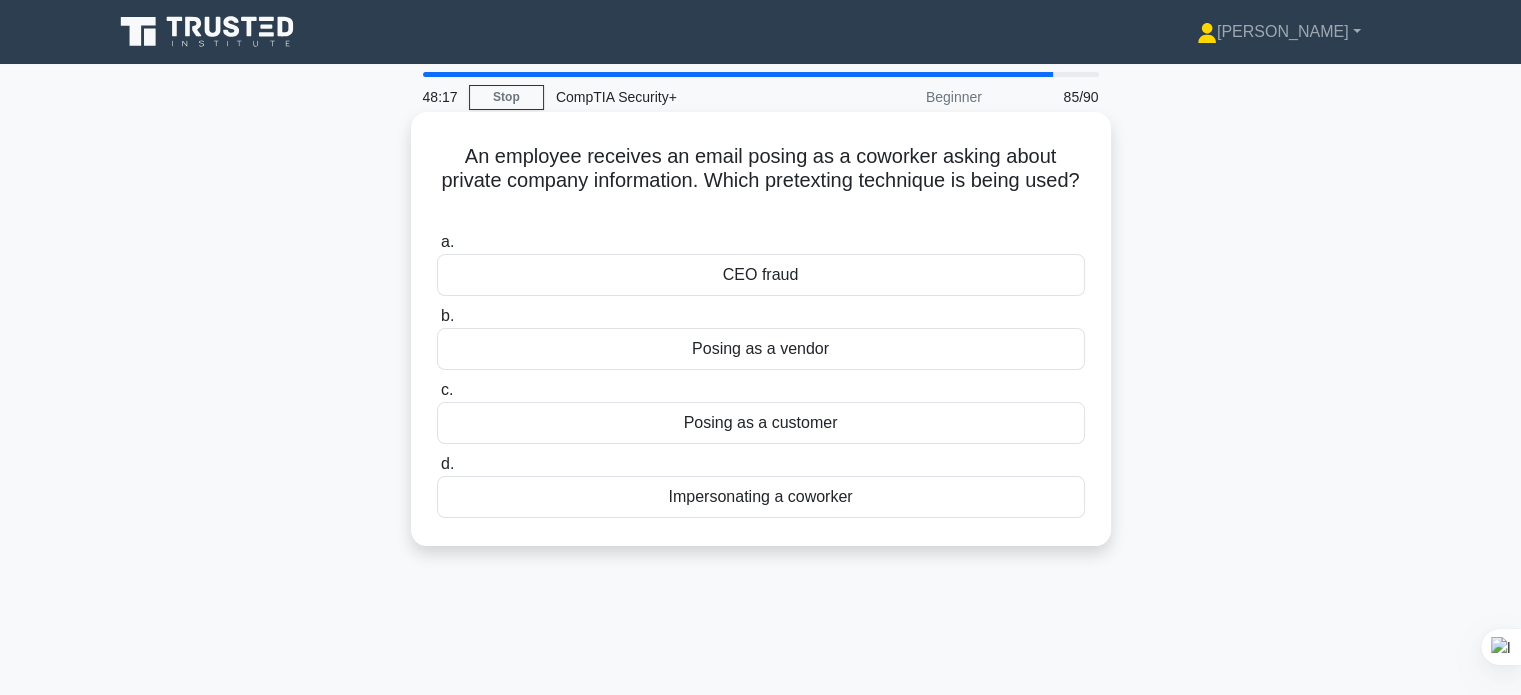 click on "Impersonating a coworker" at bounding box center (761, 497) 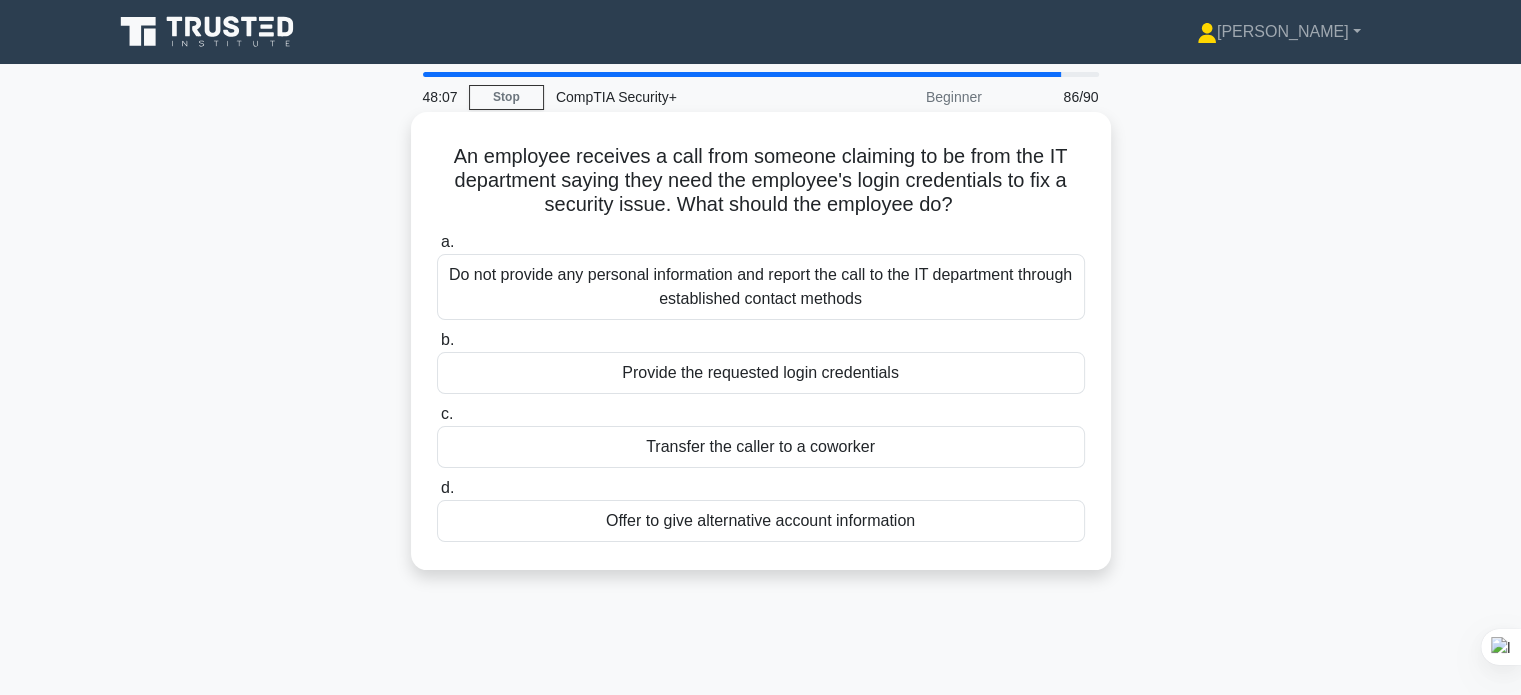 click on "Do not provide any personal information and report the call to the IT department through established contact methods" at bounding box center (761, 287) 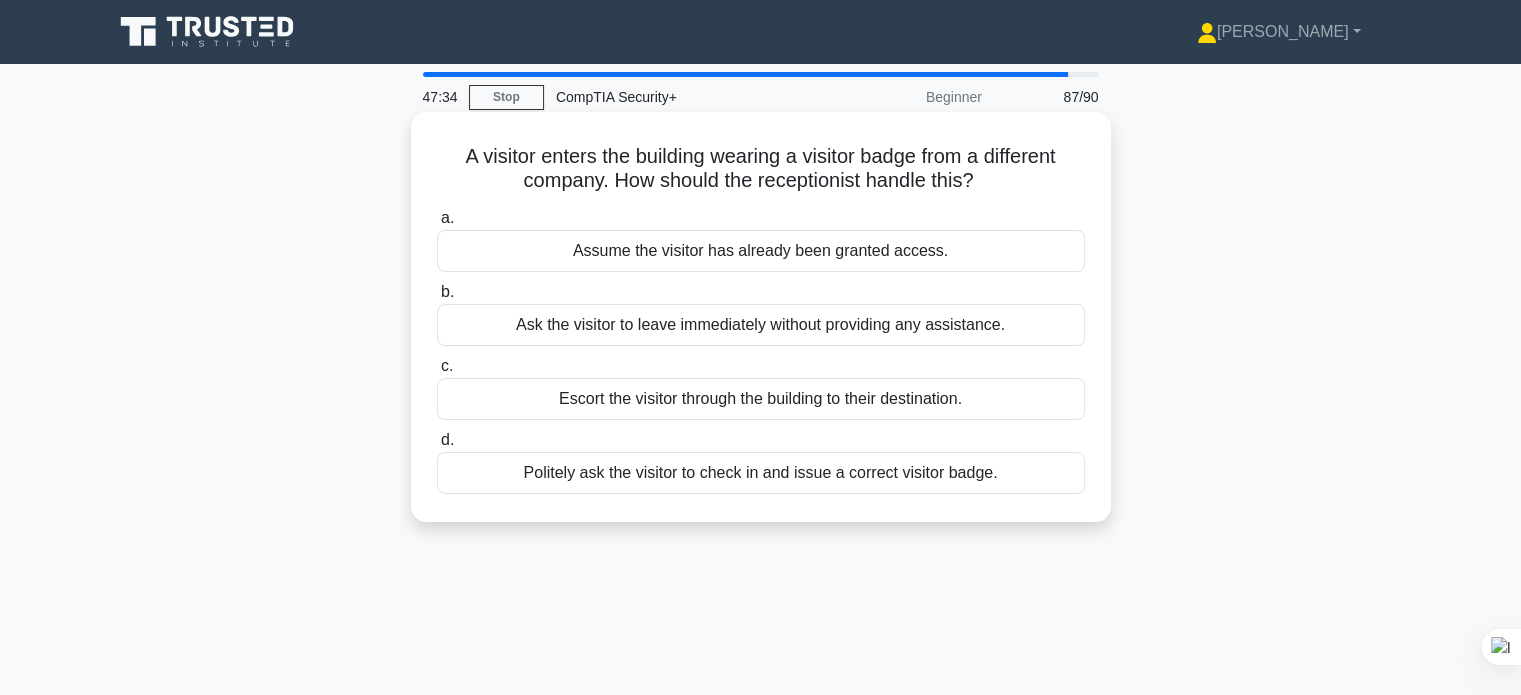 click on "Politely ask the visitor to check in and issue a correct visitor badge." at bounding box center (761, 473) 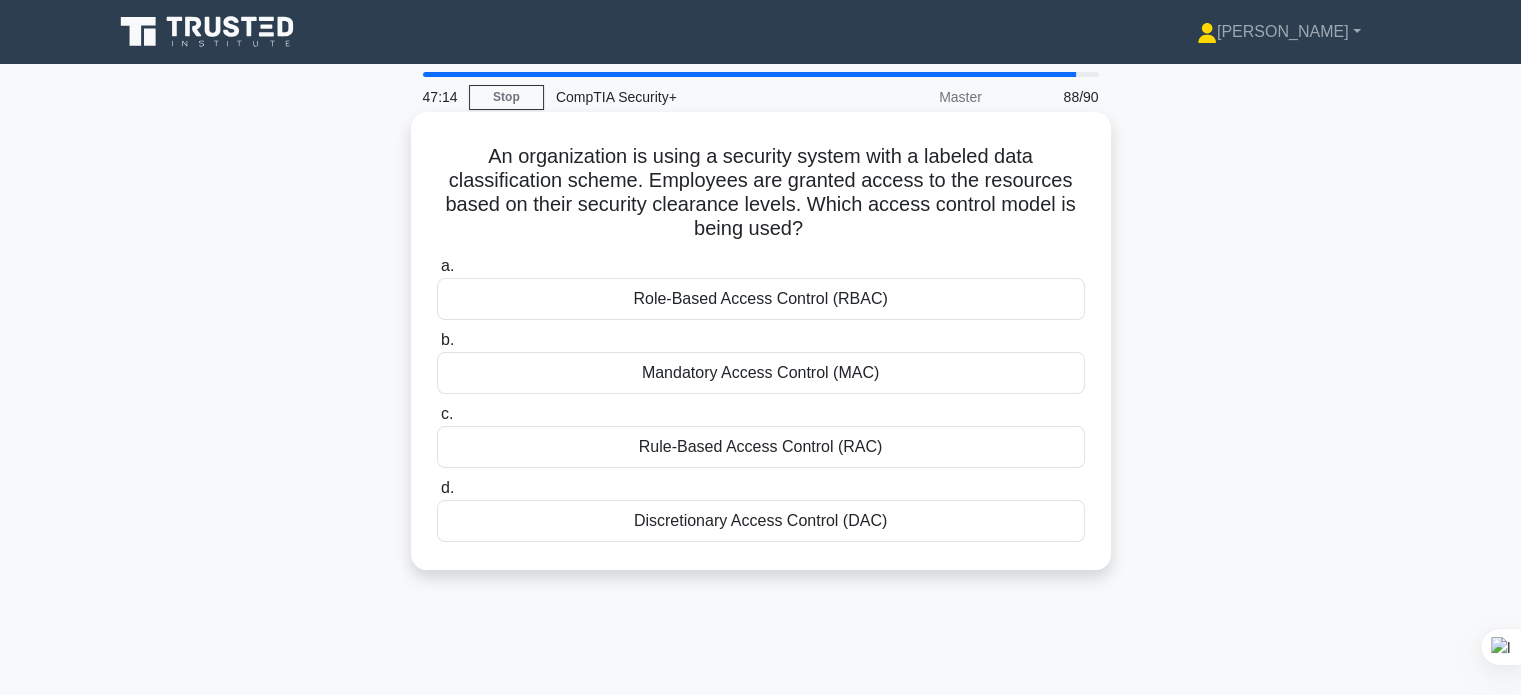 click on "Role-Based Access Control (RBAC)" at bounding box center (761, 299) 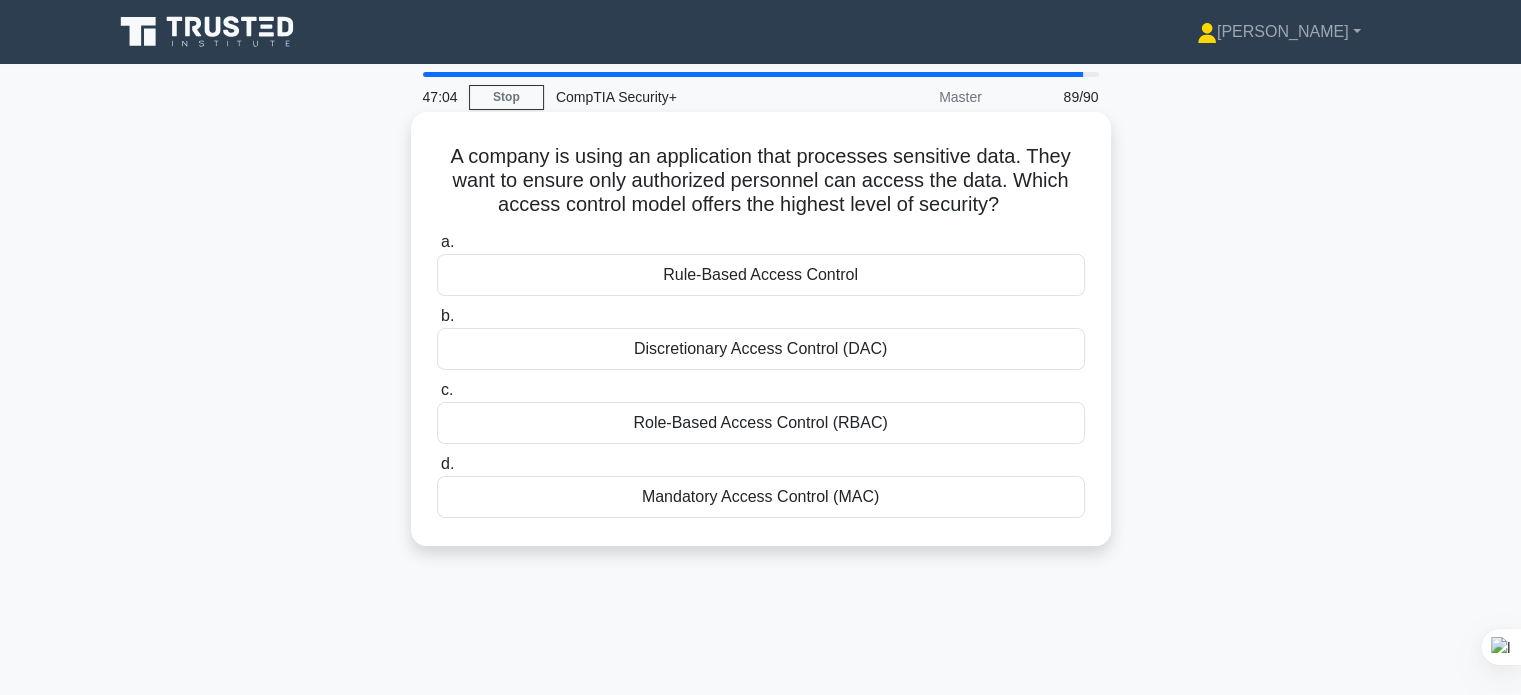 click on "Mandatory Access Control (MAC)" at bounding box center (761, 497) 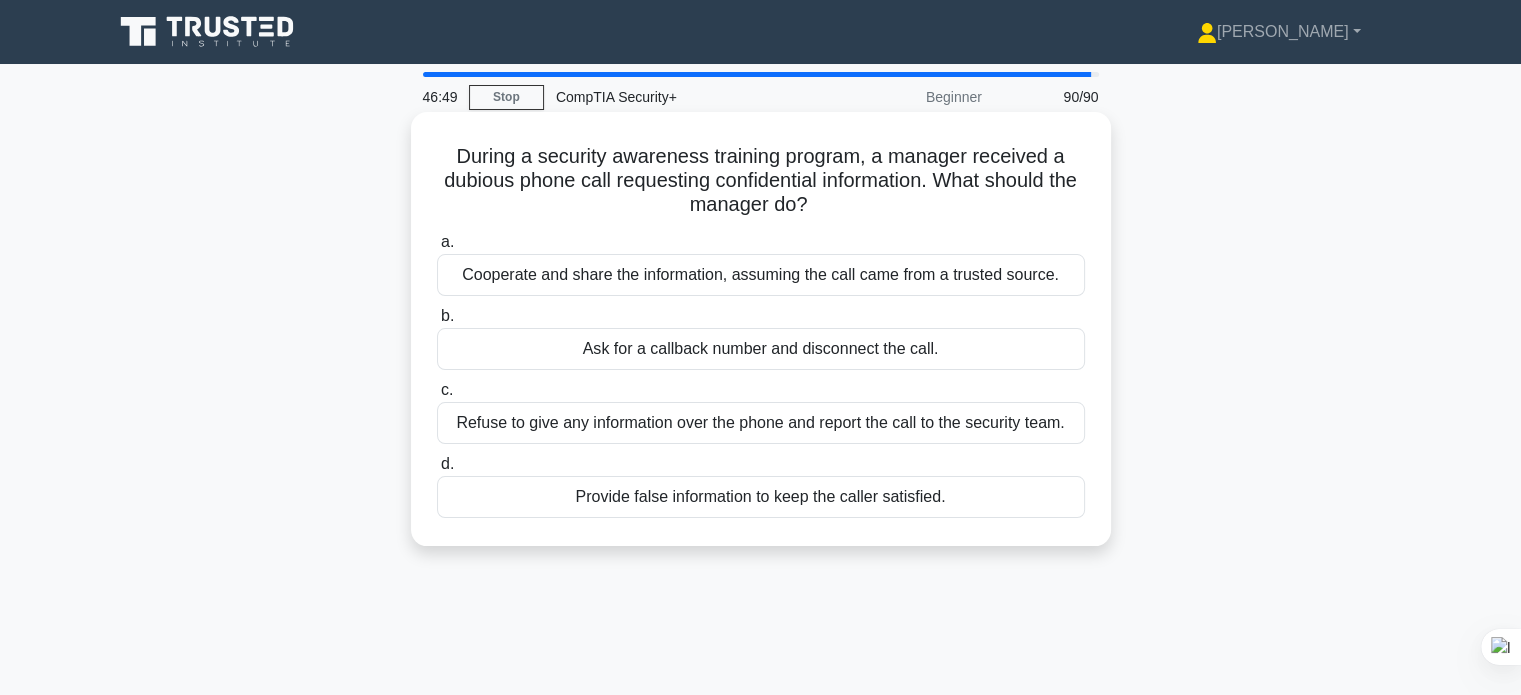 click on "Refuse to give any information over the phone and report the call to the security team." at bounding box center (761, 423) 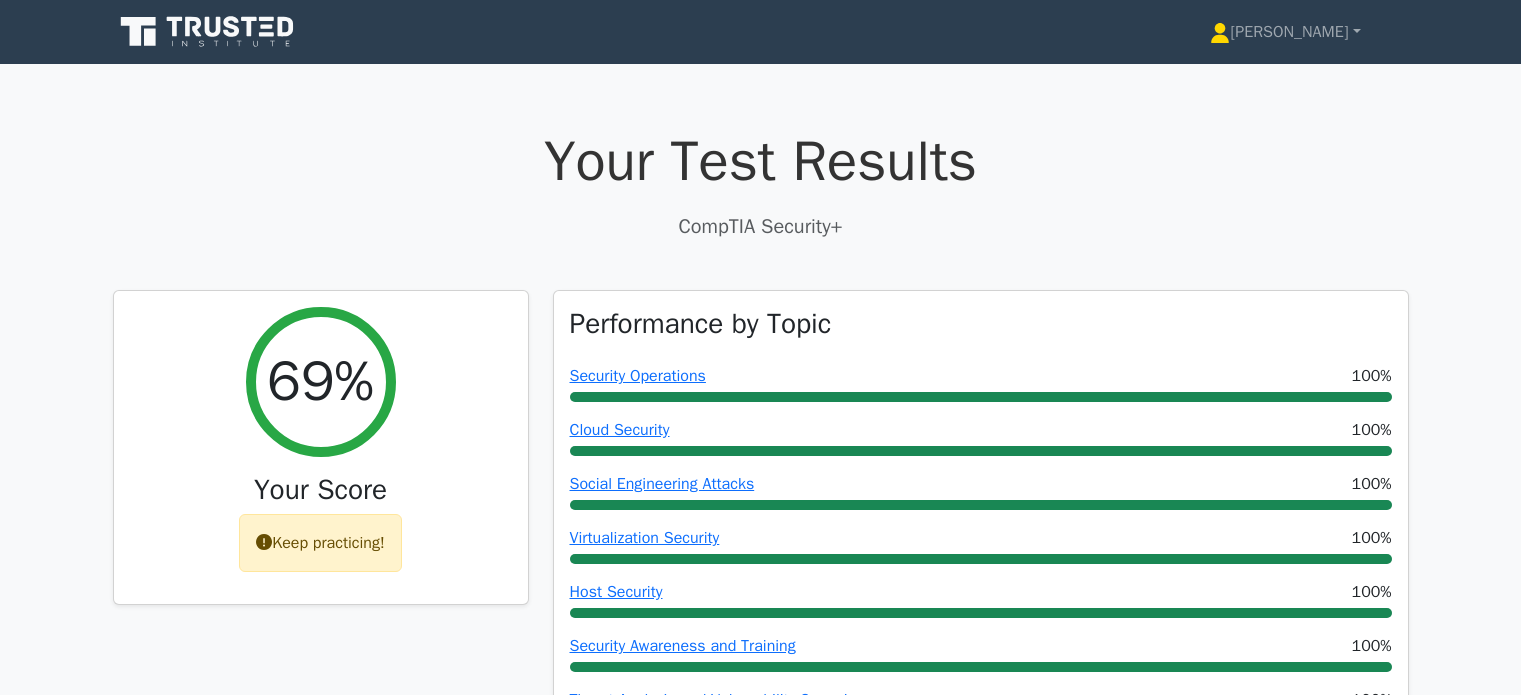 scroll, scrollTop: 0, scrollLeft: 0, axis: both 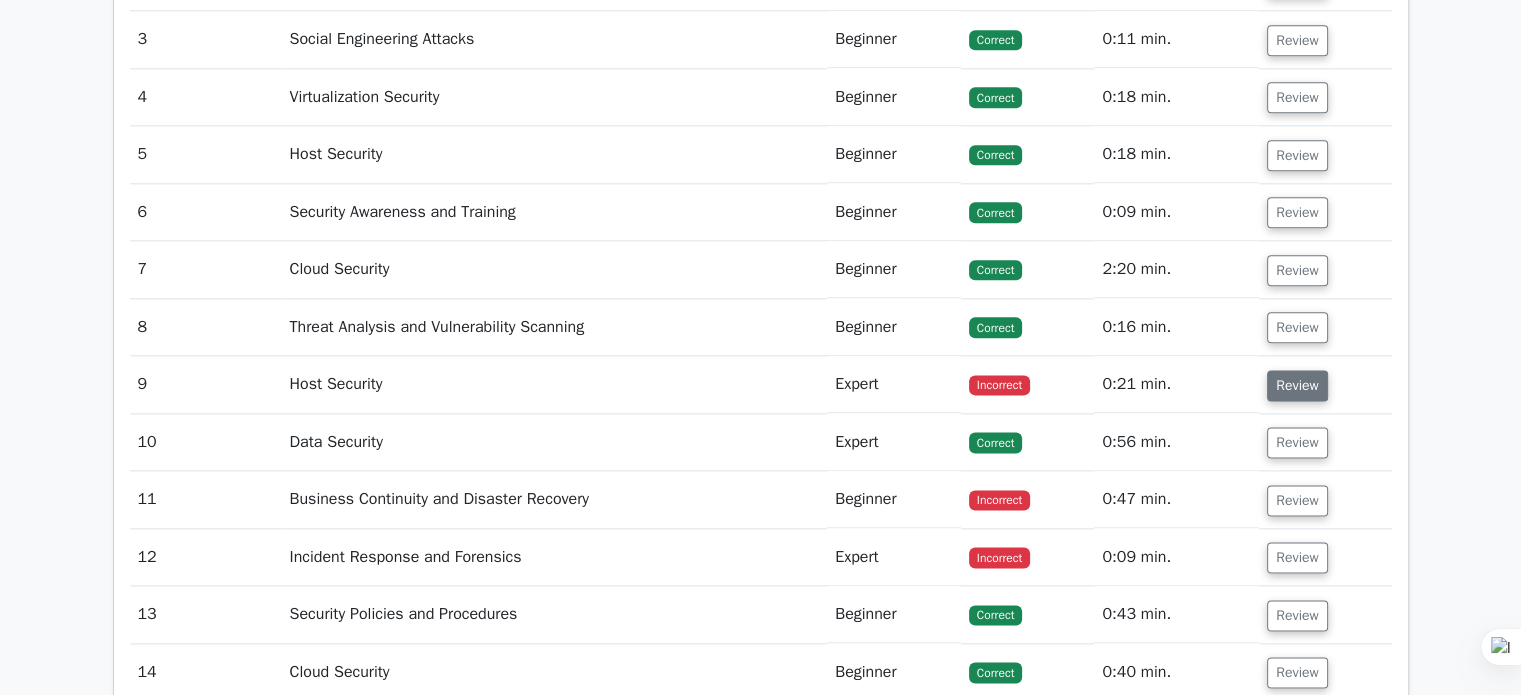 click on "Review" at bounding box center (1297, 385) 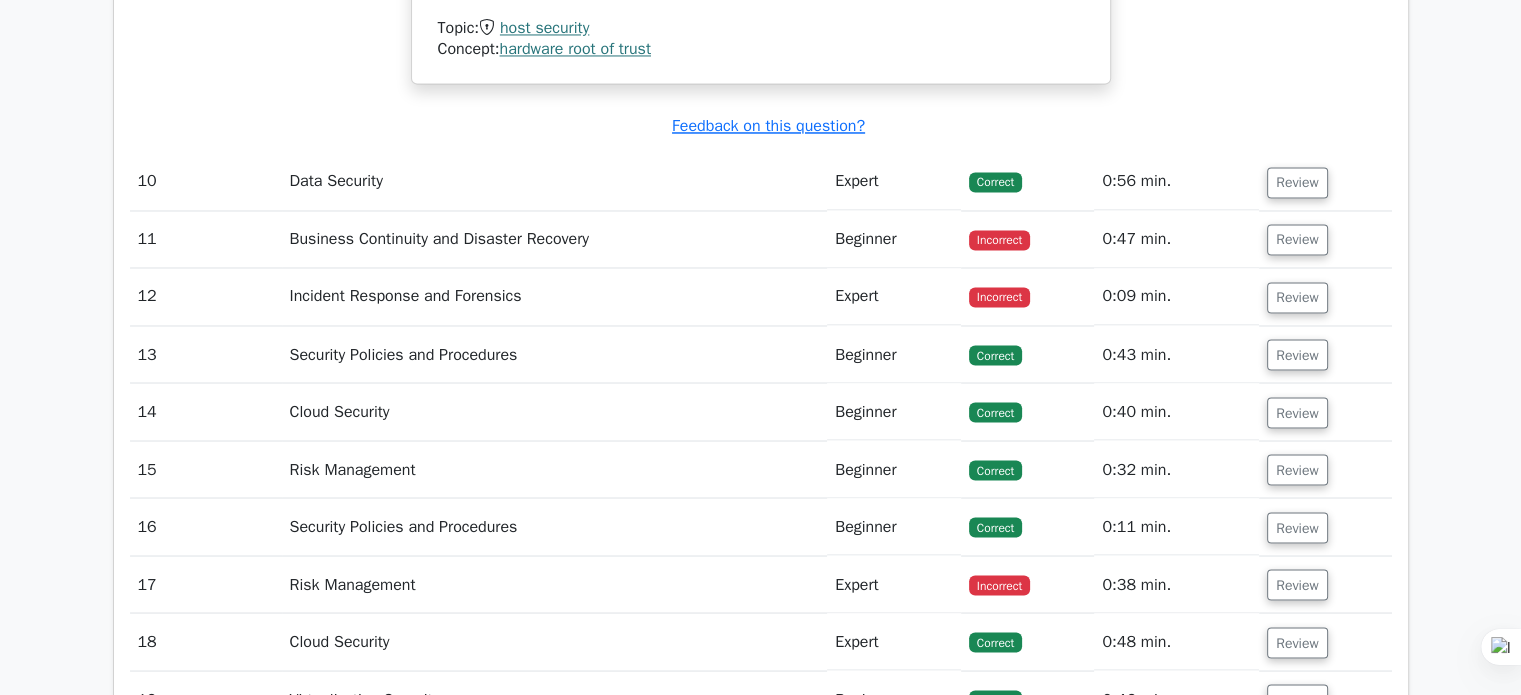 scroll, scrollTop: 3500, scrollLeft: 0, axis: vertical 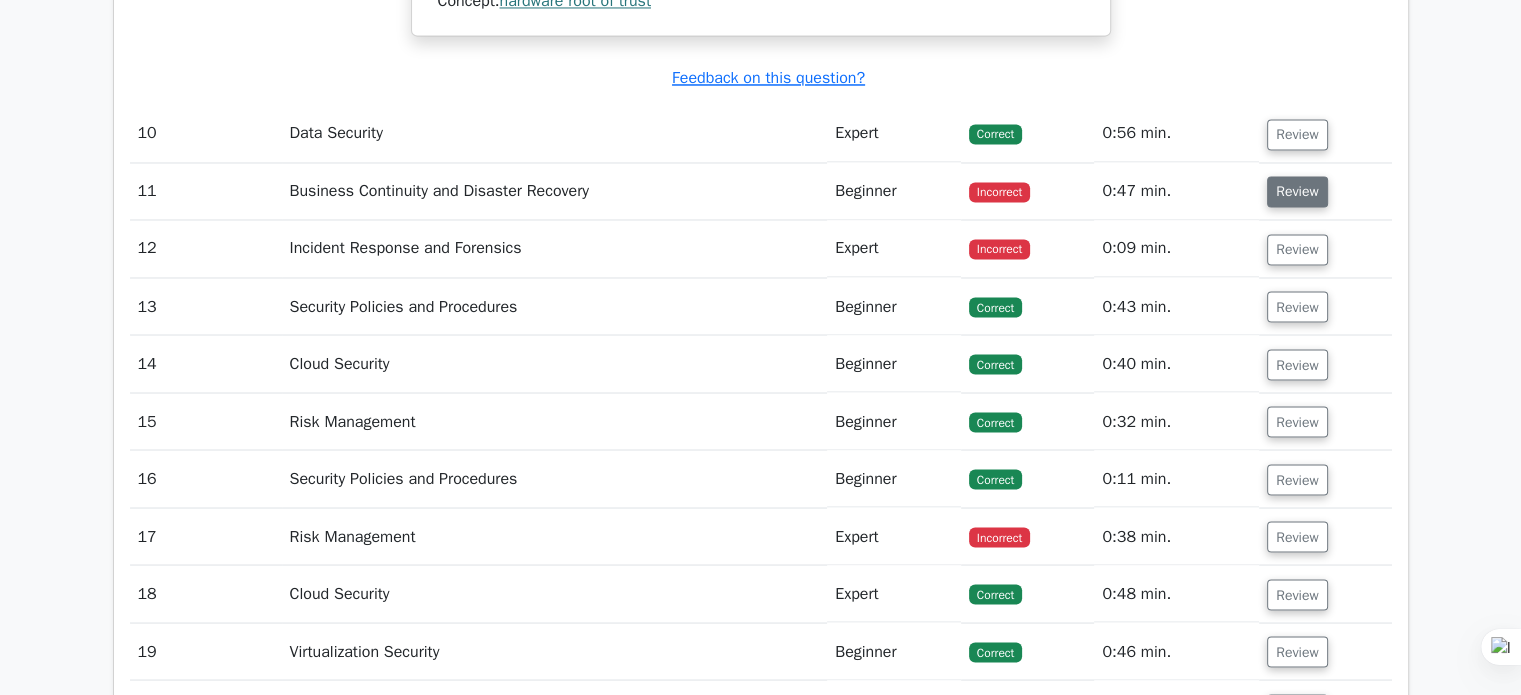 click on "Review" at bounding box center (1297, 191) 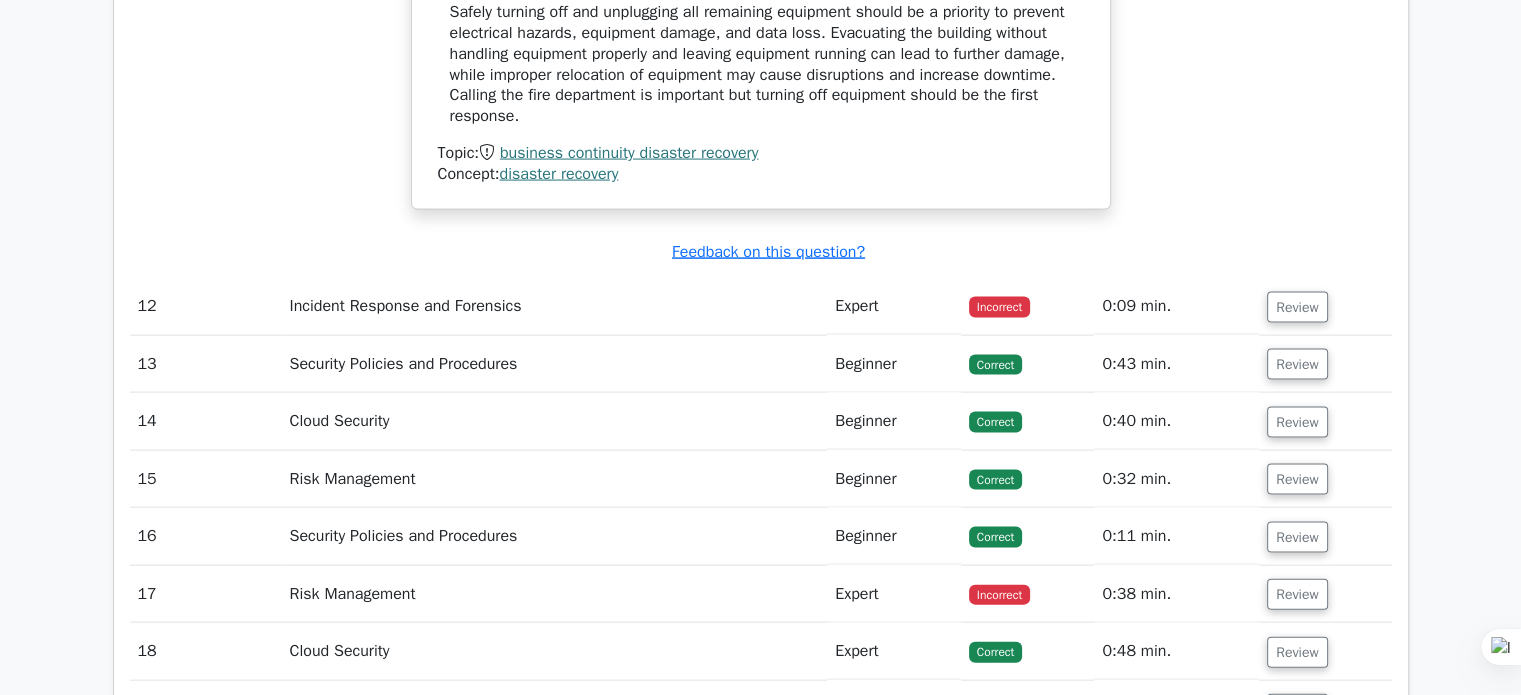 scroll, scrollTop: 4200, scrollLeft: 0, axis: vertical 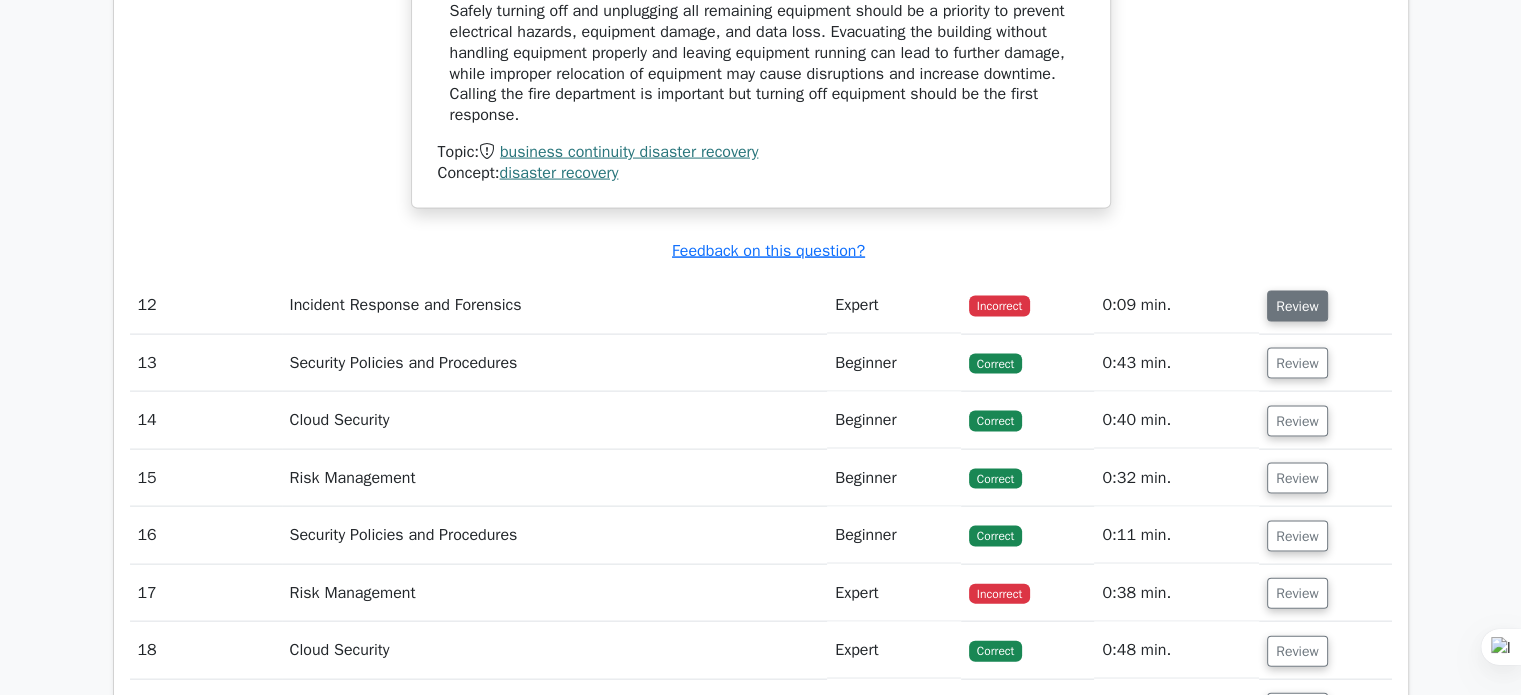 click on "Review" at bounding box center (1297, 306) 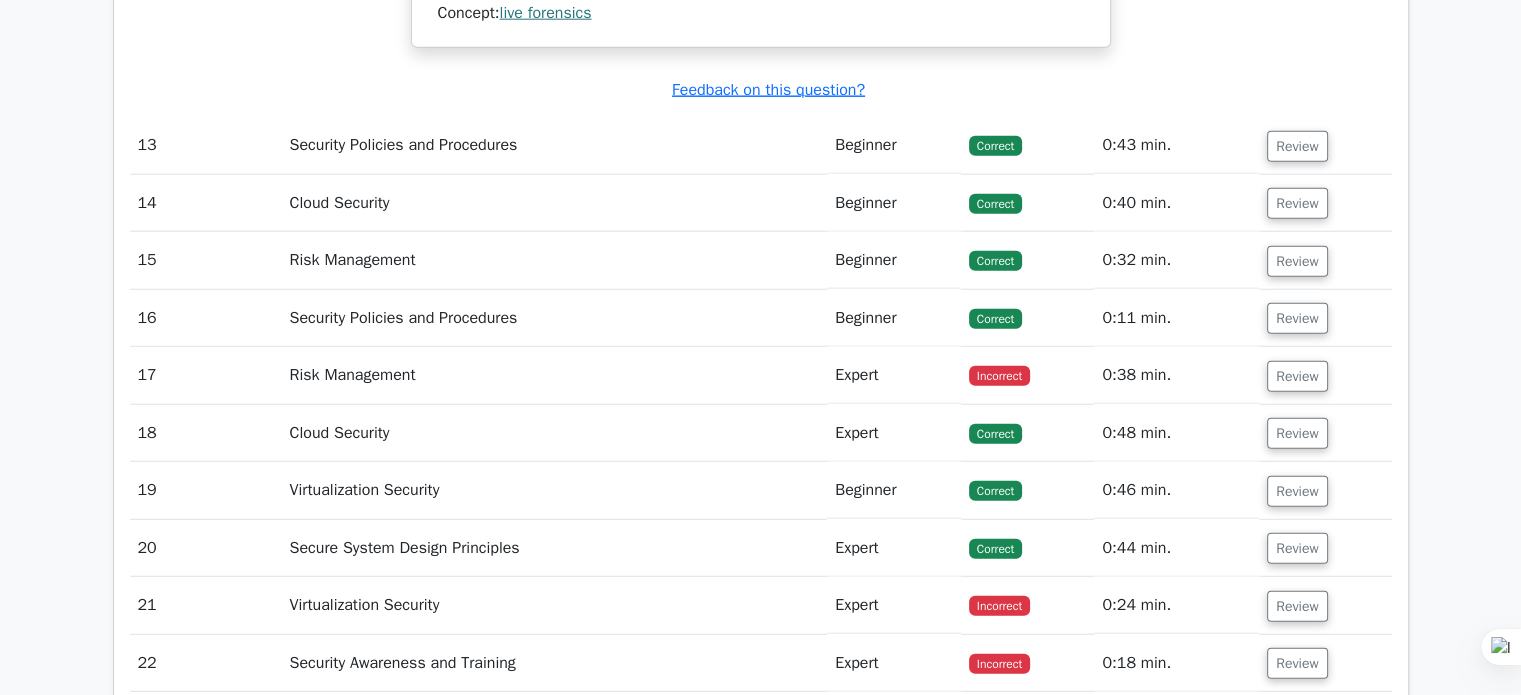 scroll, scrollTop: 5200, scrollLeft: 0, axis: vertical 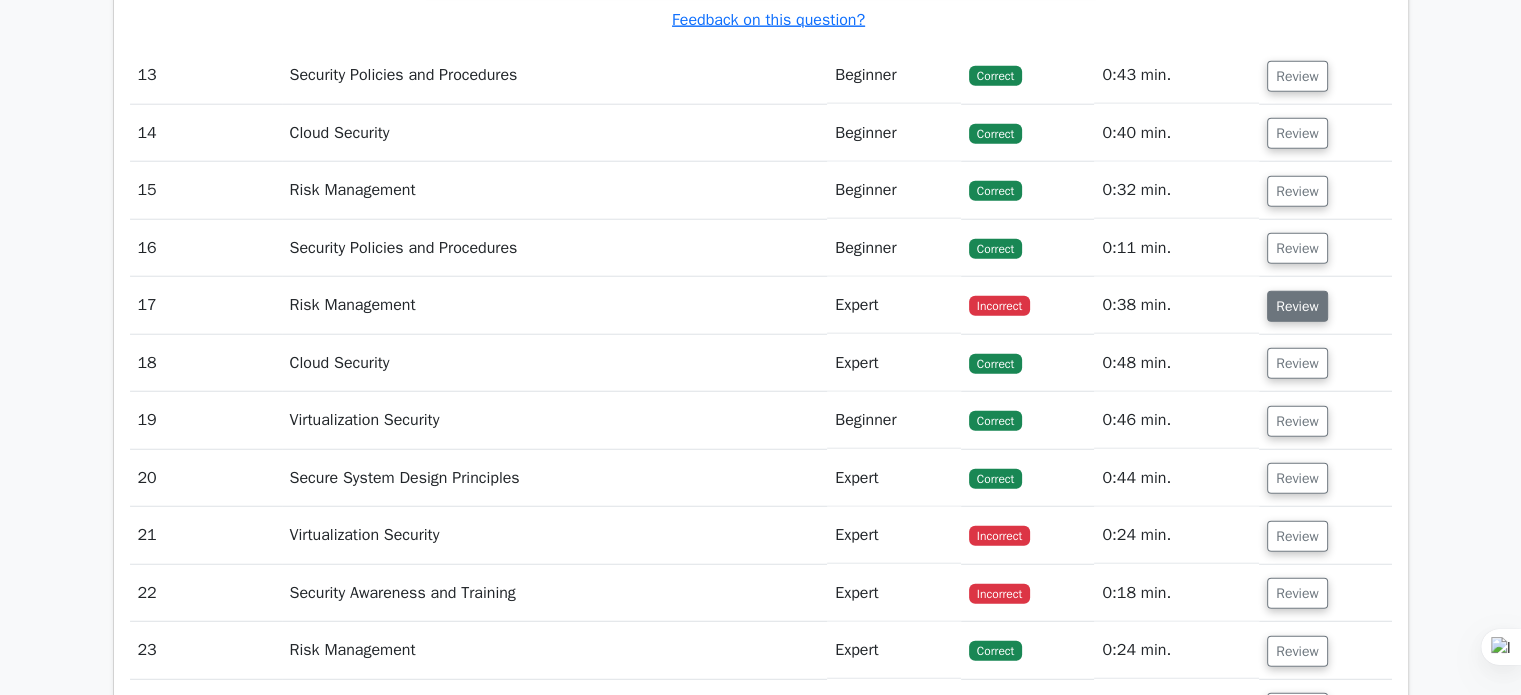 click on "Review" at bounding box center [1297, 306] 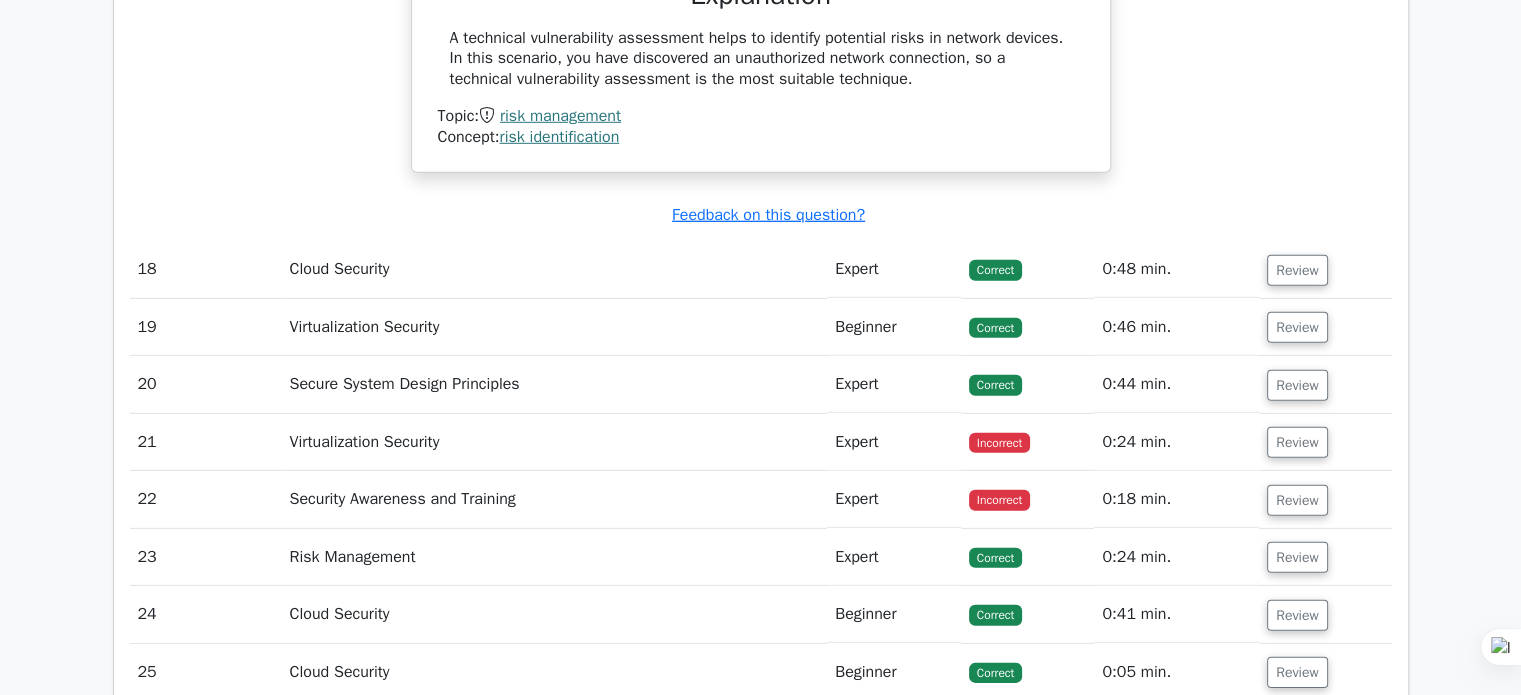scroll, scrollTop: 6100, scrollLeft: 0, axis: vertical 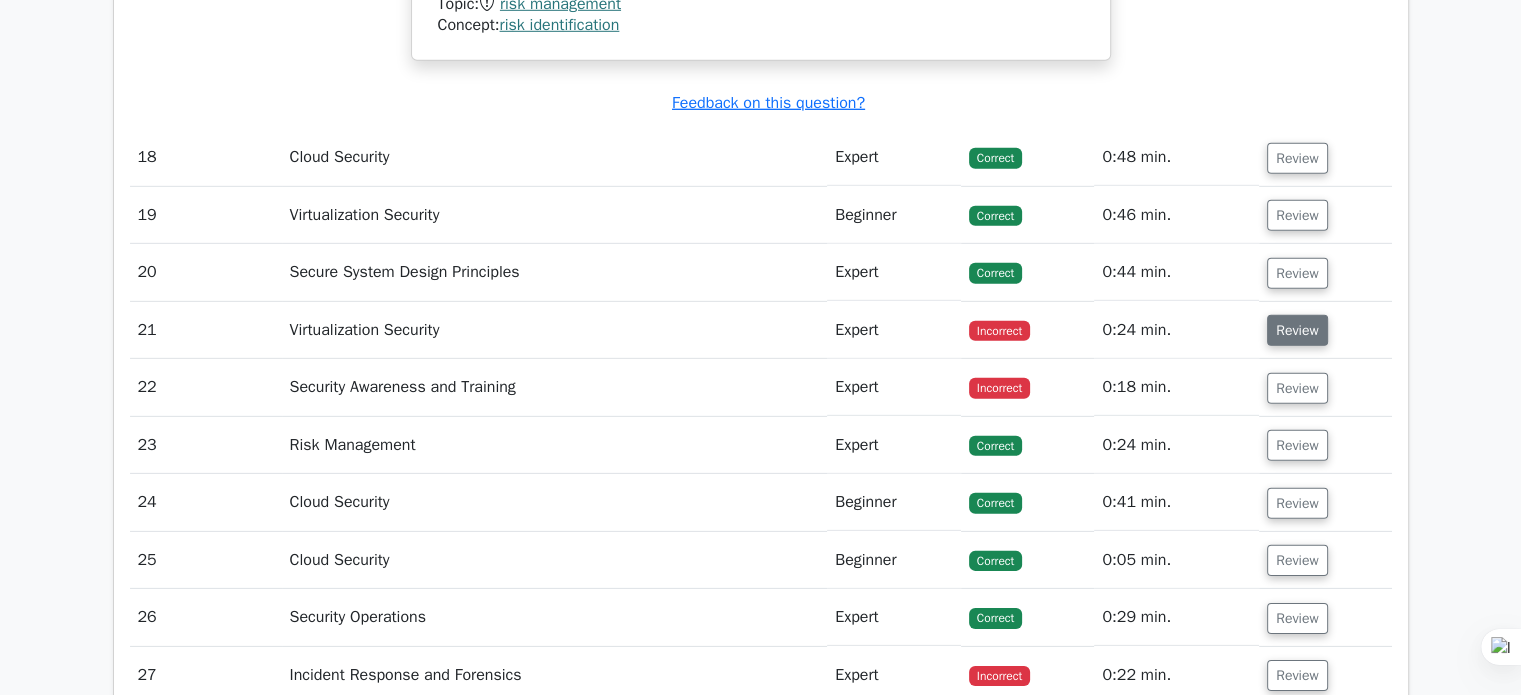click on "Review" at bounding box center (1297, 330) 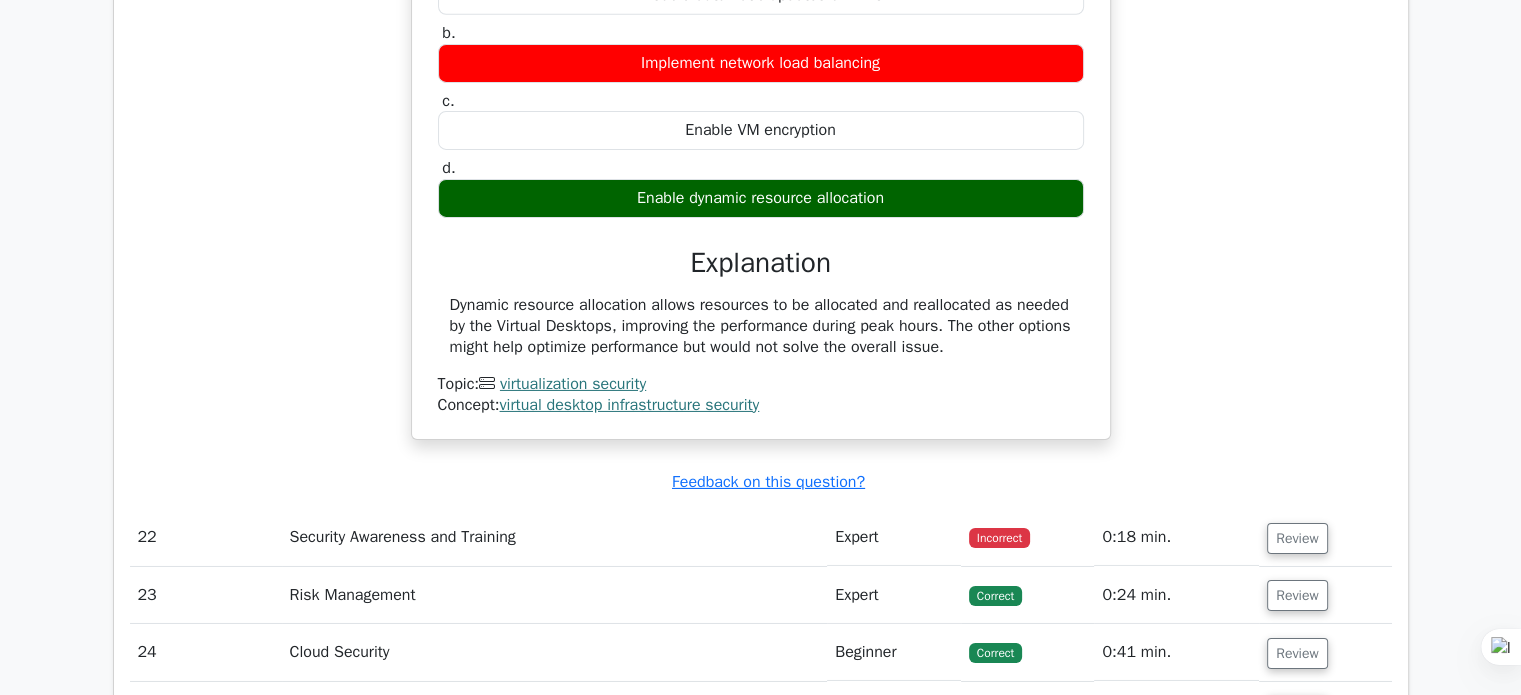 scroll, scrollTop: 6800, scrollLeft: 0, axis: vertical 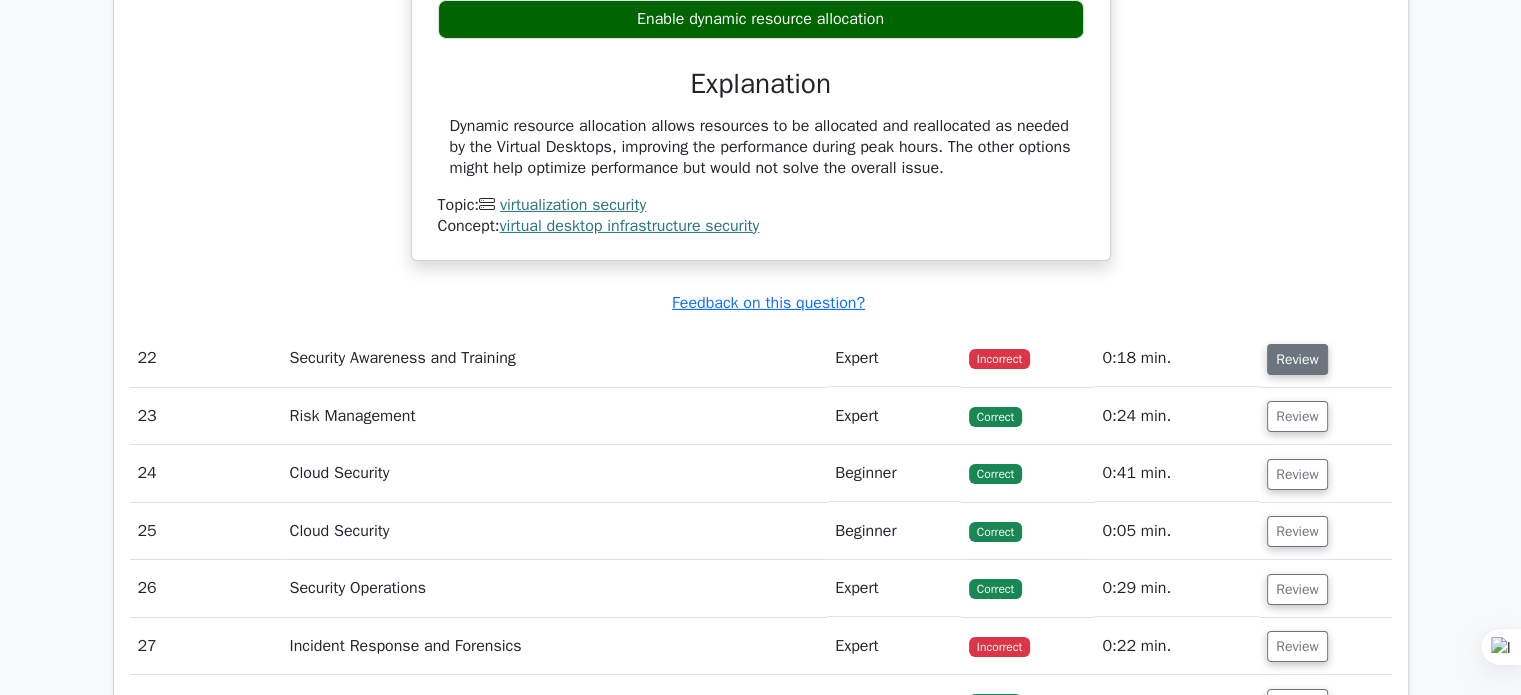 click on "Review" at bounding box center (1297, 359) 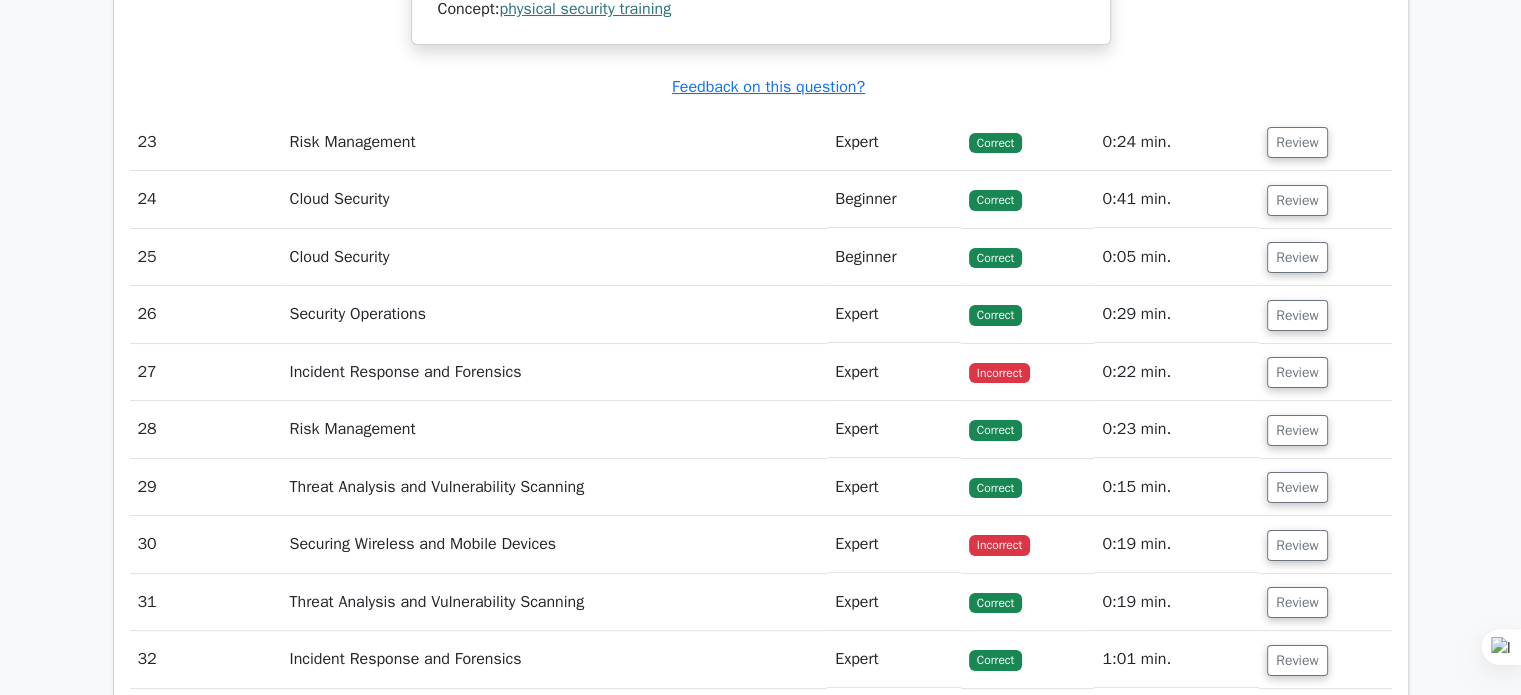 scroll, scrollTop: 7800, scrollLeft: 0, axis: vertical 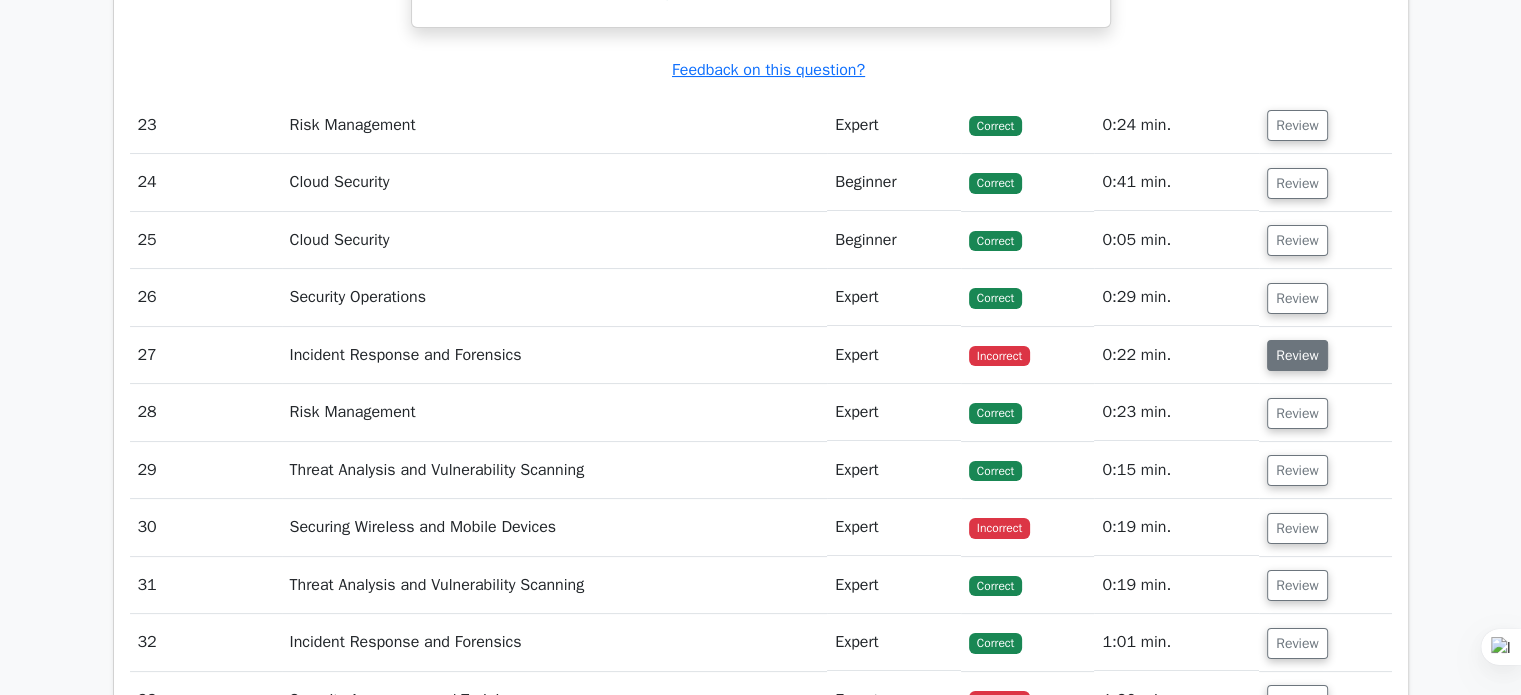click on "Review" at bounding box center (1297, 355) 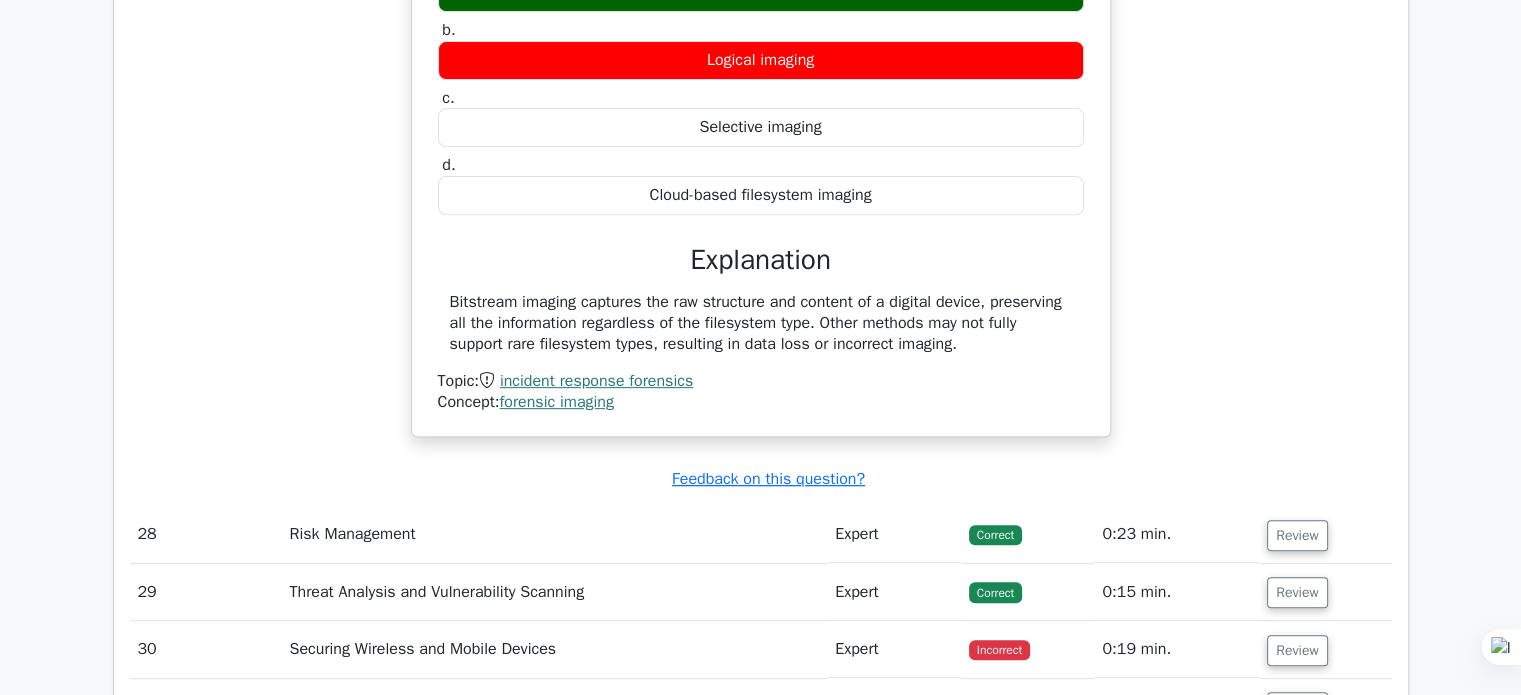 scroll, scrollTop: 8600, scrollLeft: 0, axis: vertical 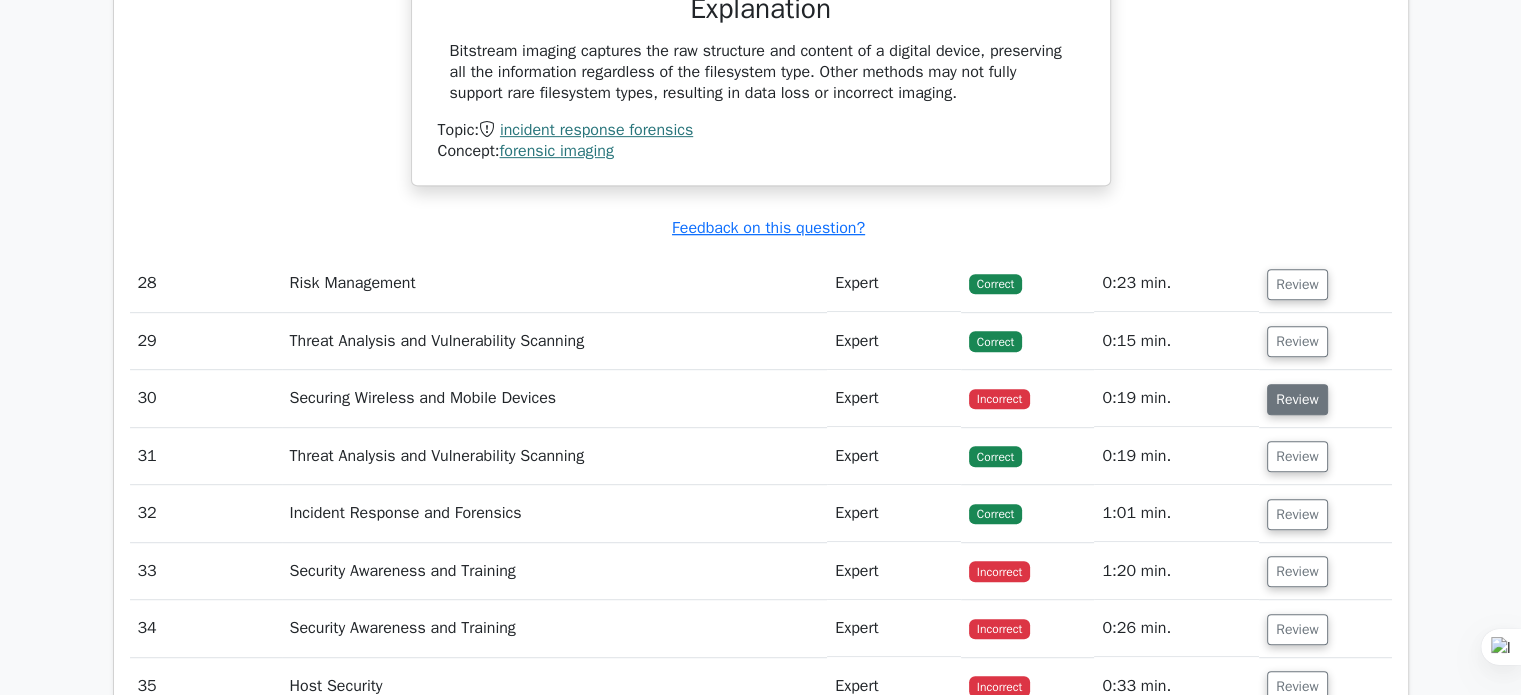 click on "Review" at bounding box center (1297, 399) 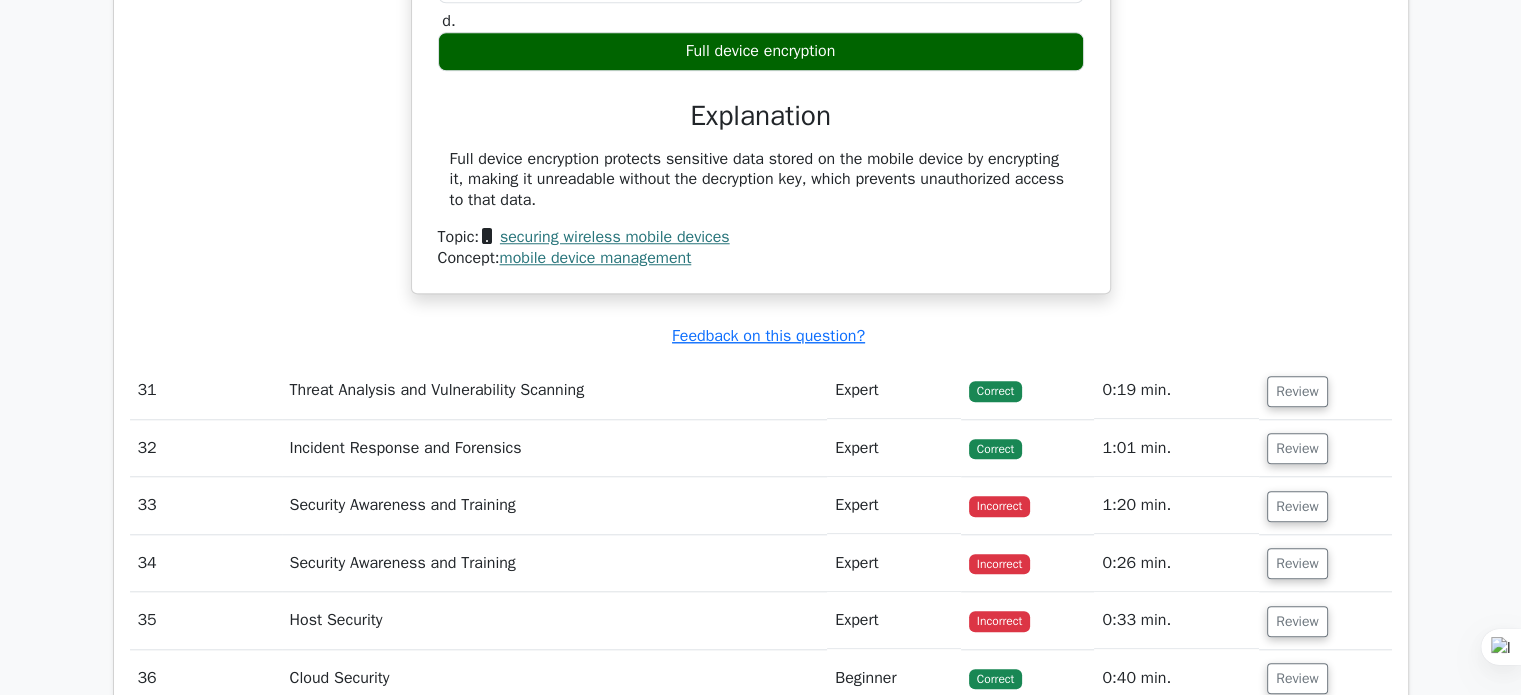 scroll, scrollTop: 9400, scrollLeft: 0, axis: vertical 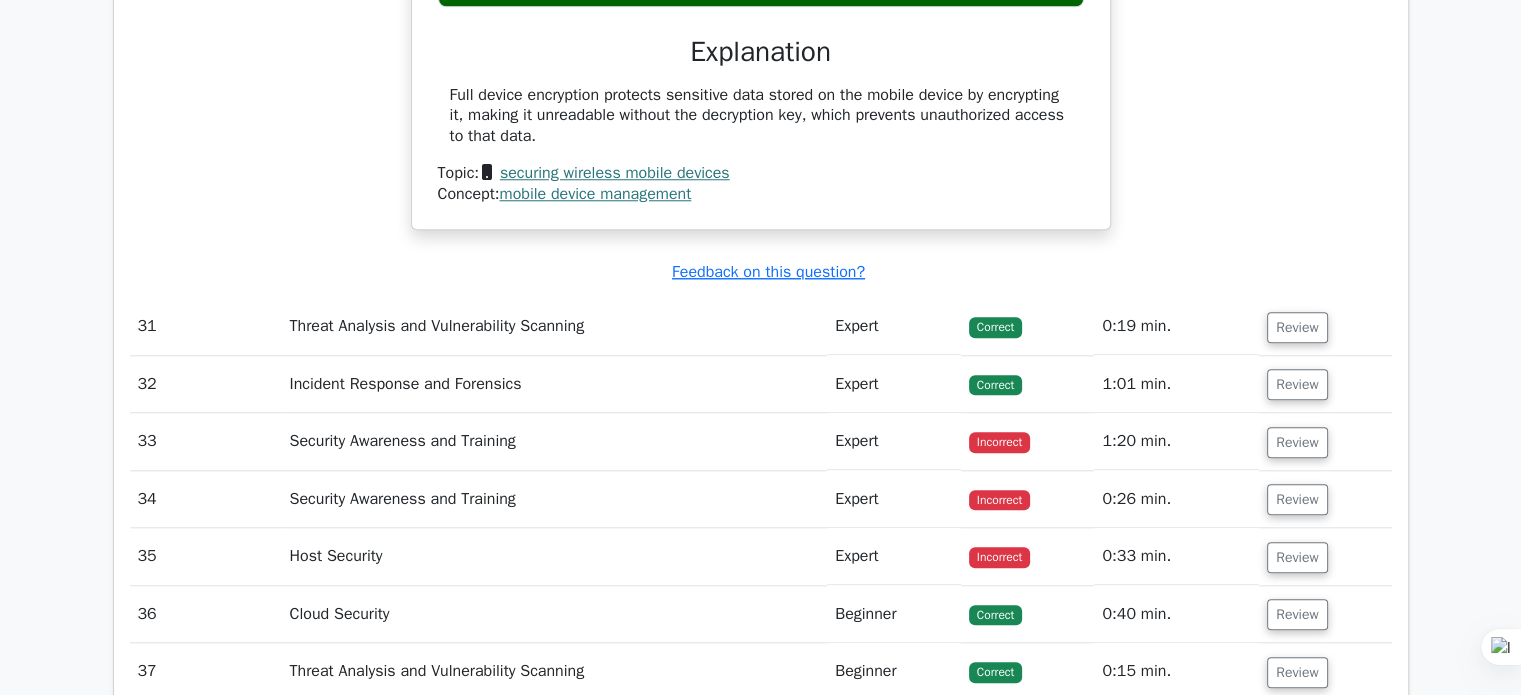 click on "Review" at bounding box center (1325, 441) 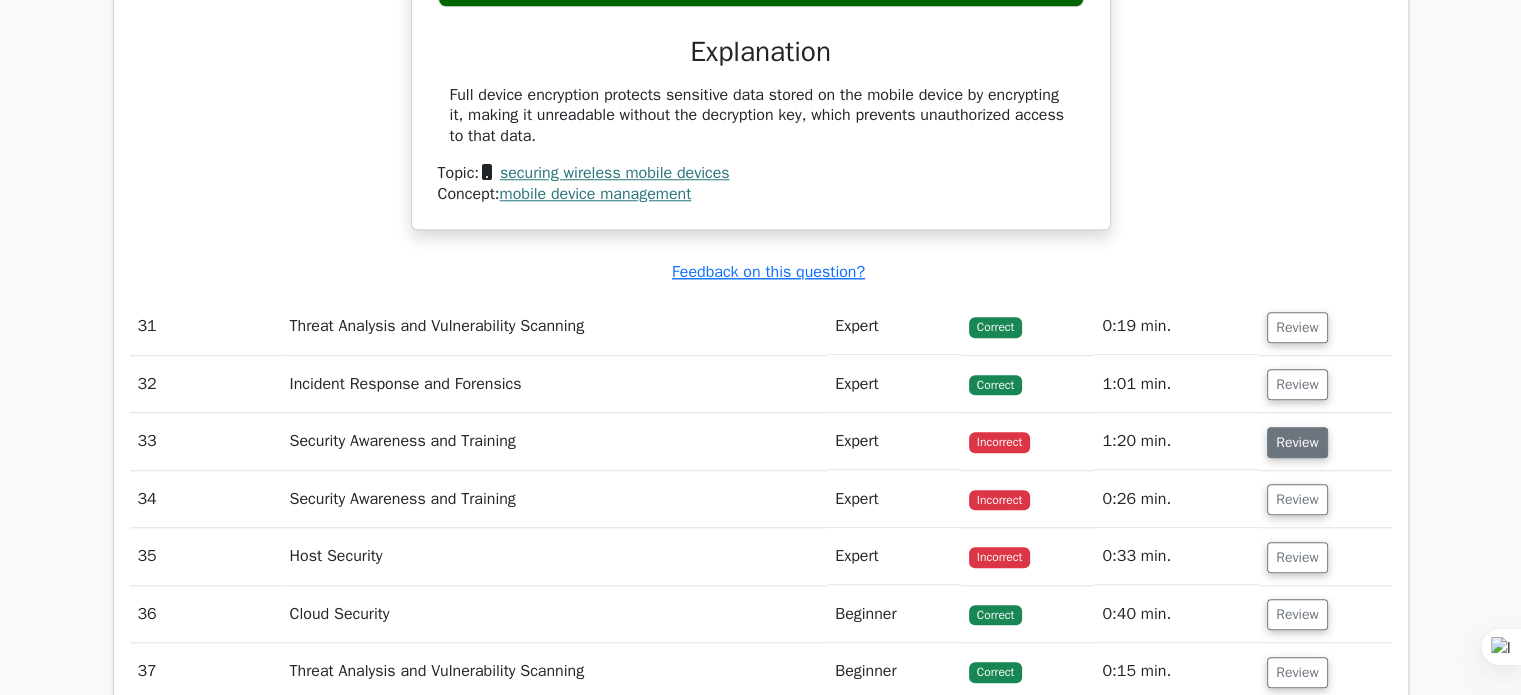 click on "Review" at bounding box center (1297, 442) 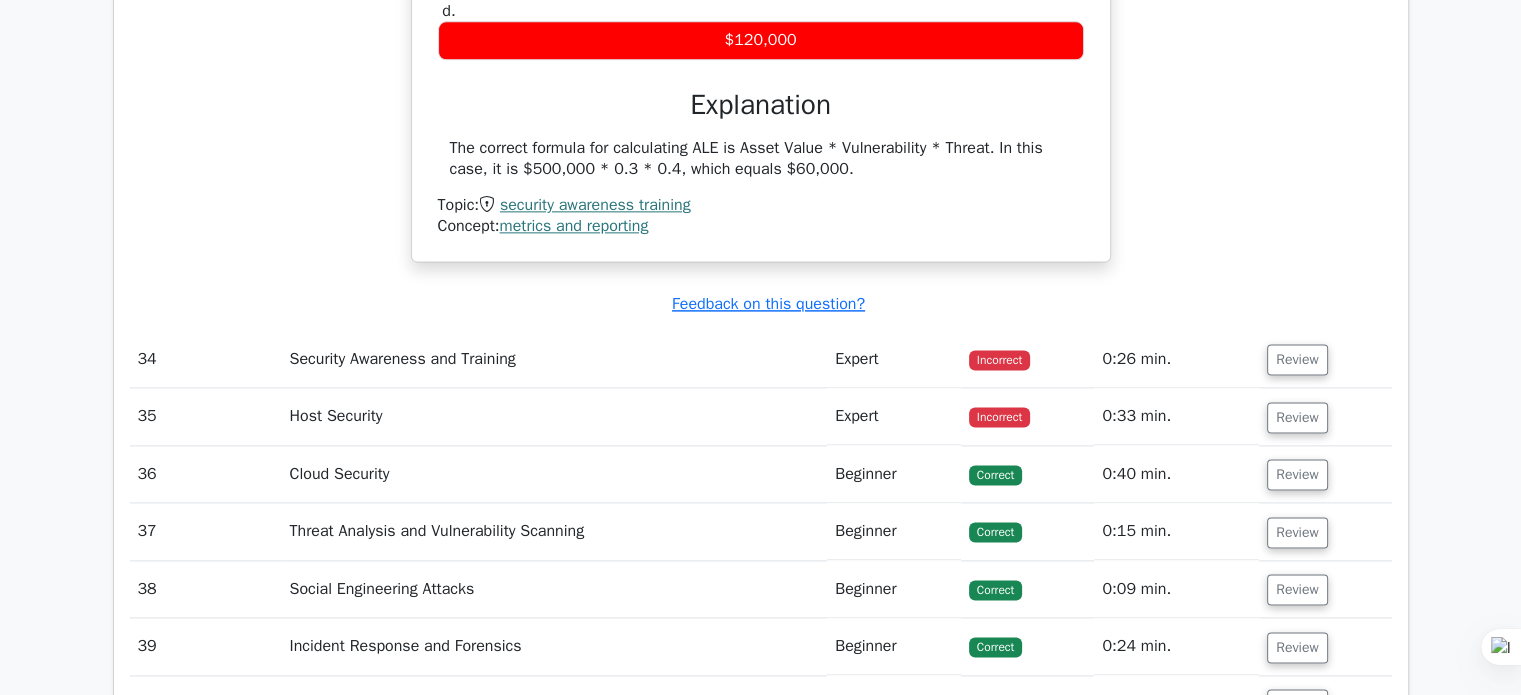 scroll, scrollTop: 10200, scrollLeft: 0, axis: vertical 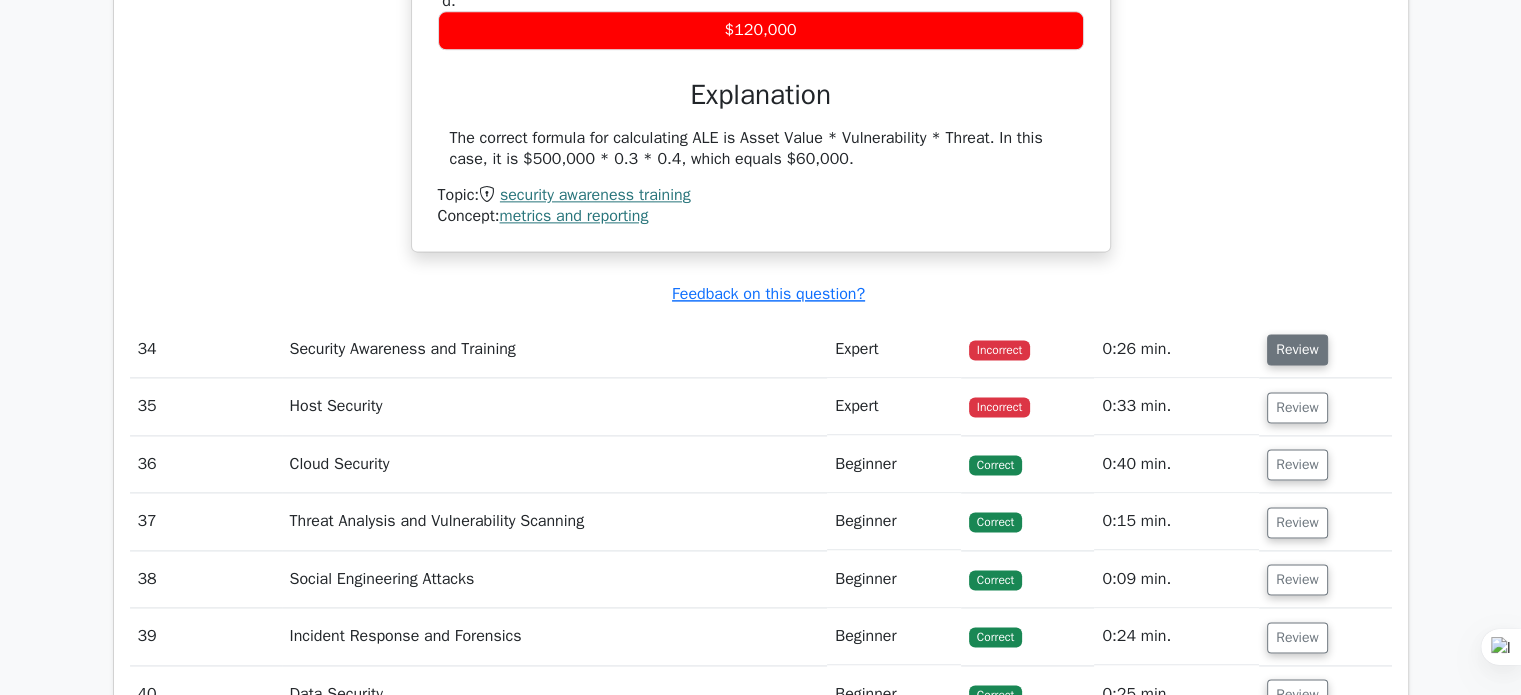 click on "Review" at bounding box center (1297, 349) 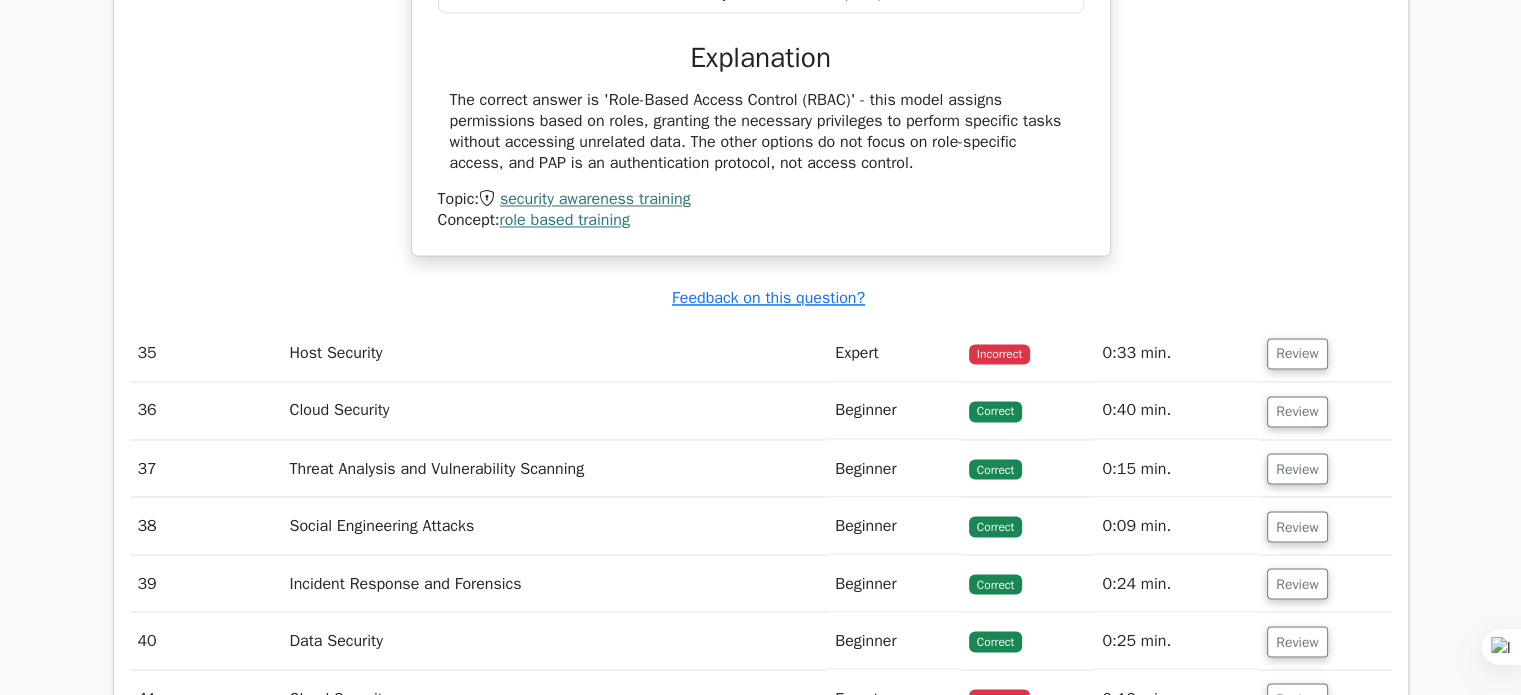 scroll, scrollTop: 11000, scrollLeft: 0, axis: vertical 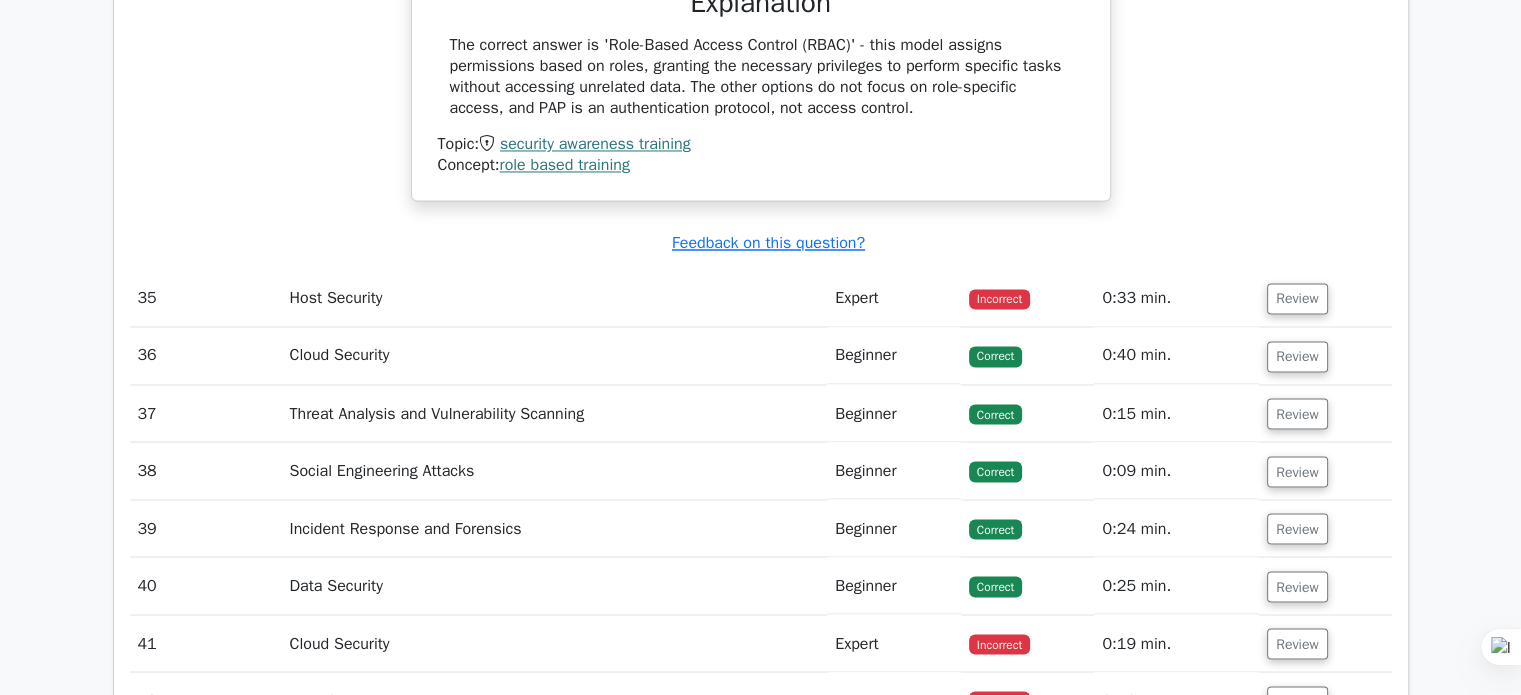 drag, startPoint x: 1302, startPoint y: 299, endPoint x: 1302, endPoint y: 287, distance: 12 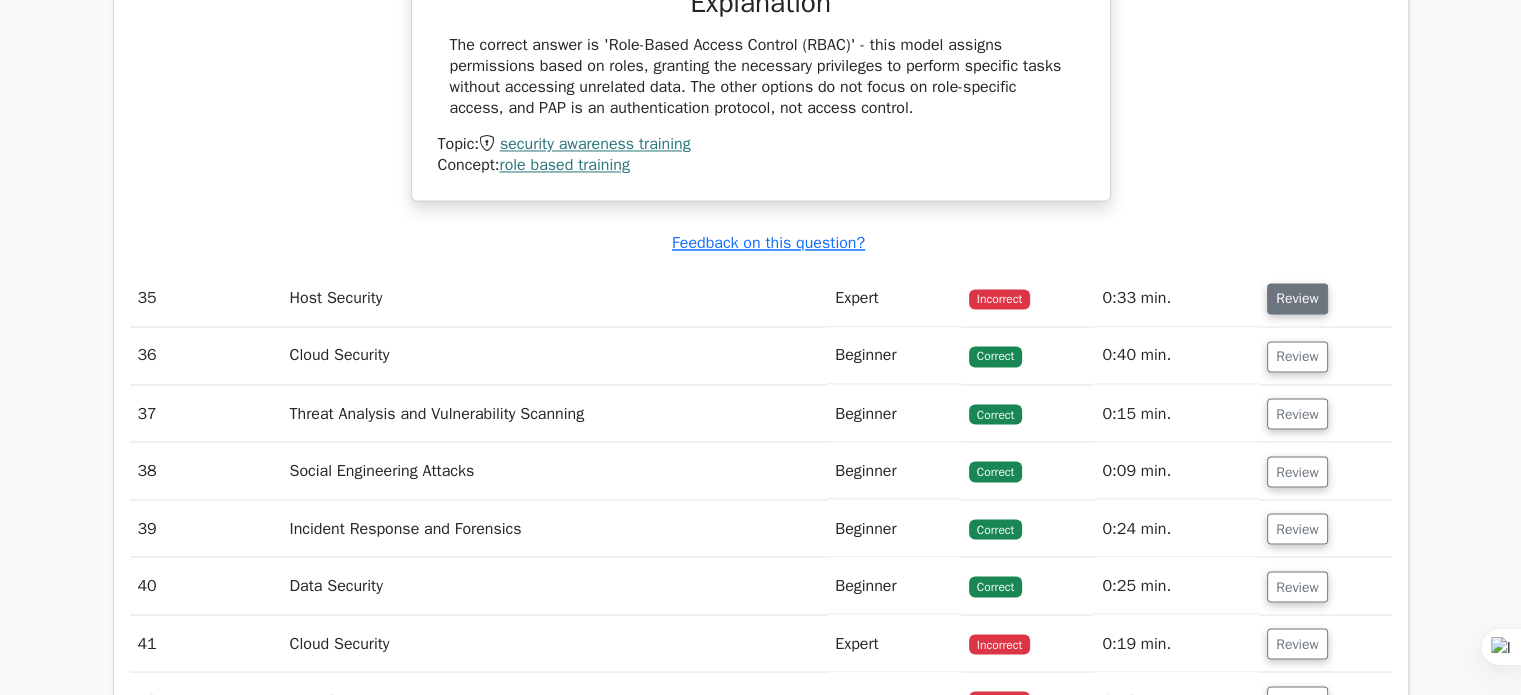 click on "Review" at bounding box center (1297, 298) 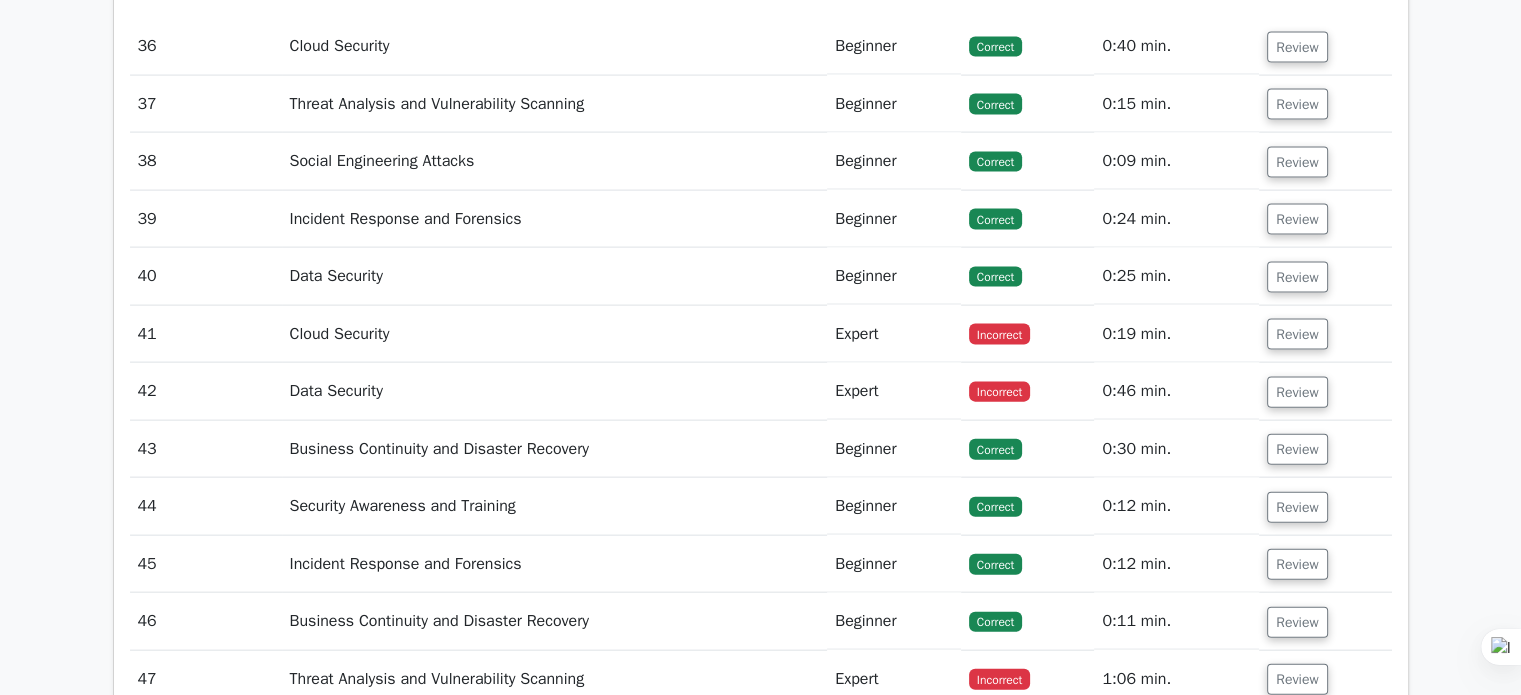 scroll, scrollTop: 12000, scrollLeft: 0, axis: vertical 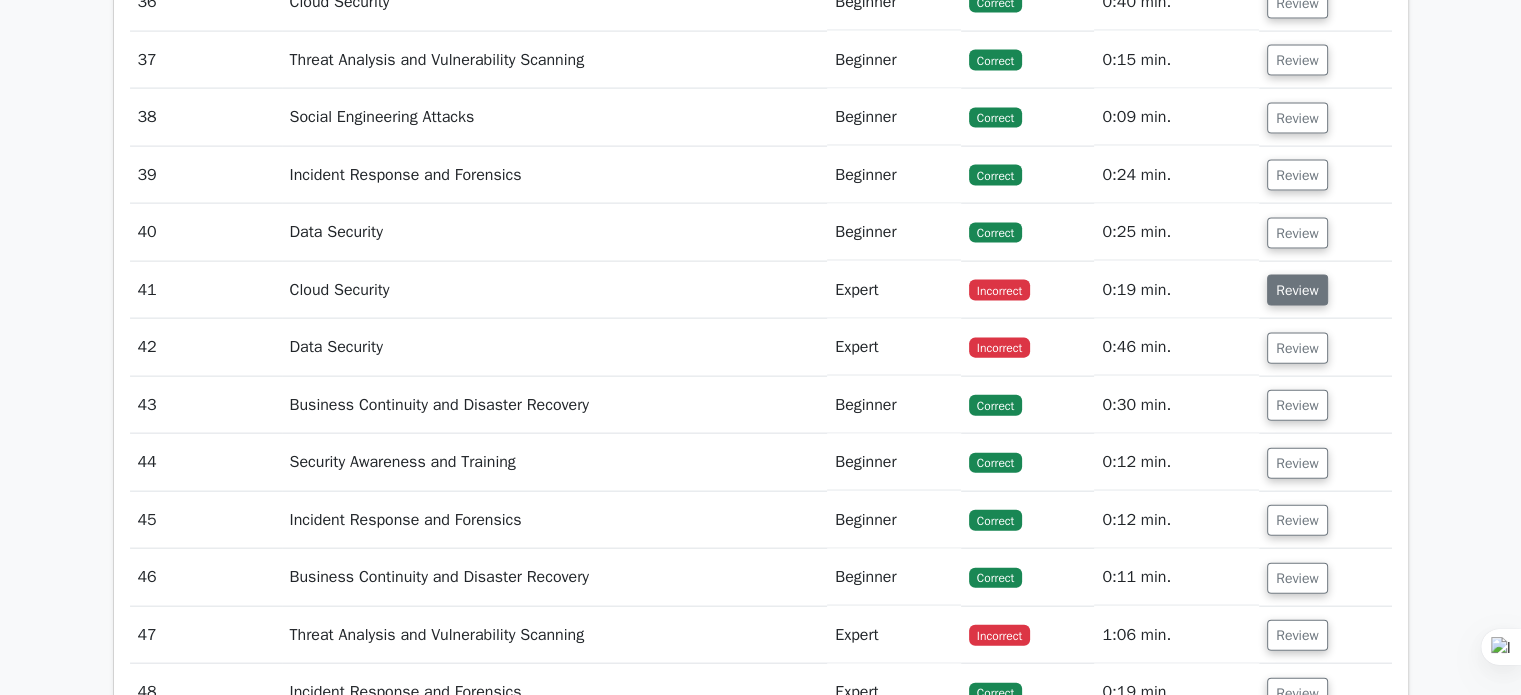 click on "Review" at bounding box center [1297, 290] 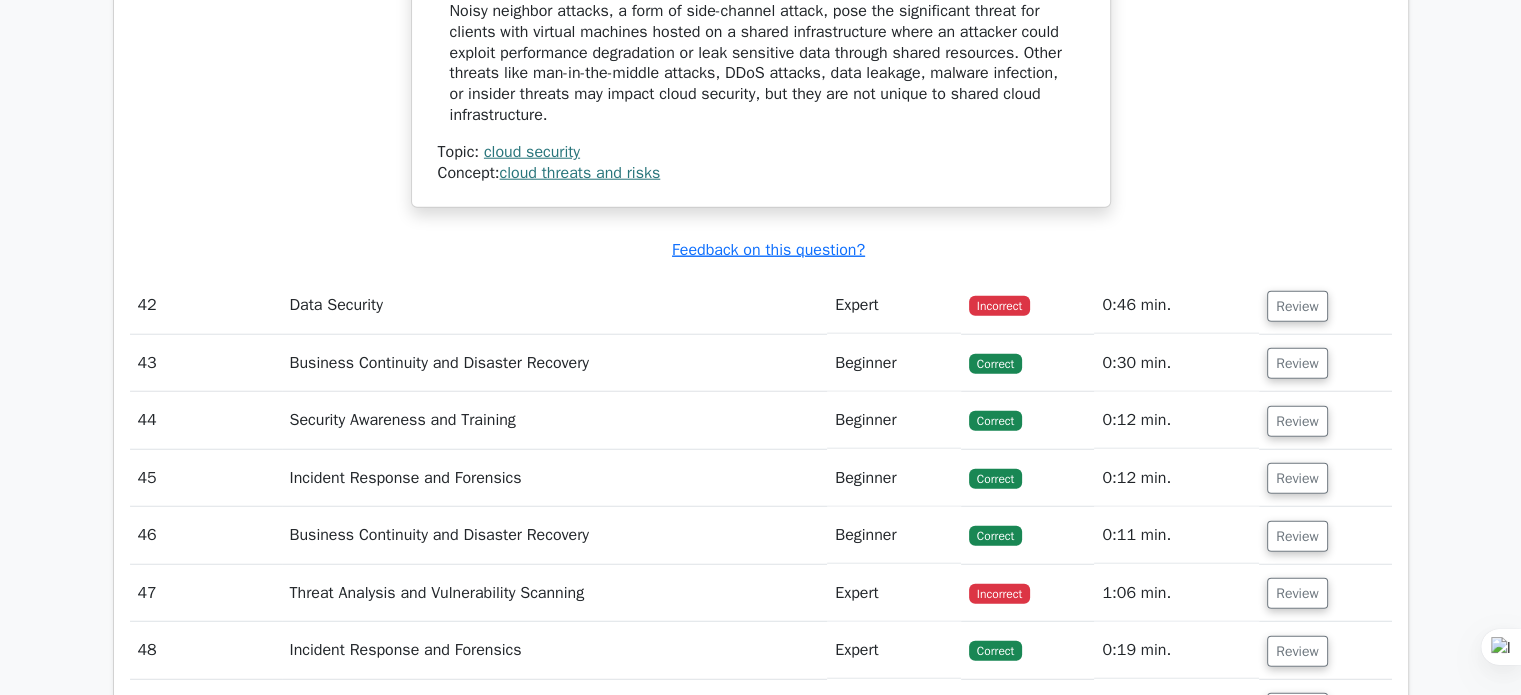 scroll, scrollTop: 12800, scrollLeft: 0, axis: vertical 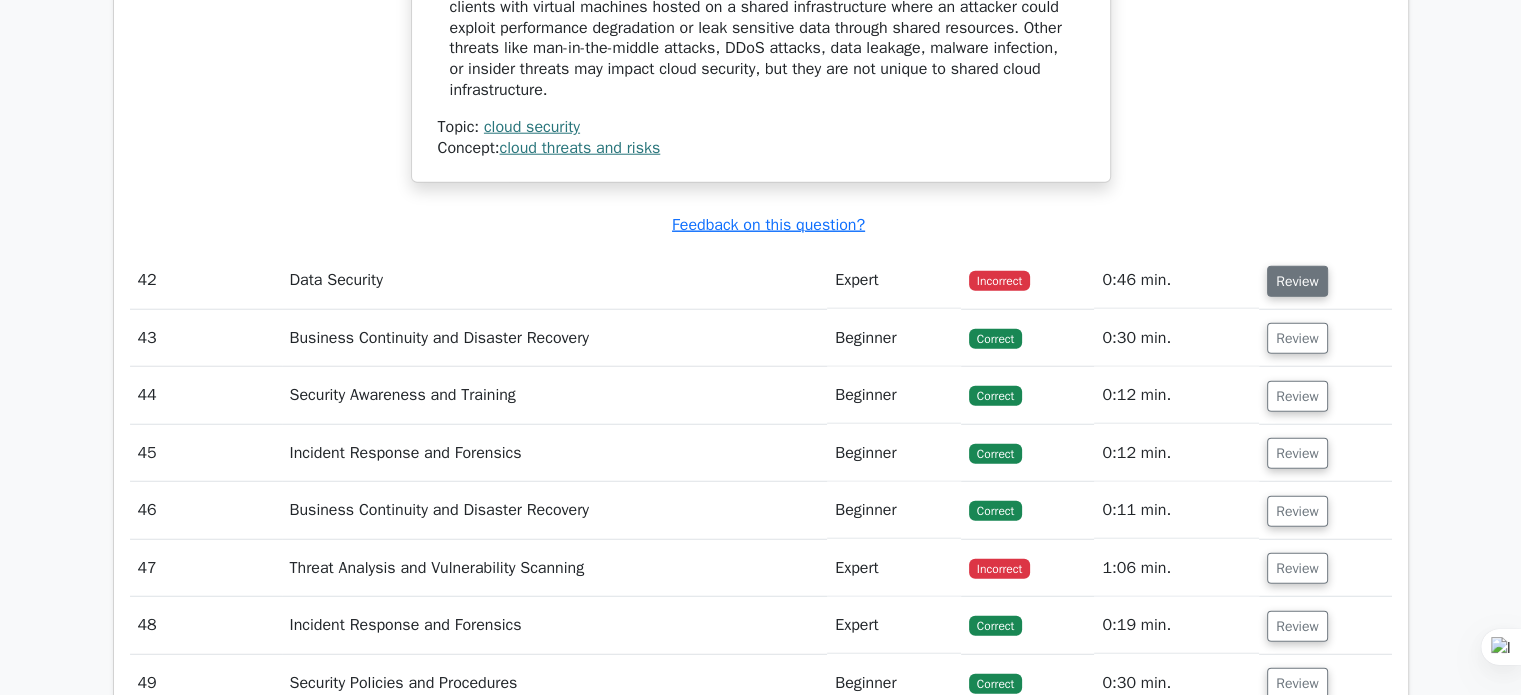 click on "Review" at bounding box center (1297, 281) 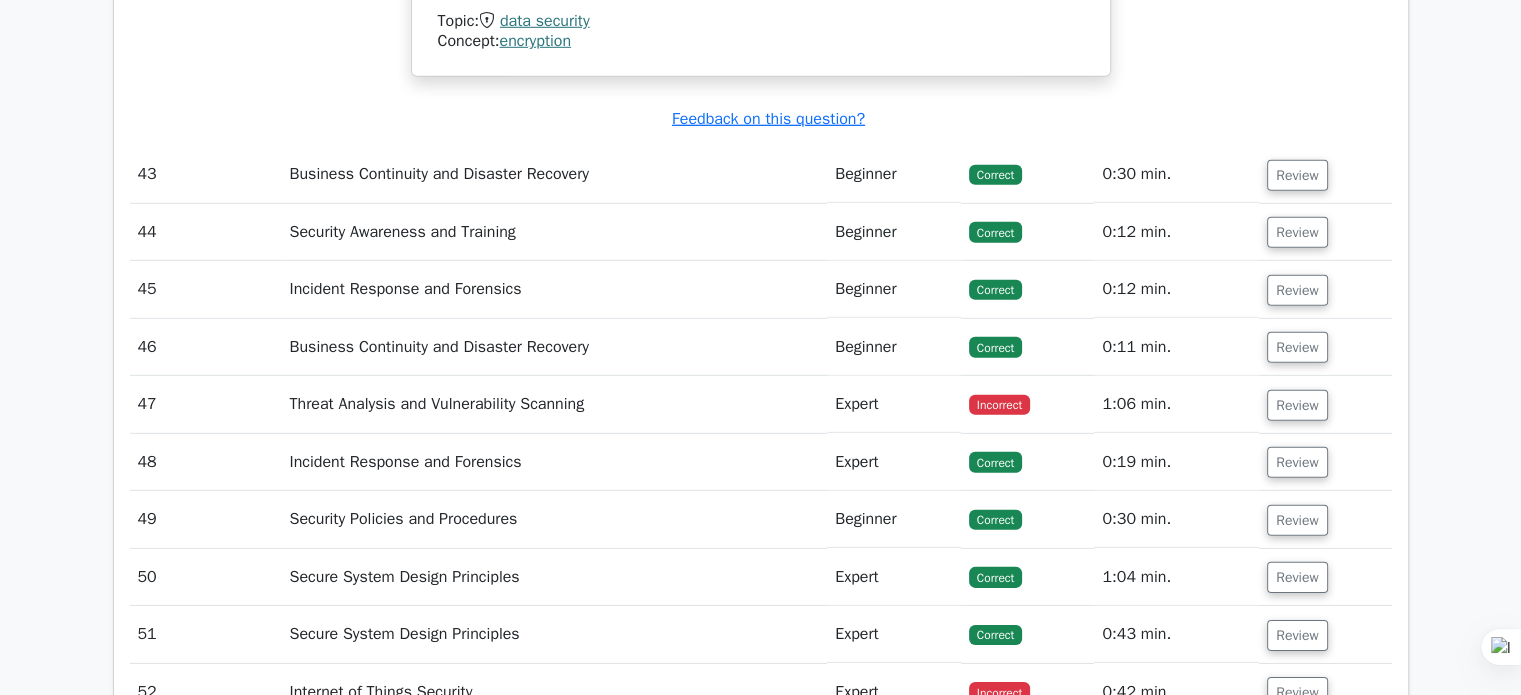 scroll, scrollTop: 13700, scrollLeft: 0, axis: vertical 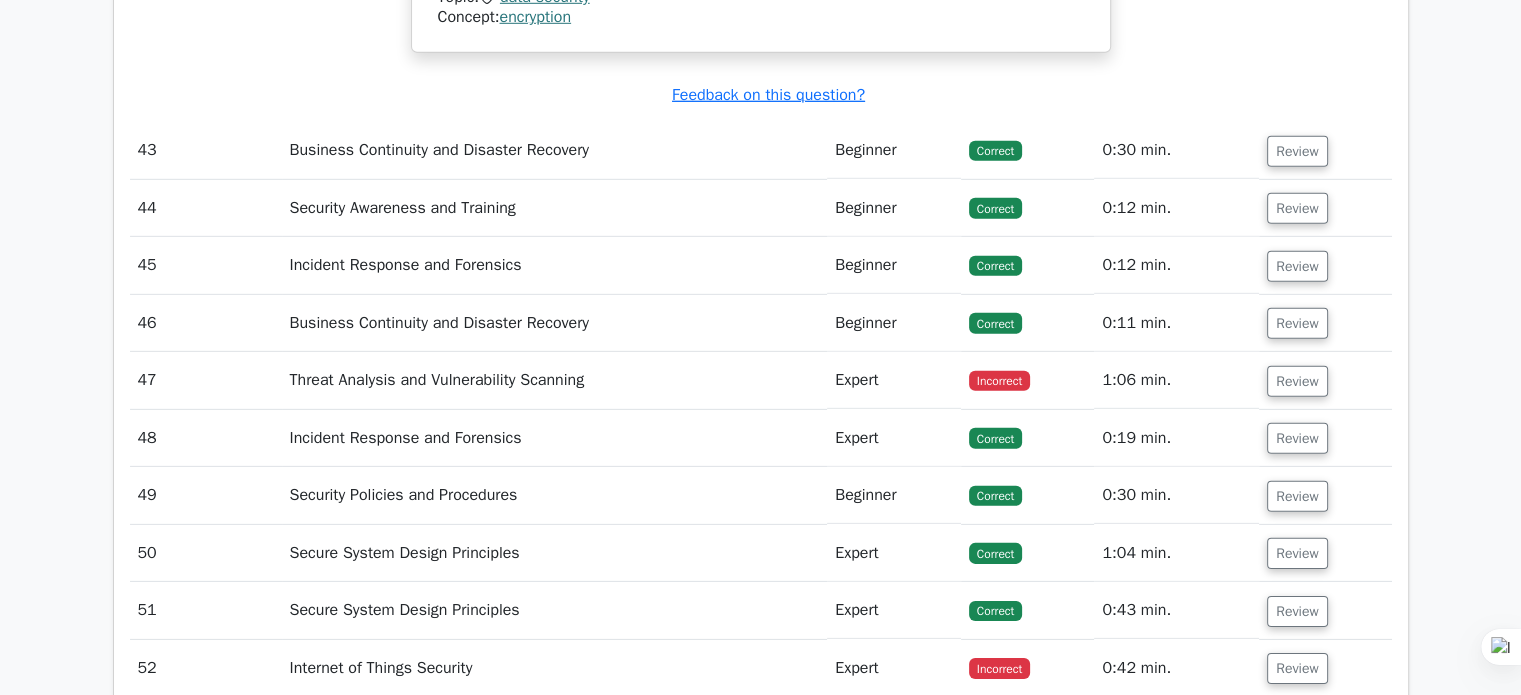 click on "1:06 min." at bounding box center [1176, 380] 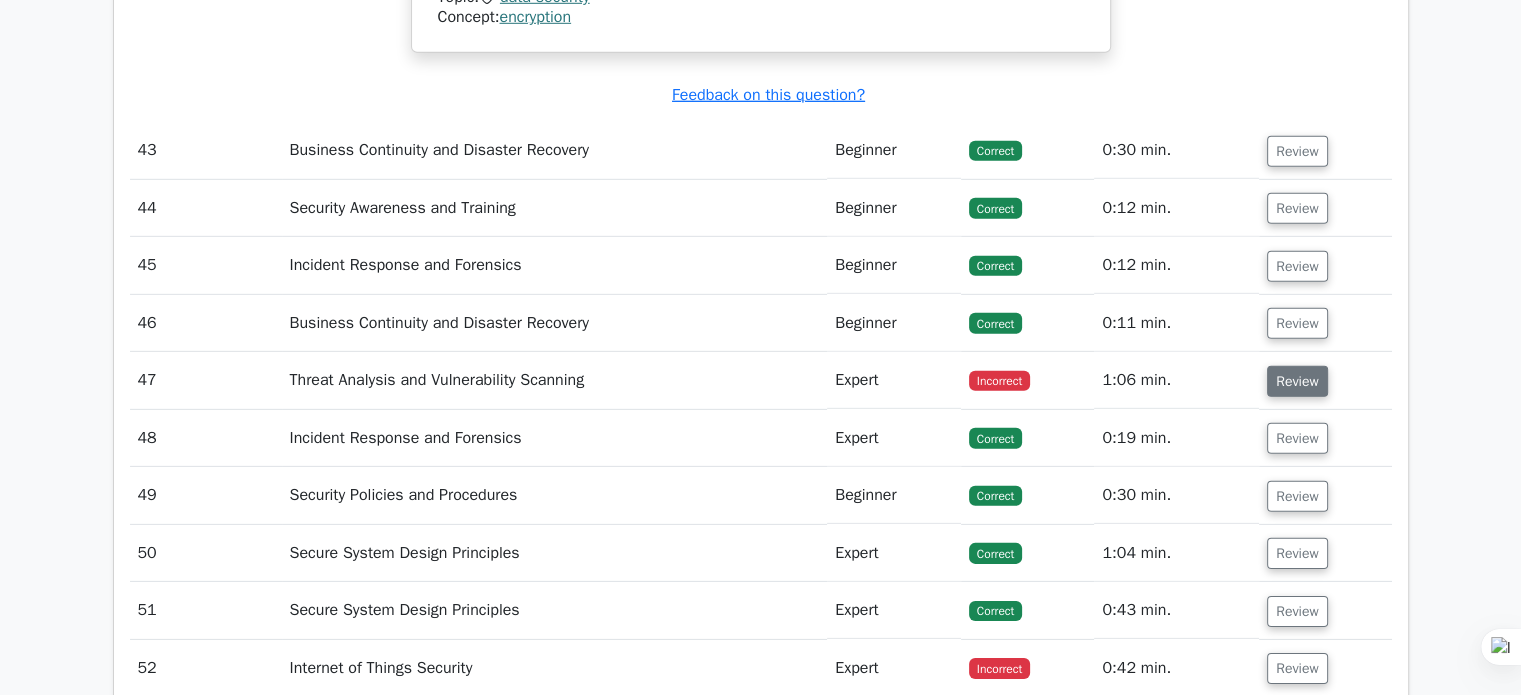 click on "Review" at bounding box center [1297, 381] 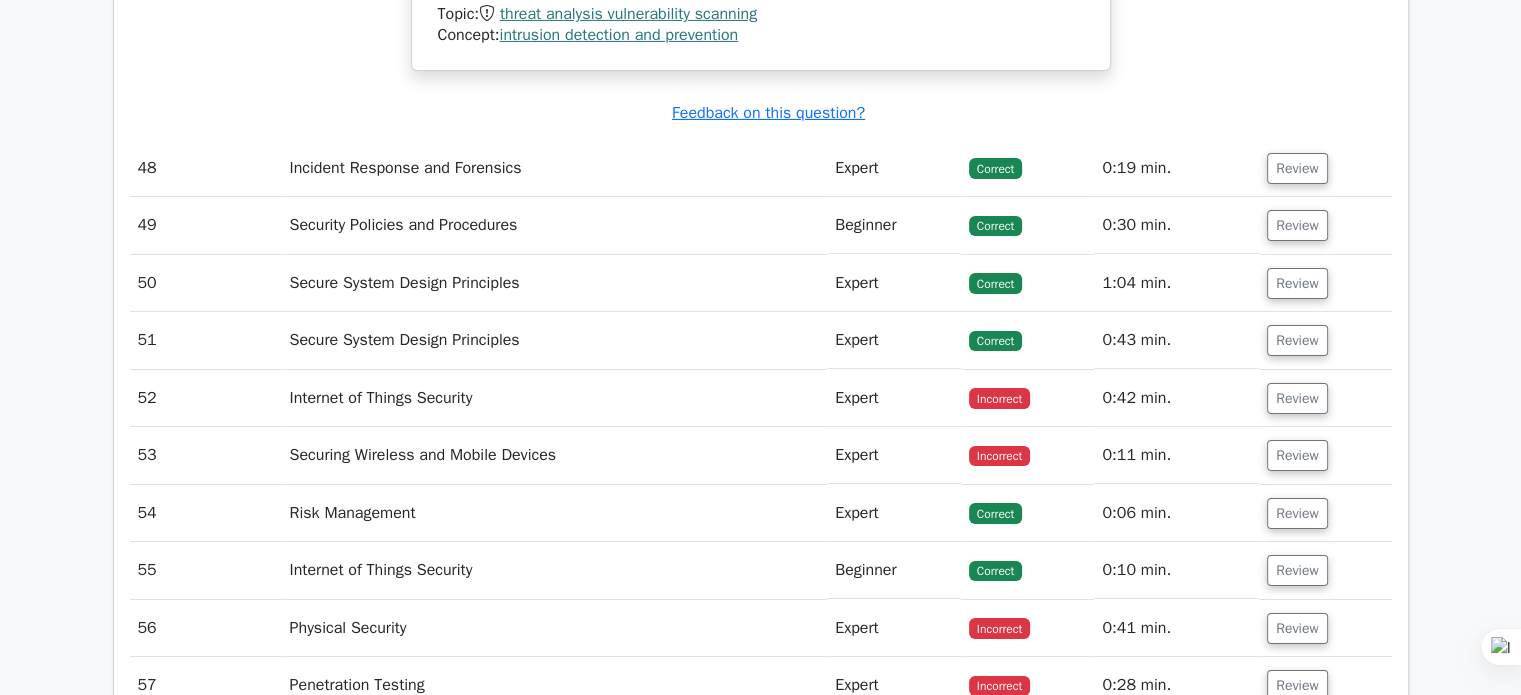 scroll, scrollTop: 14626, scrollLeft: 0, axis: vertical 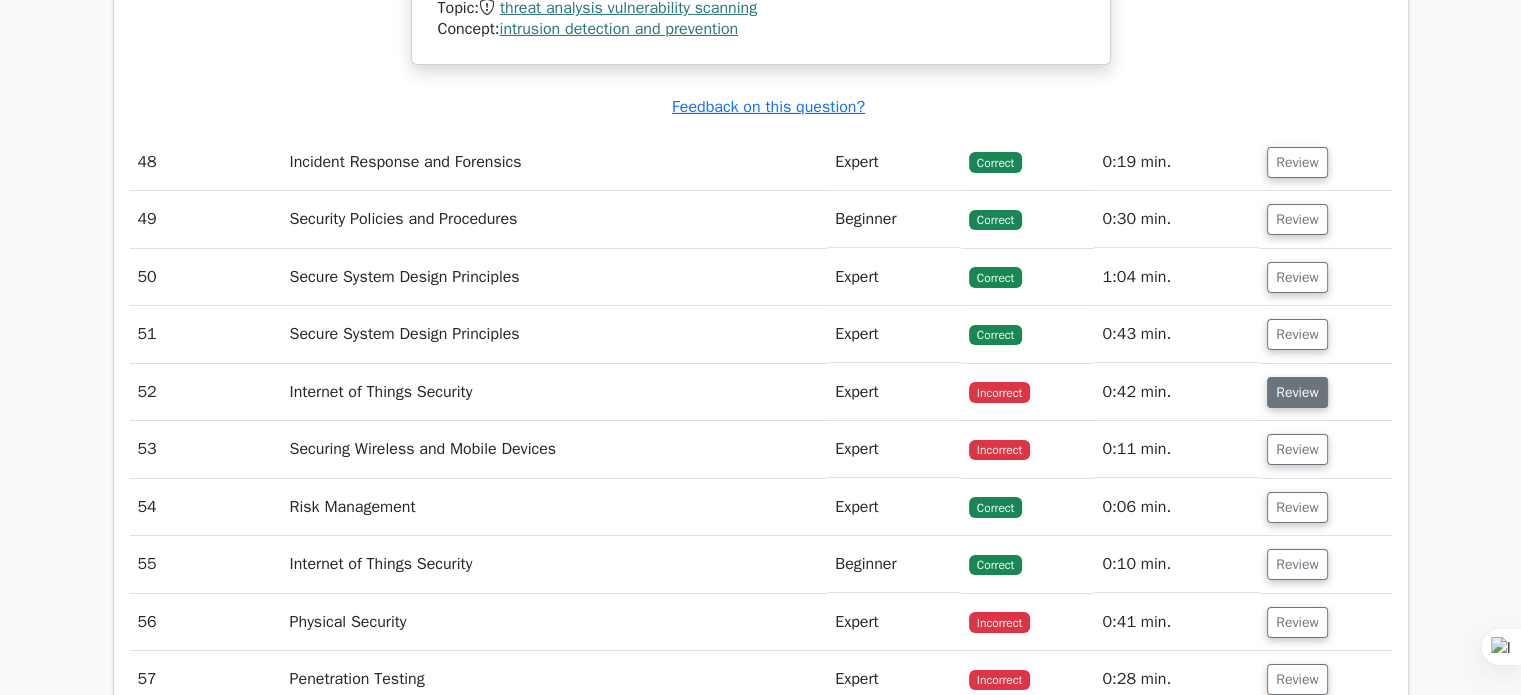 click on "Review" at bounding box center [1297, 392] 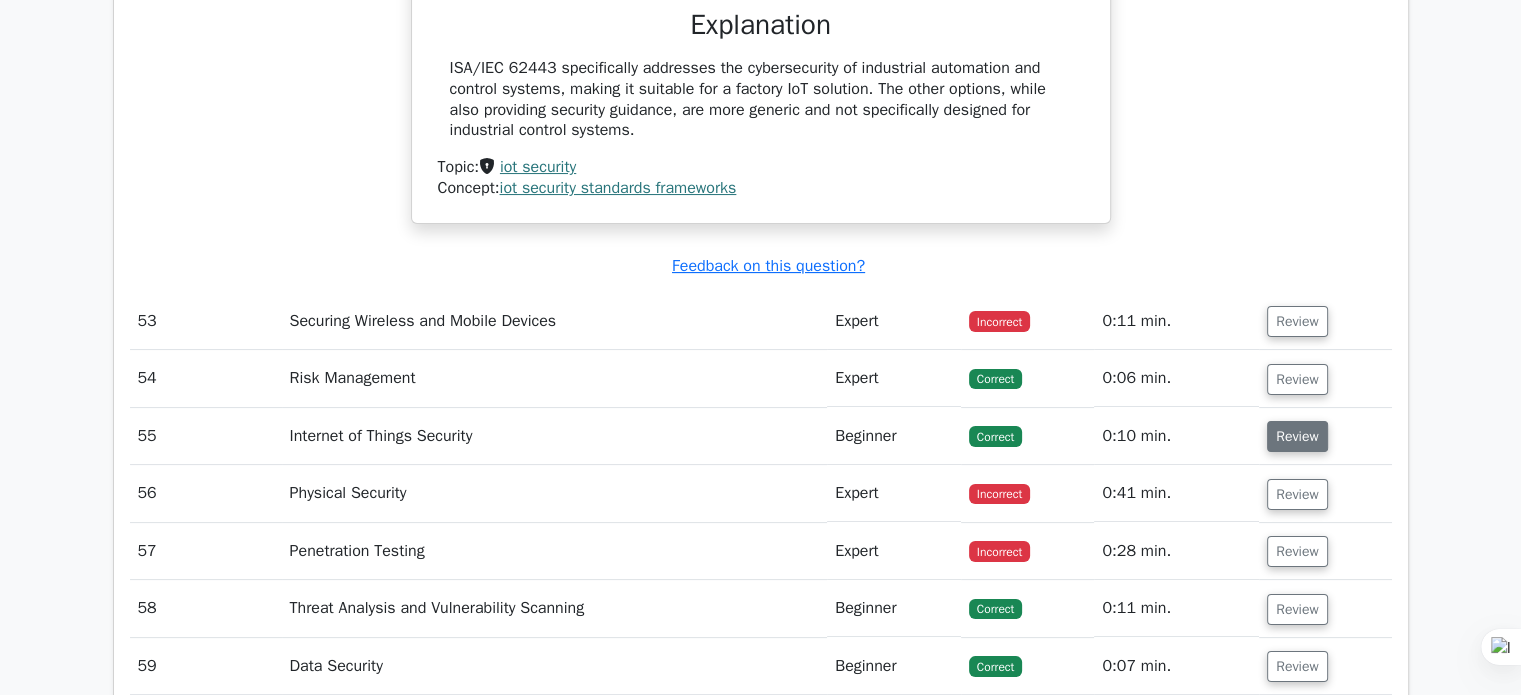 scroll, scrollTop: 15526, scrollLeft: 0, axis: vertical 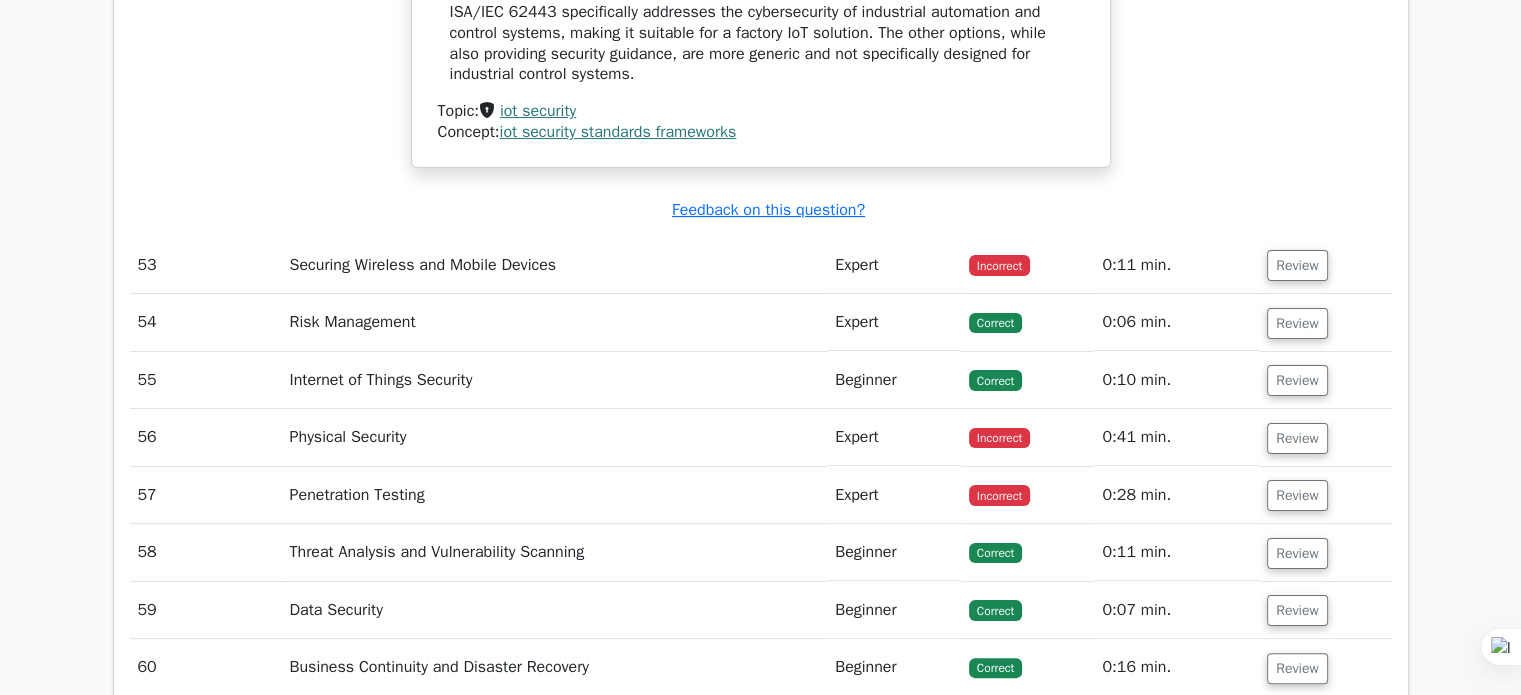 click on "Review" at bounding box center [1325, 265] 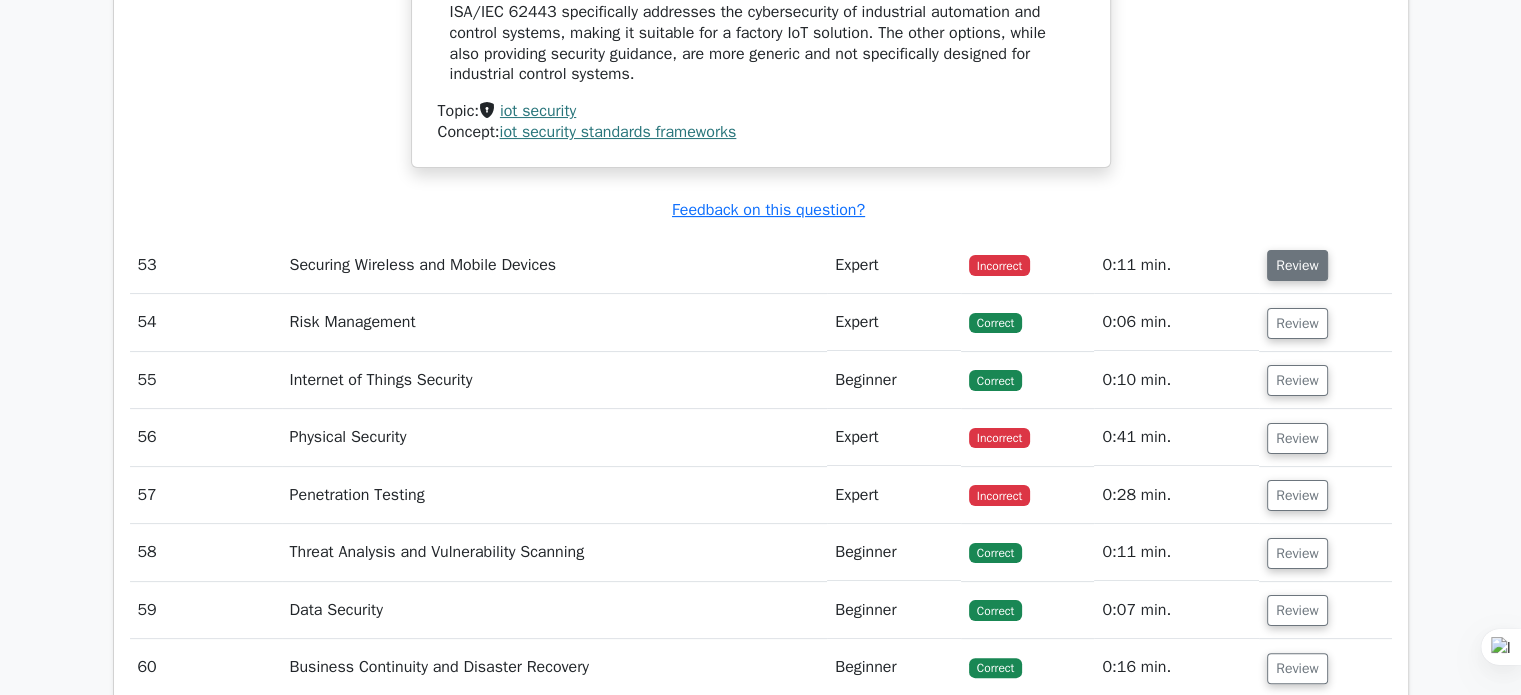 click on "Review" at bounding box center [1297, 265] 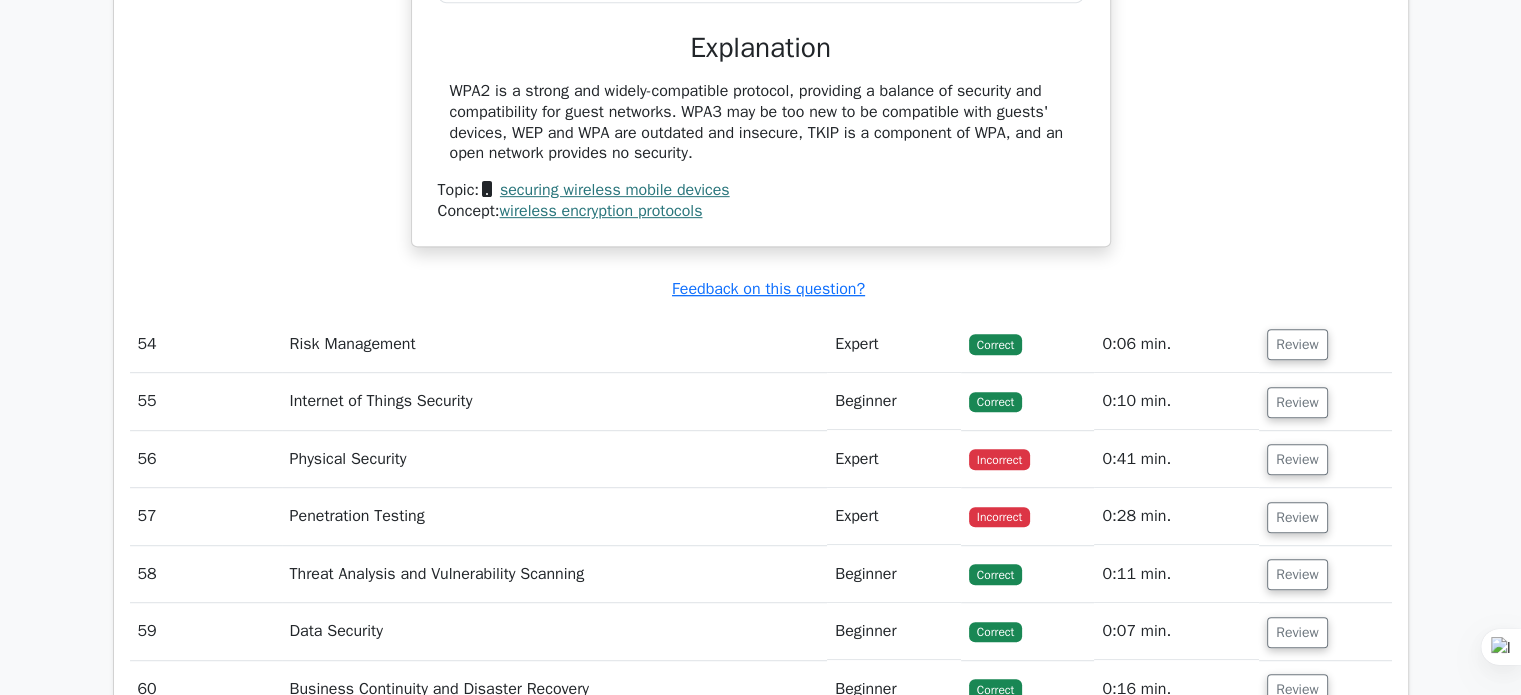 scroll, scrollTop: 16326, scrollLeft: 0, axis: vertical 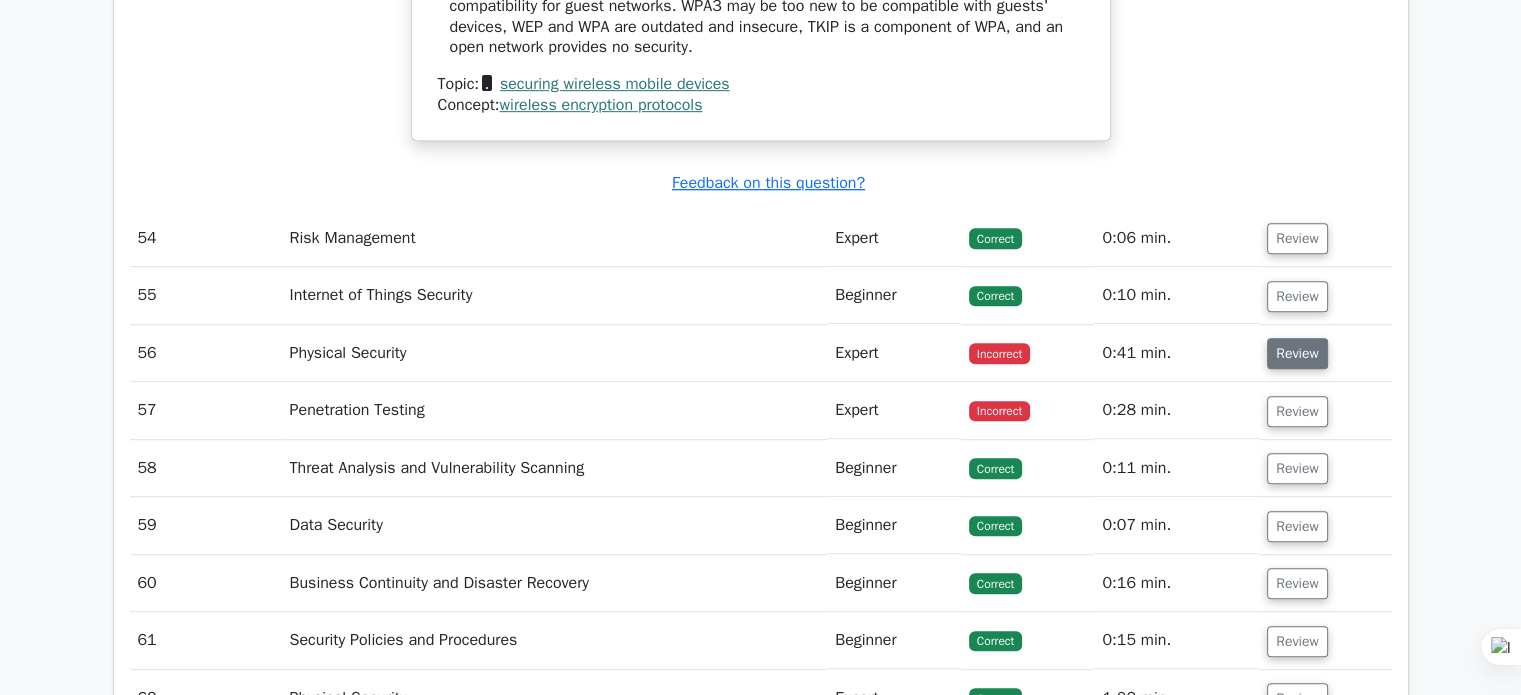 click on "Review" at bounding box center (1297, 353) 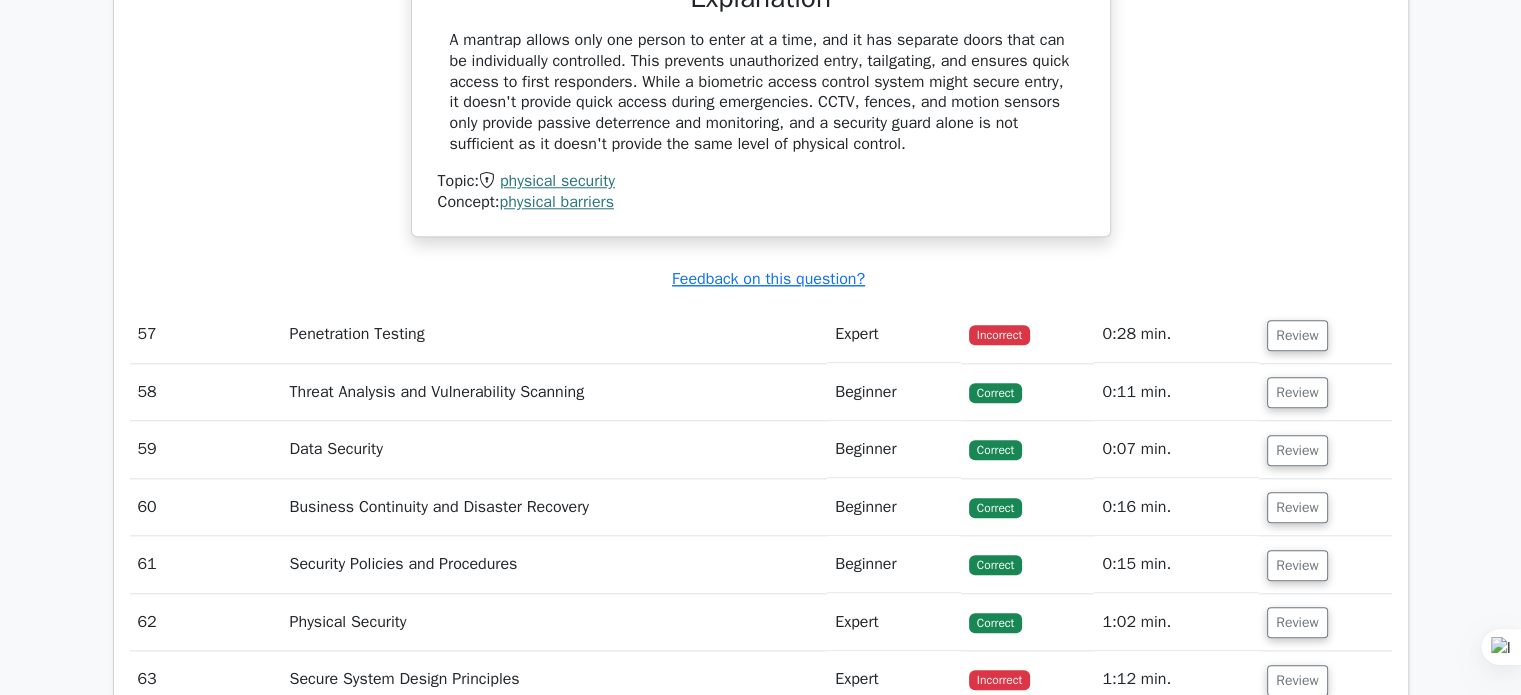 scroll, scrollTop: 17226, scrollLeft: 0, axis: vertical 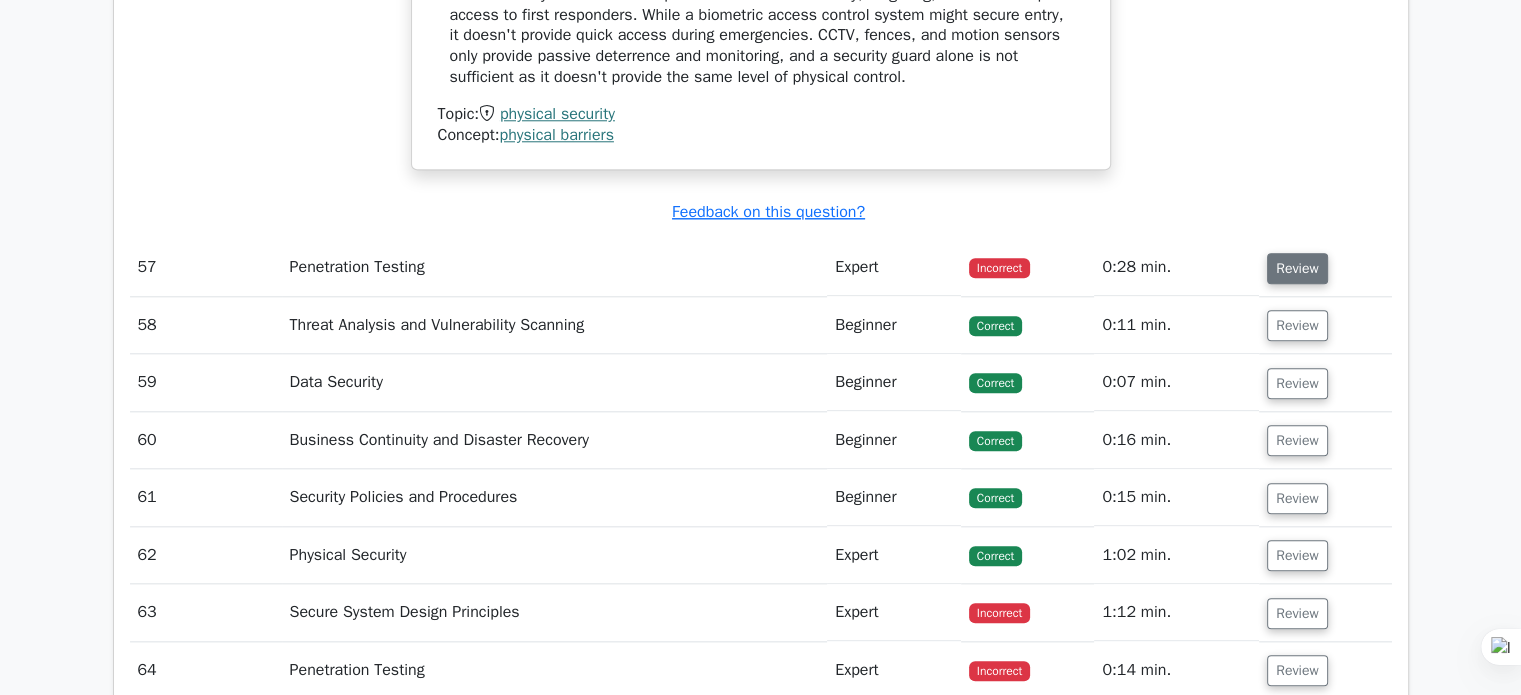 click on "Review" at bounding box center (1297, 268) 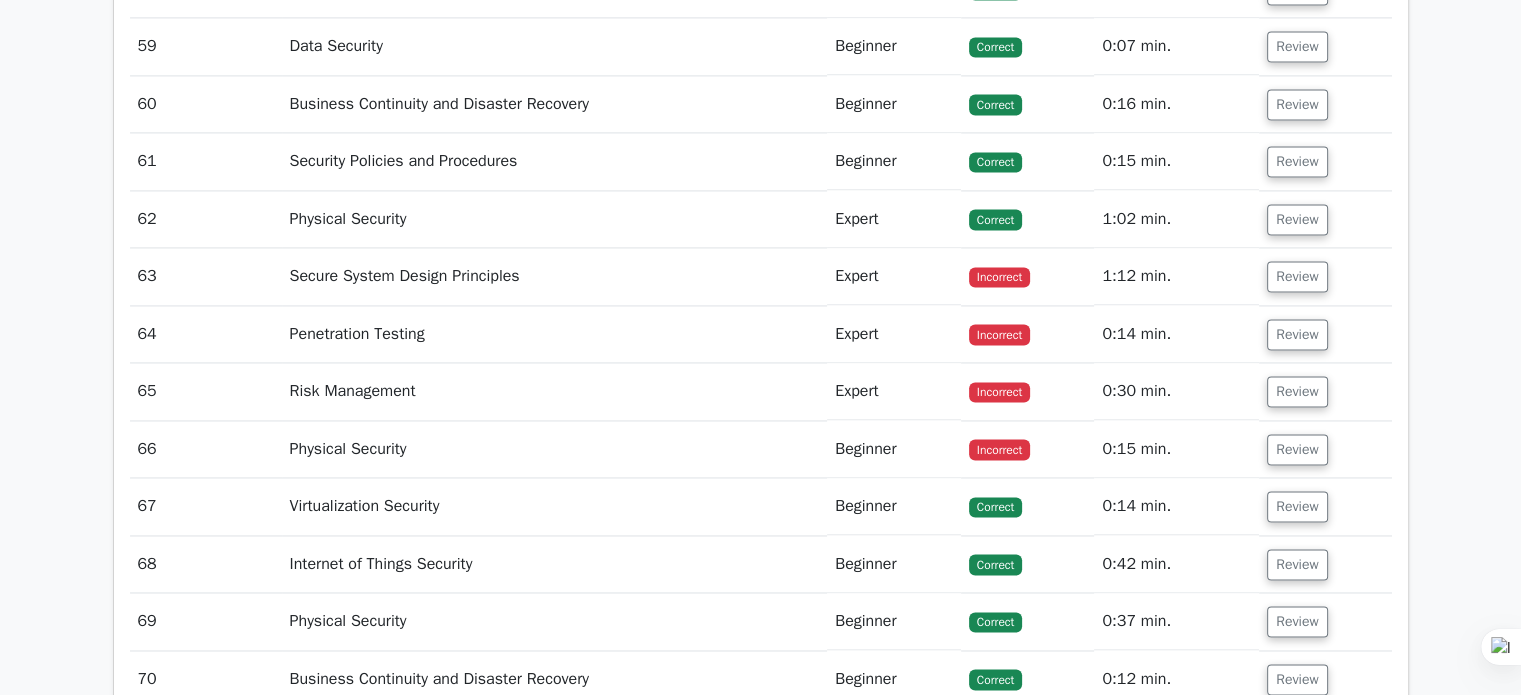 scroll, scrollTop: 18226, scrollLeft: 0, axis: vertical 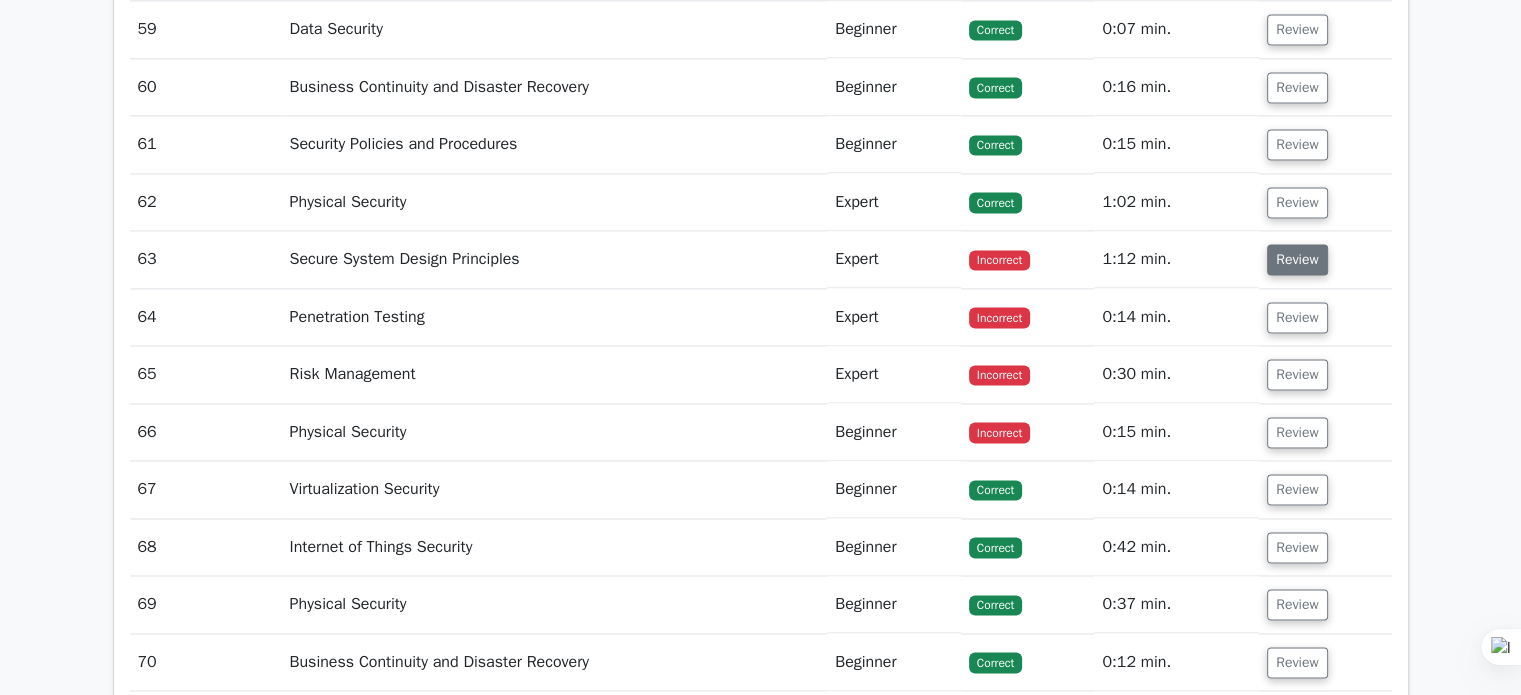 click on "Review" at bounding box center [1297, 259] 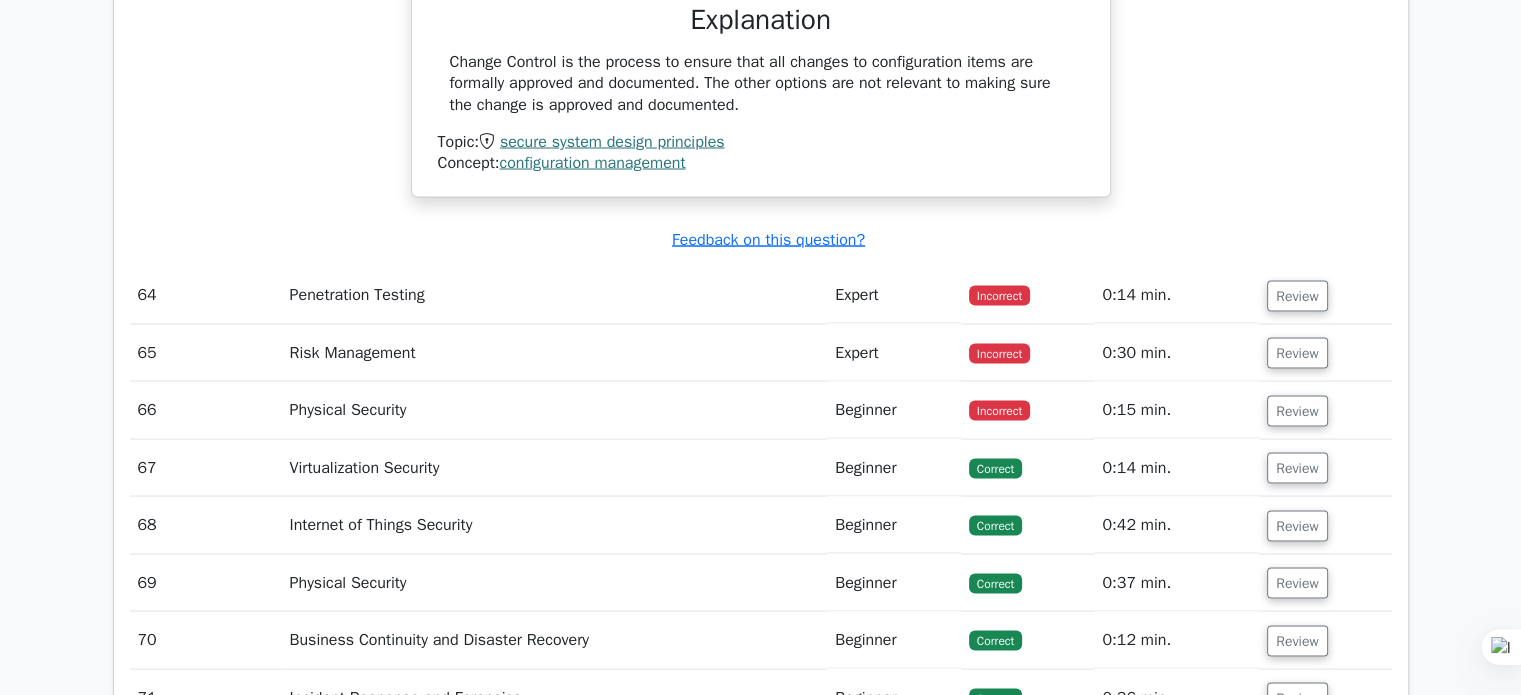 scroll, scrollTop: 18926, scrollLeft: 0, axis: vertical 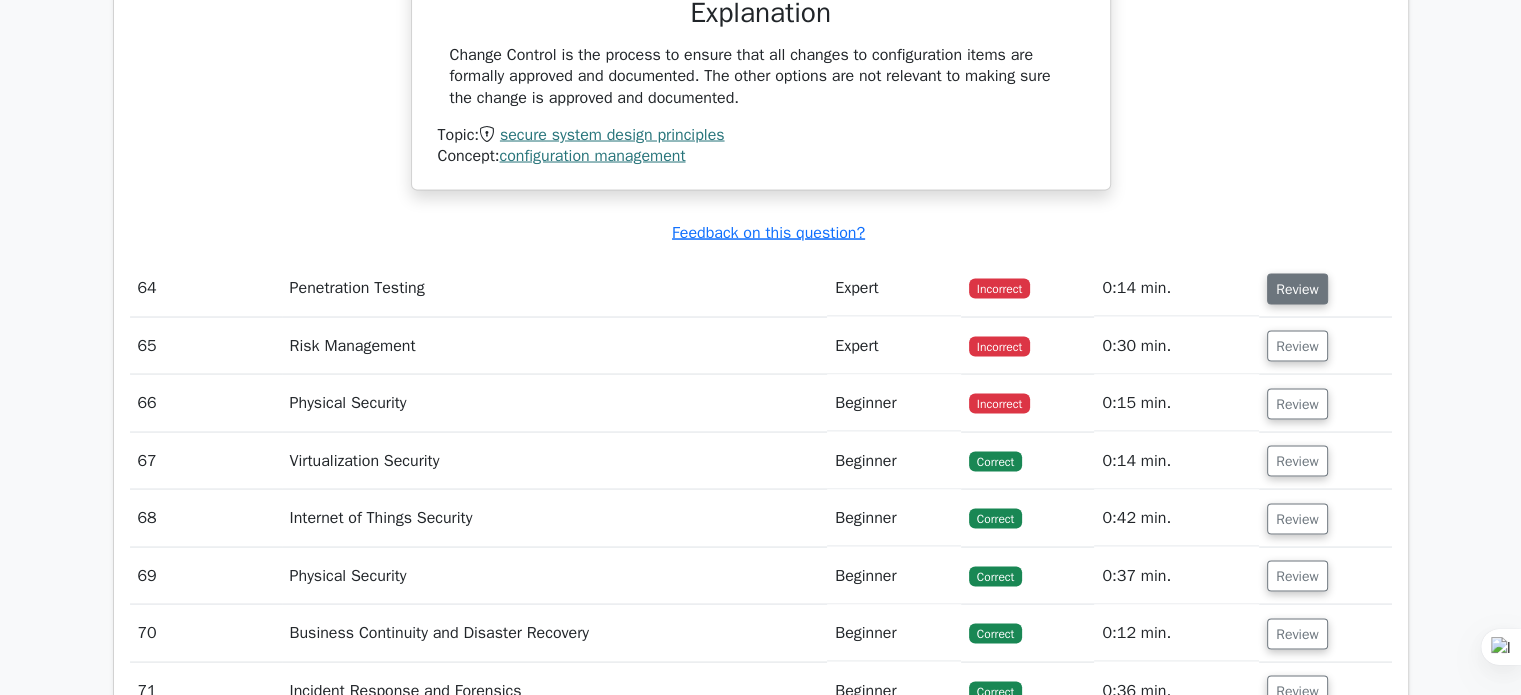 click on "Review" at bounding box center (1297, 288) 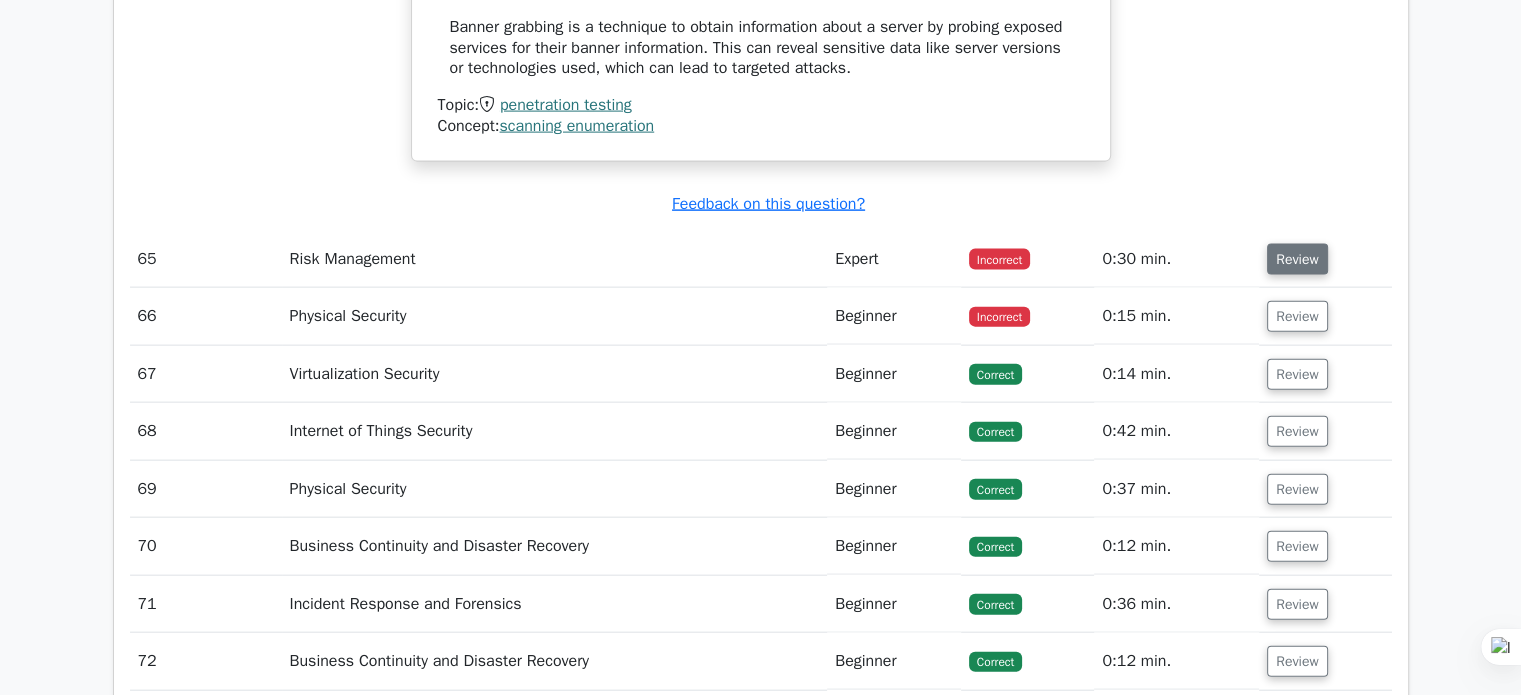 scroll, scrollTop: 19726, scrollLeft: 0, axis: vertical 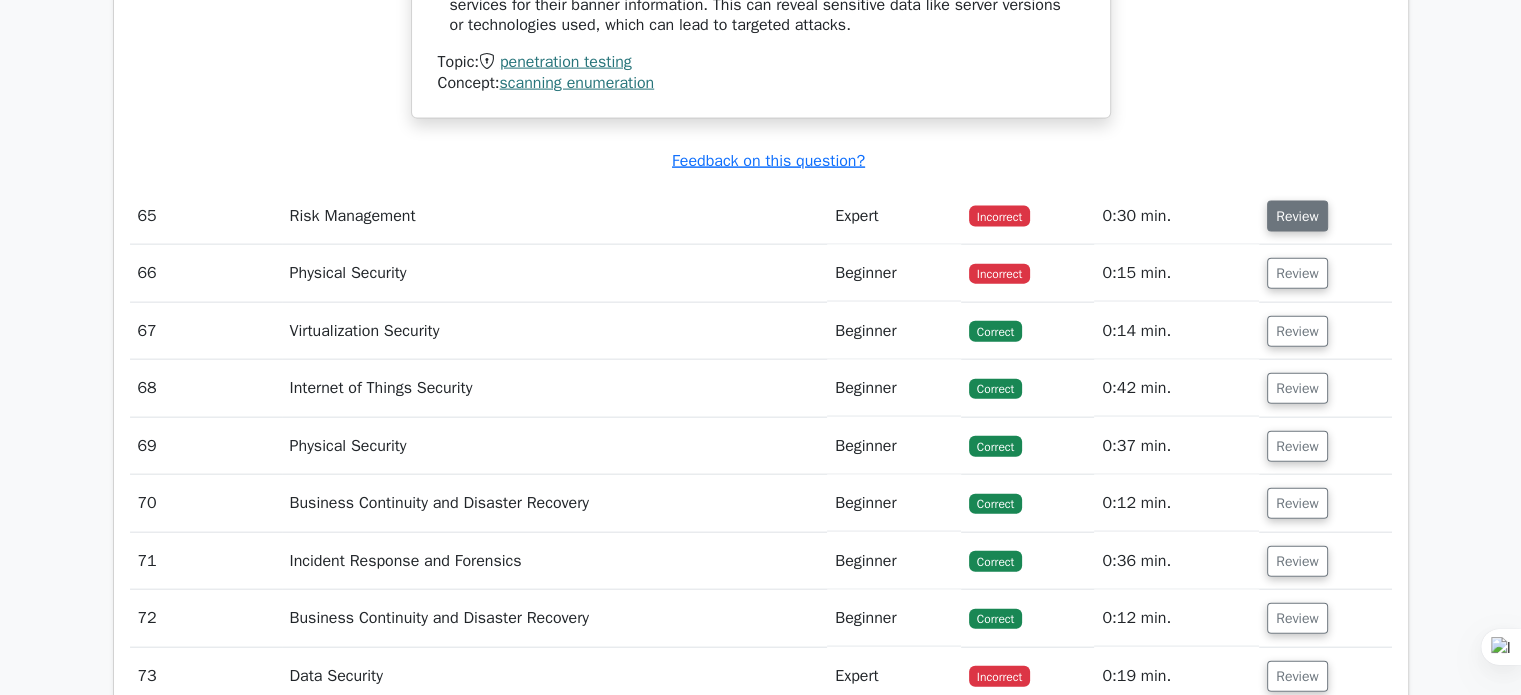click on "Review" at bounding box center (1297, 216) 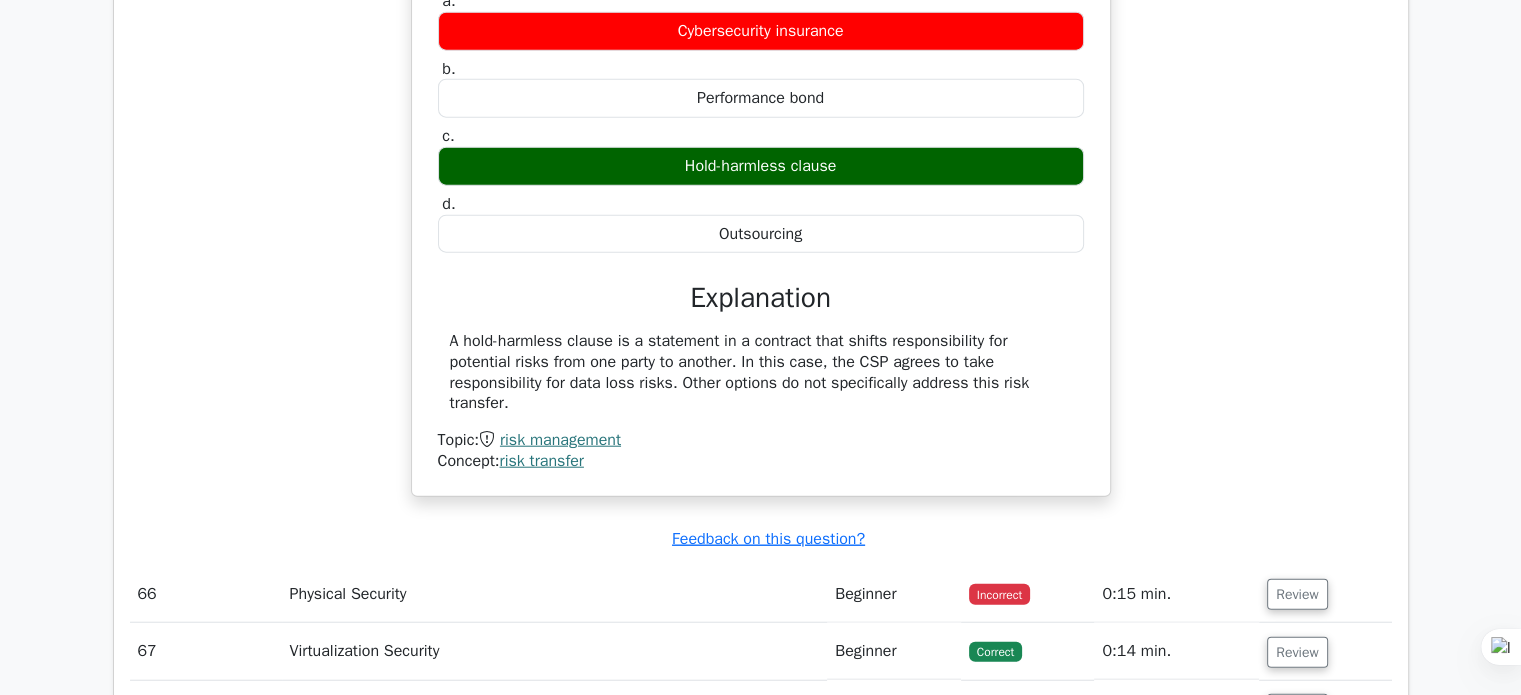 scroll, scrollTop: 20326, scrollLeft: 0, axis: vertical 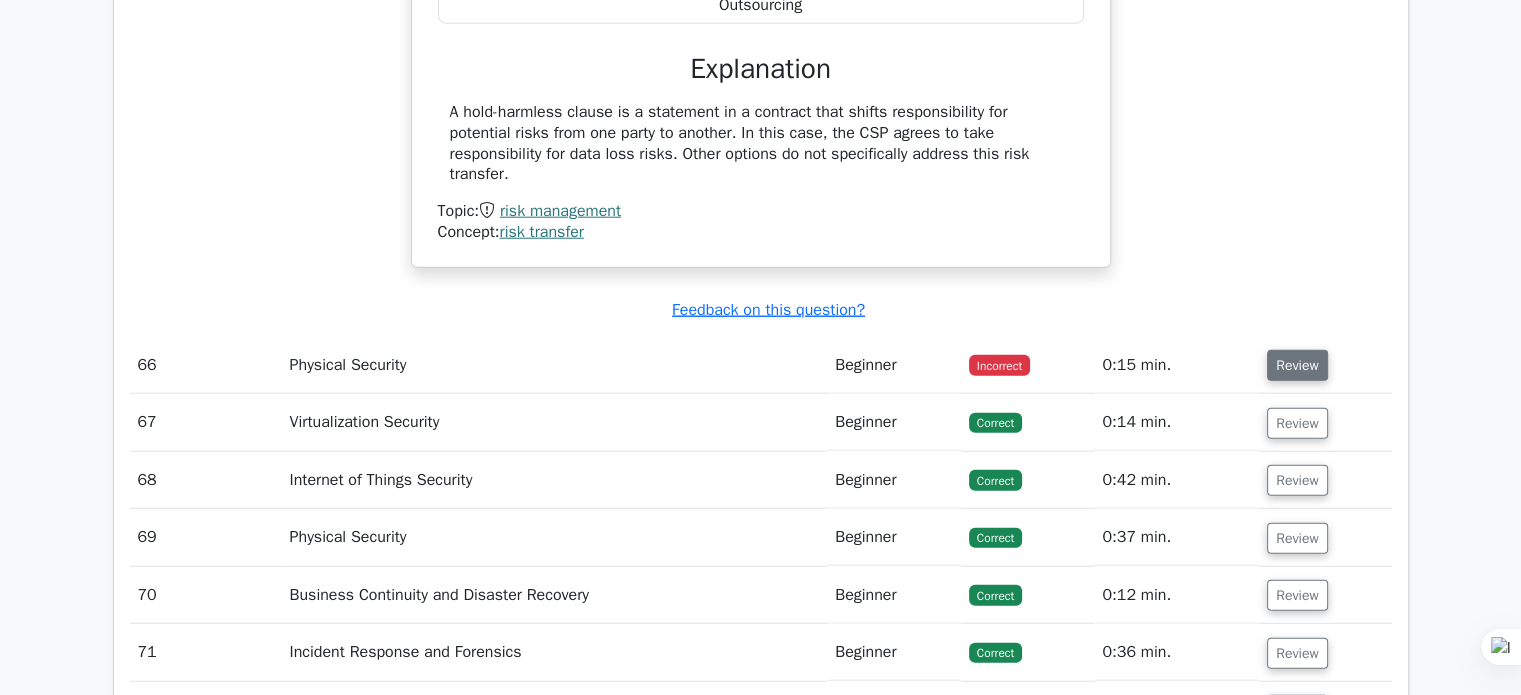 click on "Review" at bounding box center [1297, 365] 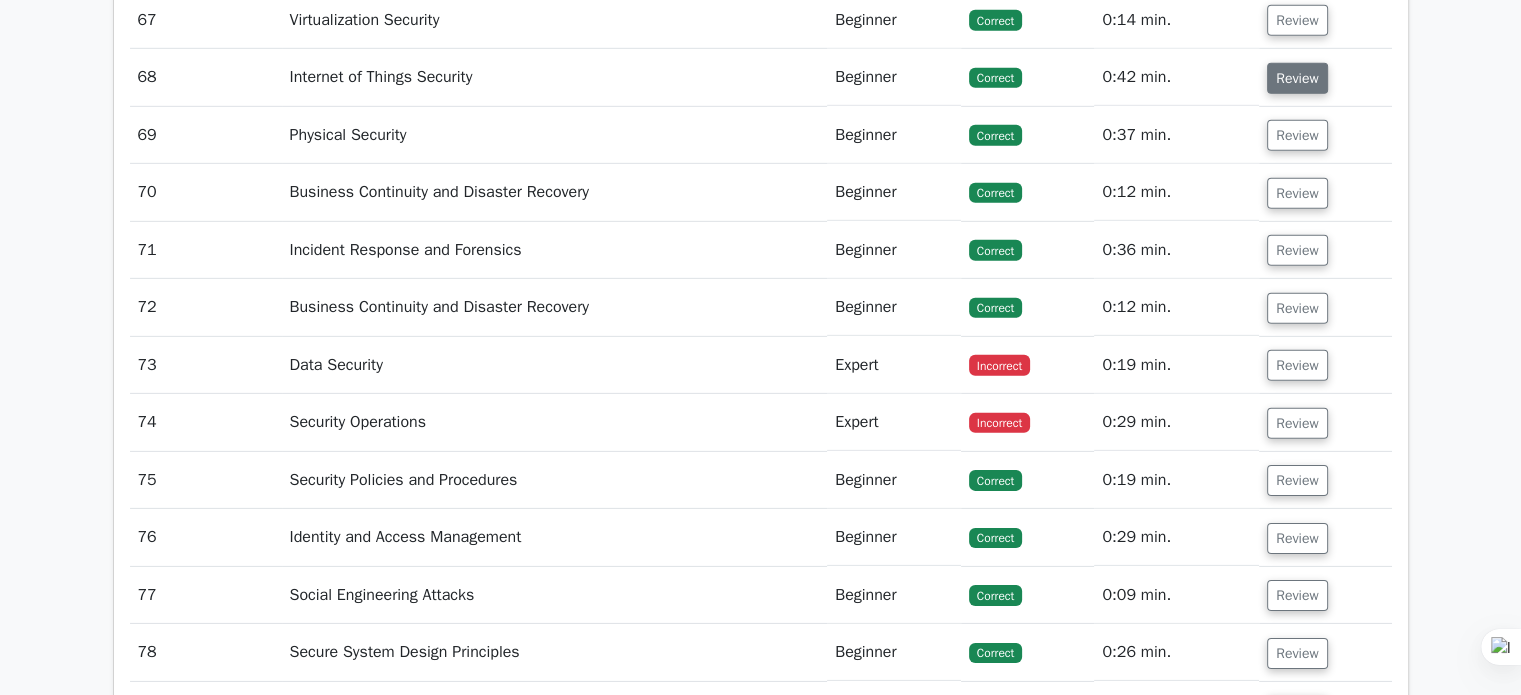 scroll, scrollTop: 21426, scrollLeft: 0, axis: vertical 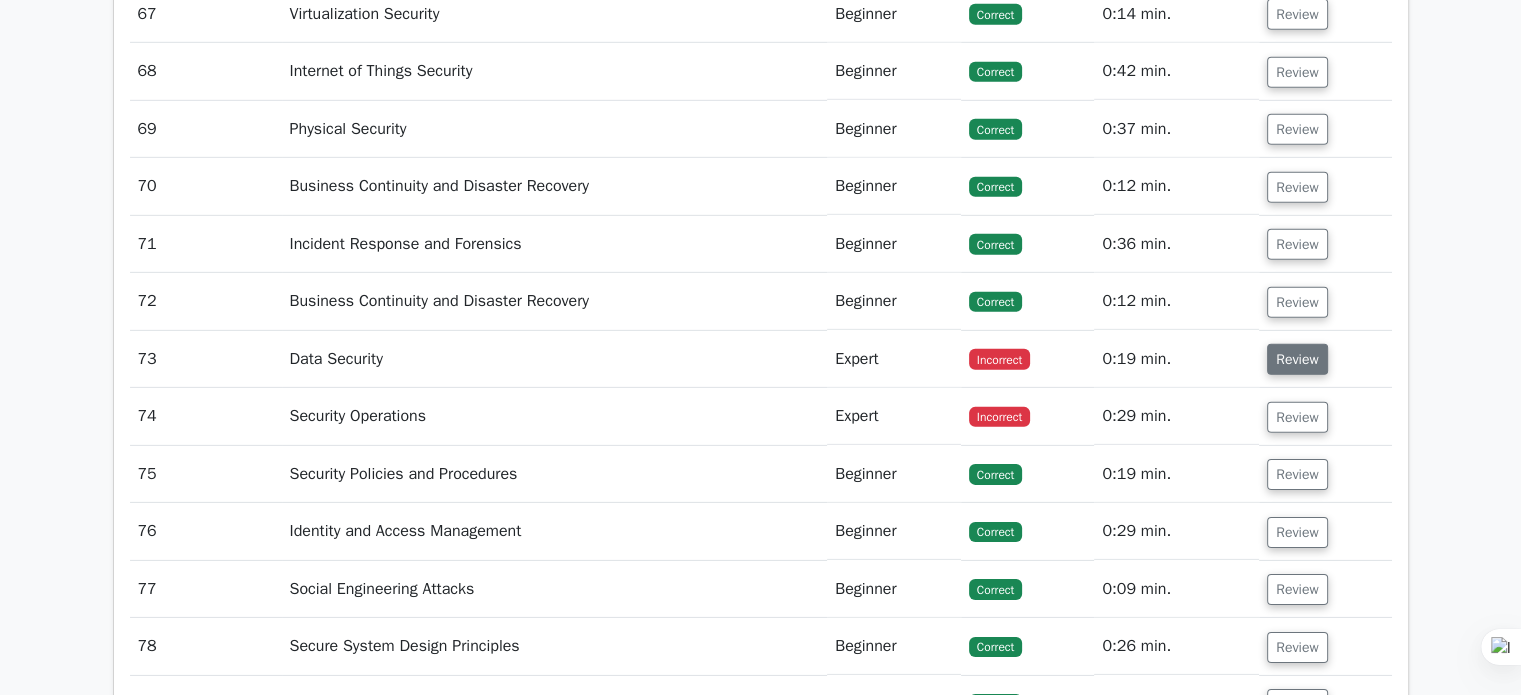 click on "Review" at bounding box center (1297, 359) 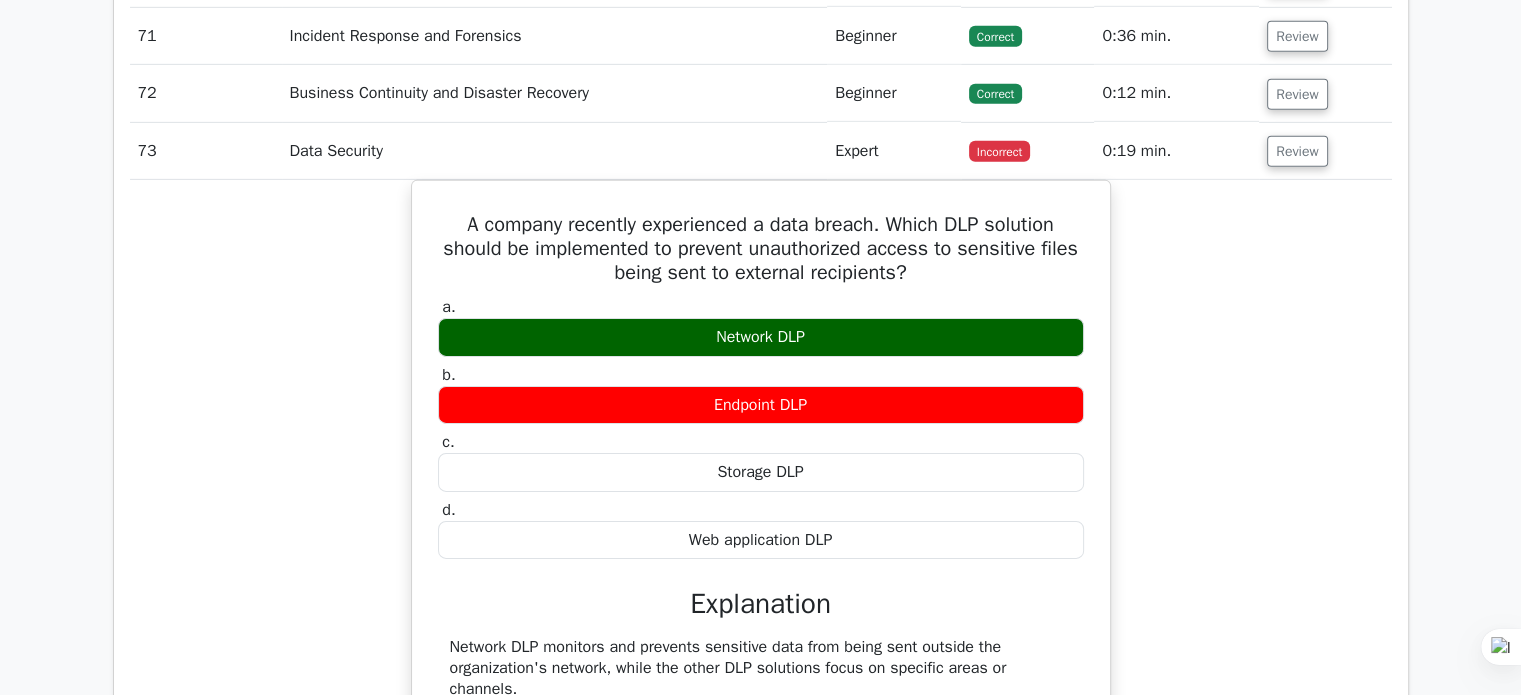 scroll, scrollTop: 21626, scrollLeft: 0, axis: vertical 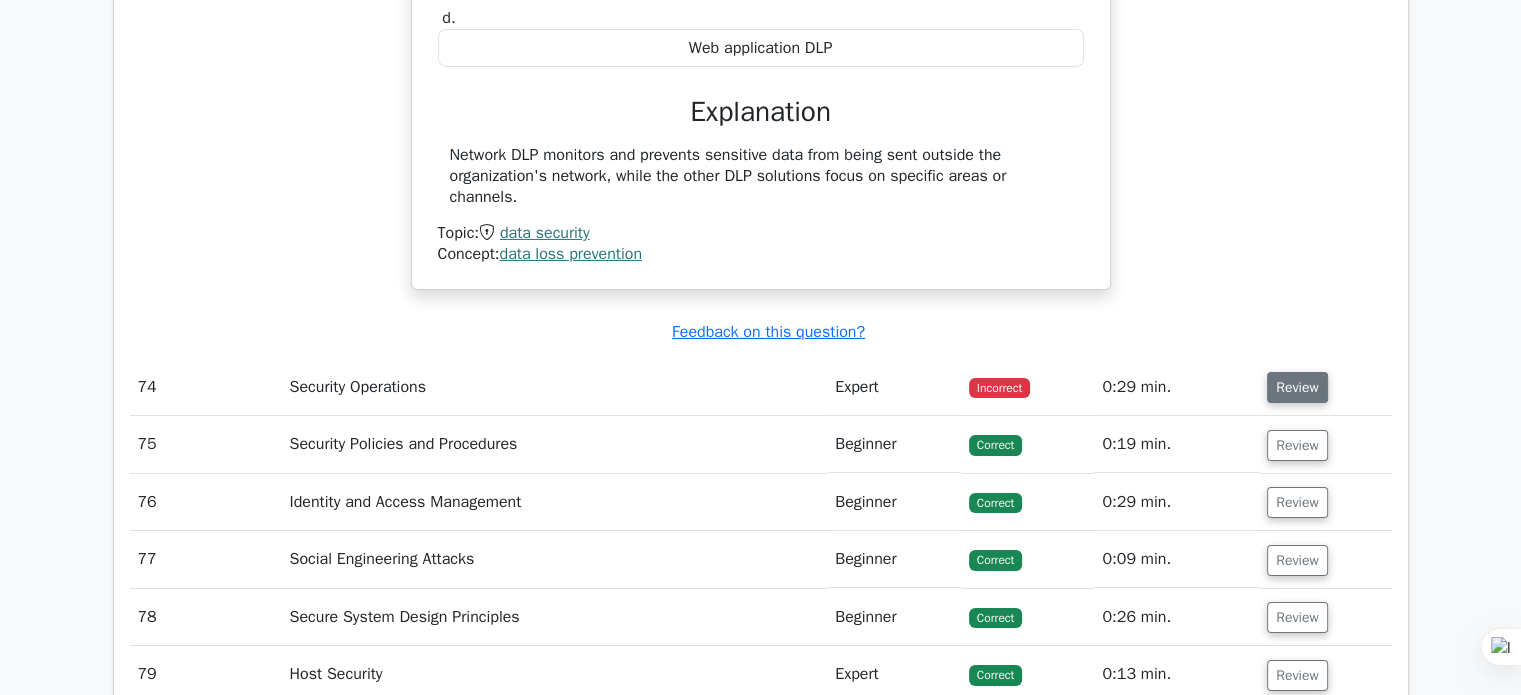 click on "Review" at bounding box center (1297, 387) 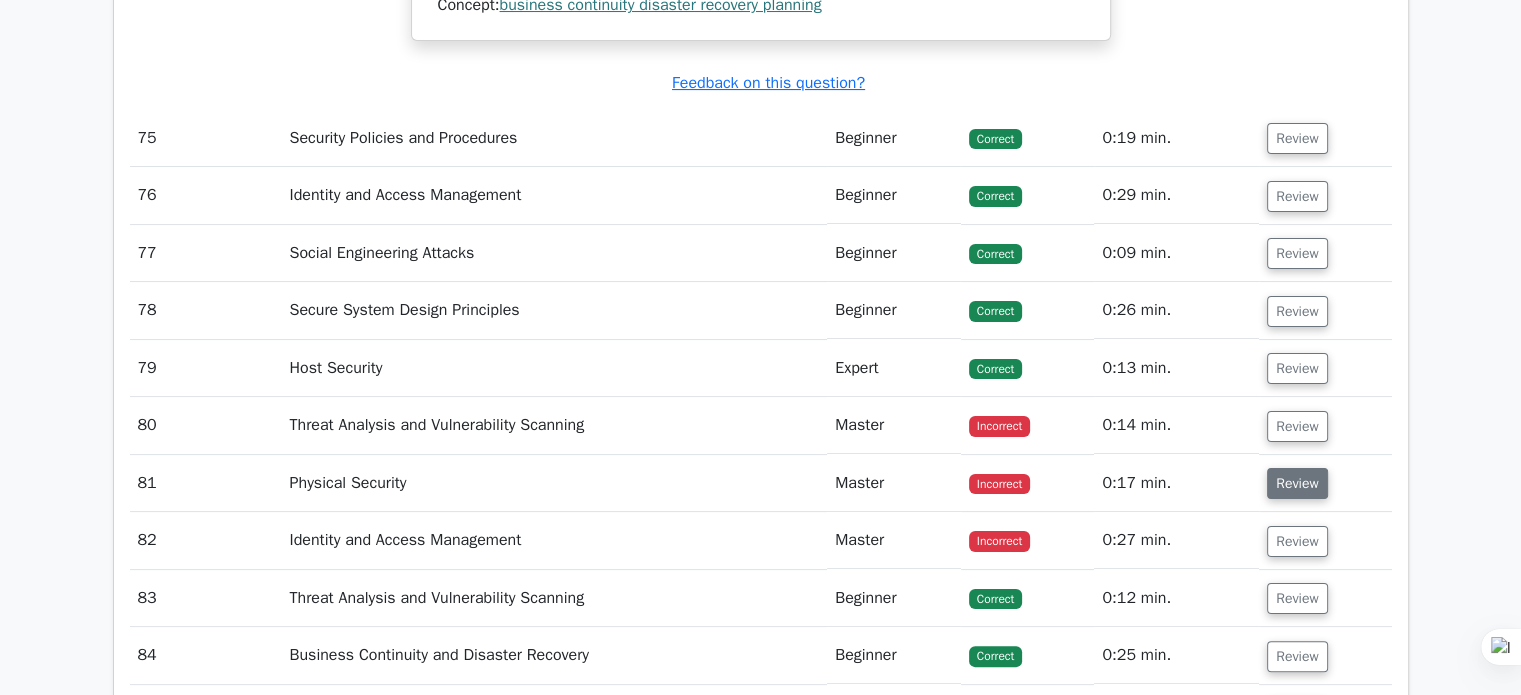 scroll, scrollTop: 23126, scrollLeft: 0, axis: vertical 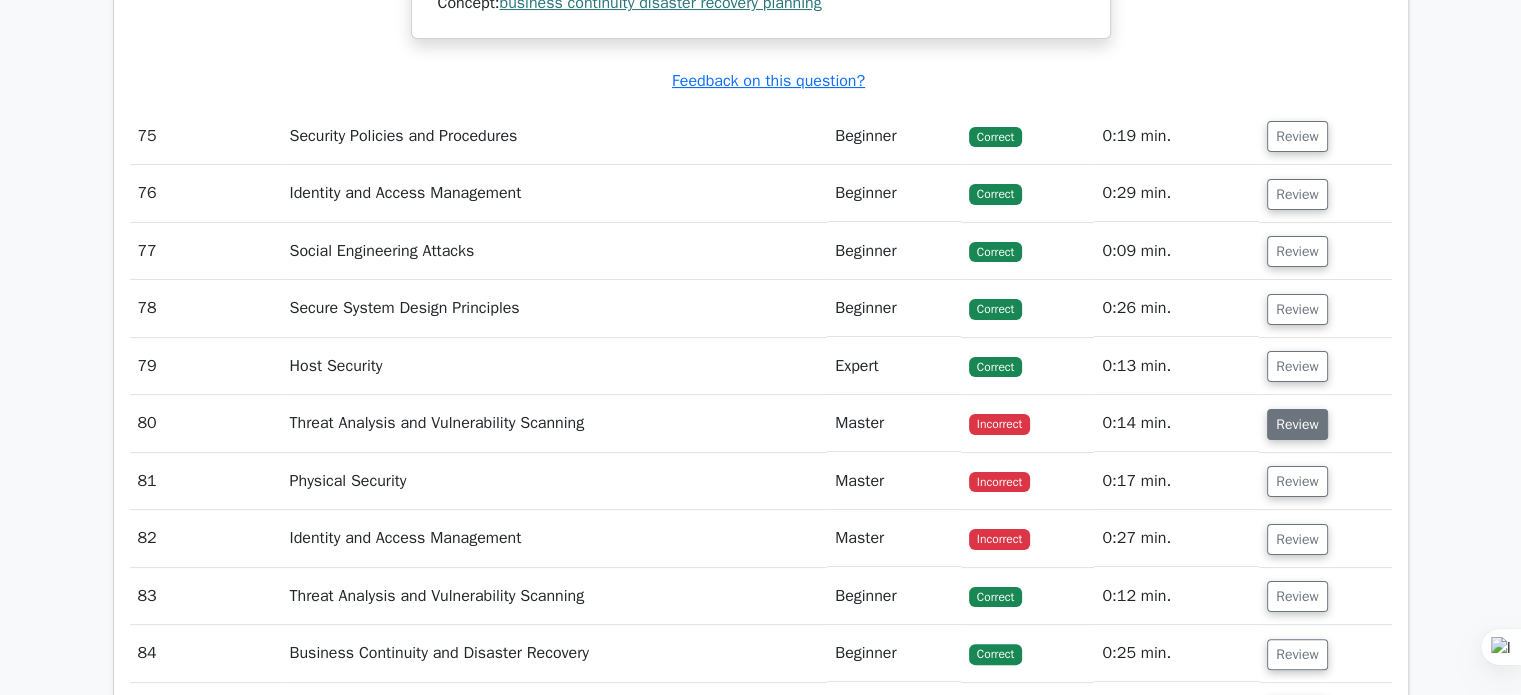 click on "Review" at bounding box center [1297, 424] 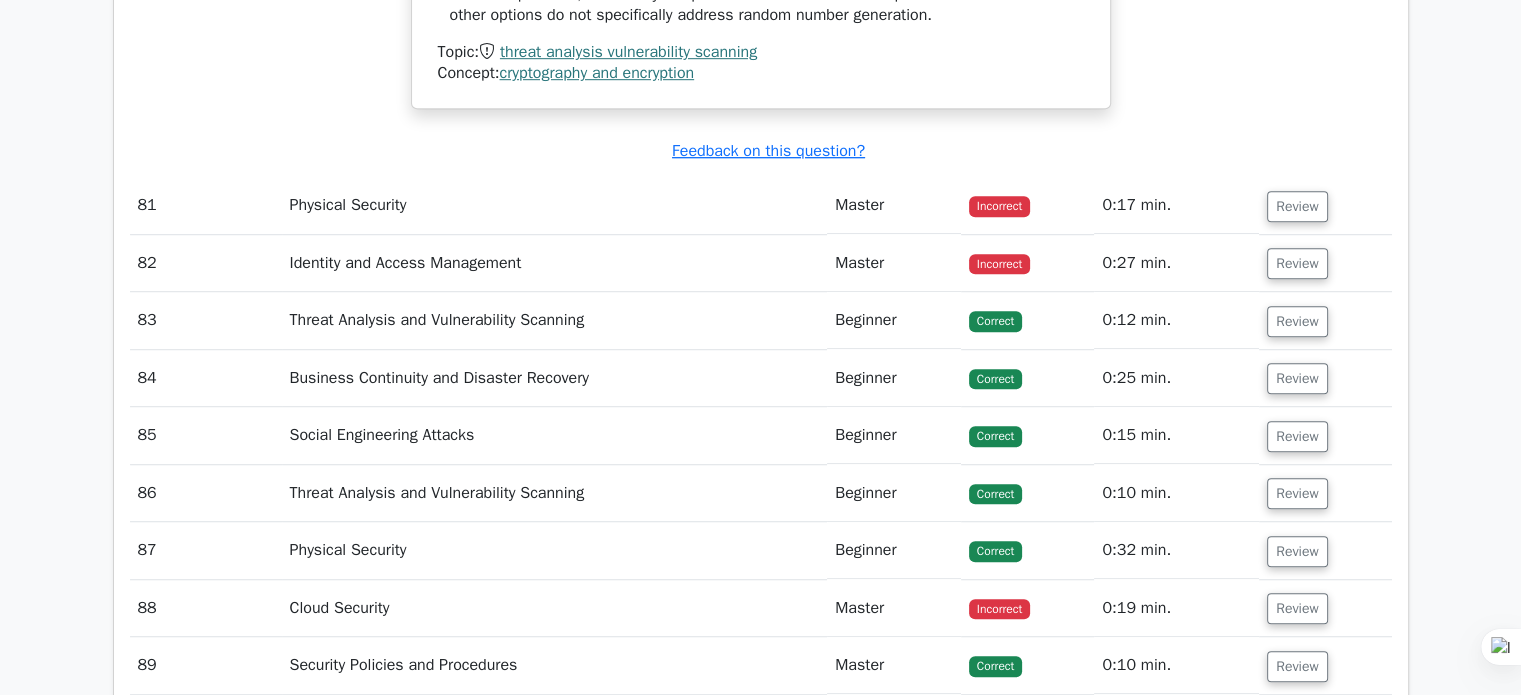 scroll, scrollTop: 24126, scrollLeft: 0, axis: vertical 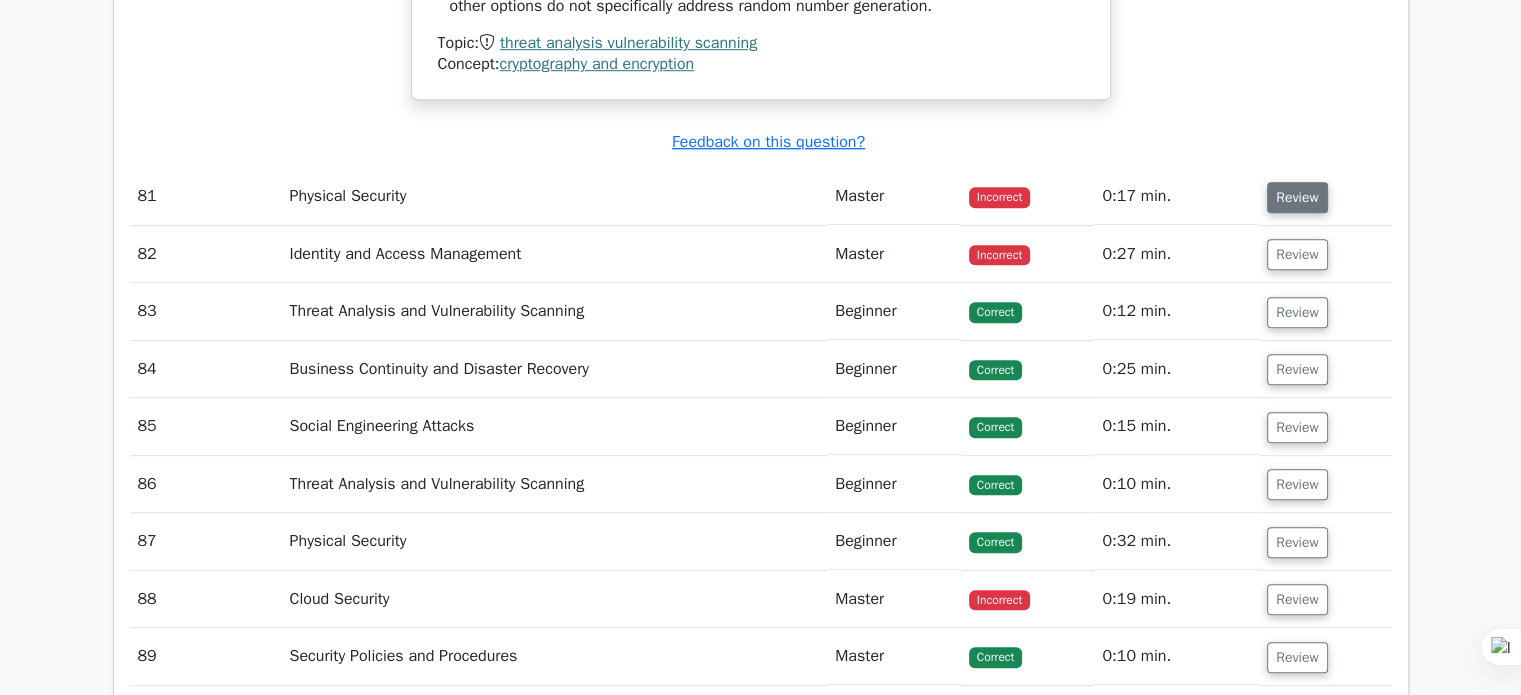 click on "Review" at bounding box center (1297, 197) 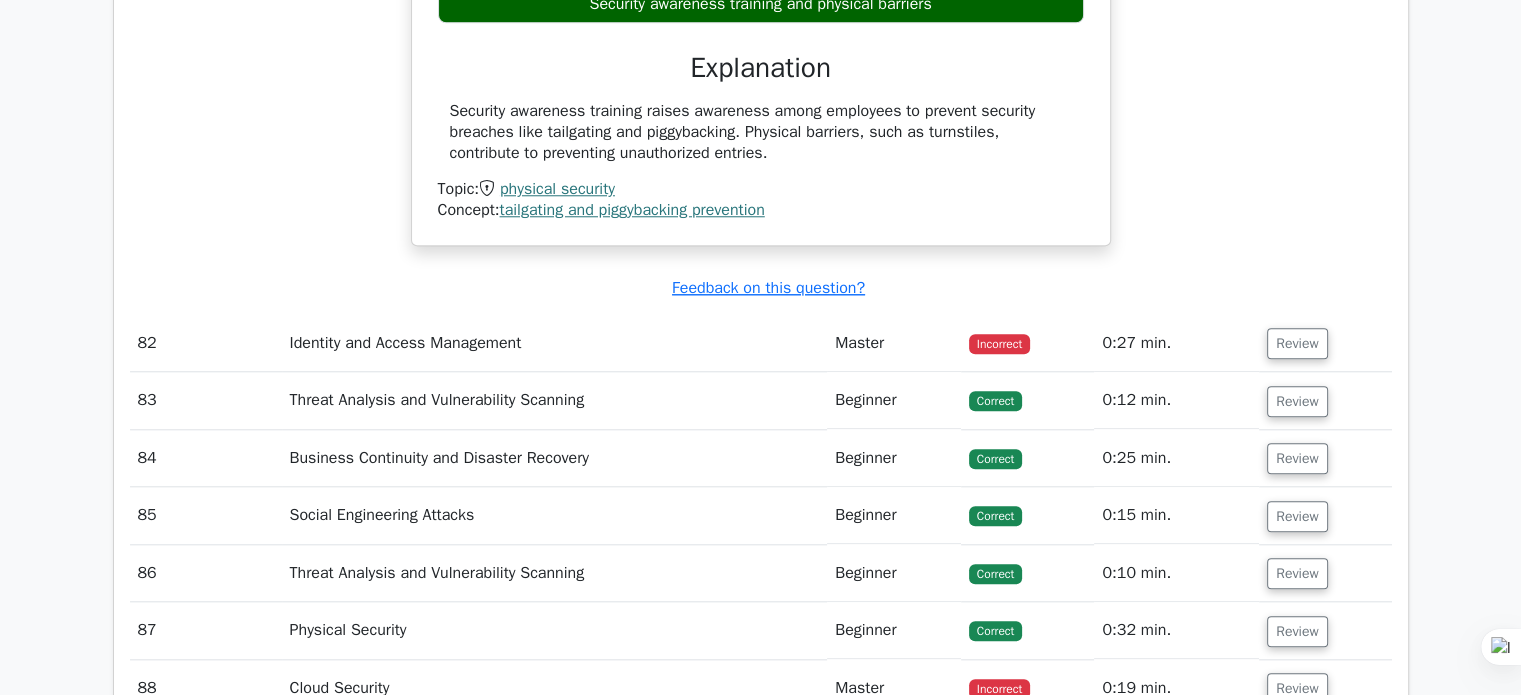 scroll, scrollTop: 24726, scrollLeft: 0, axis: vertical 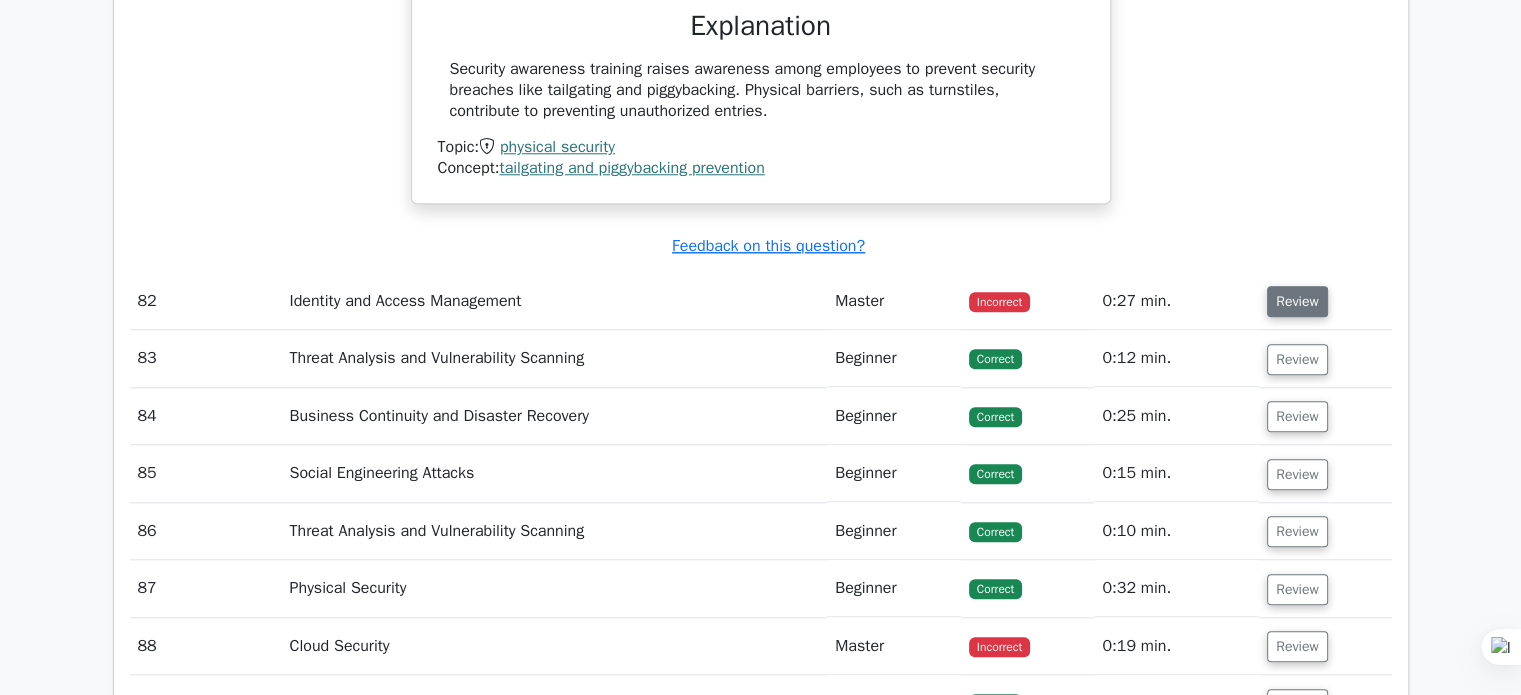 click on "Review" at bounding box center (1297, 301) 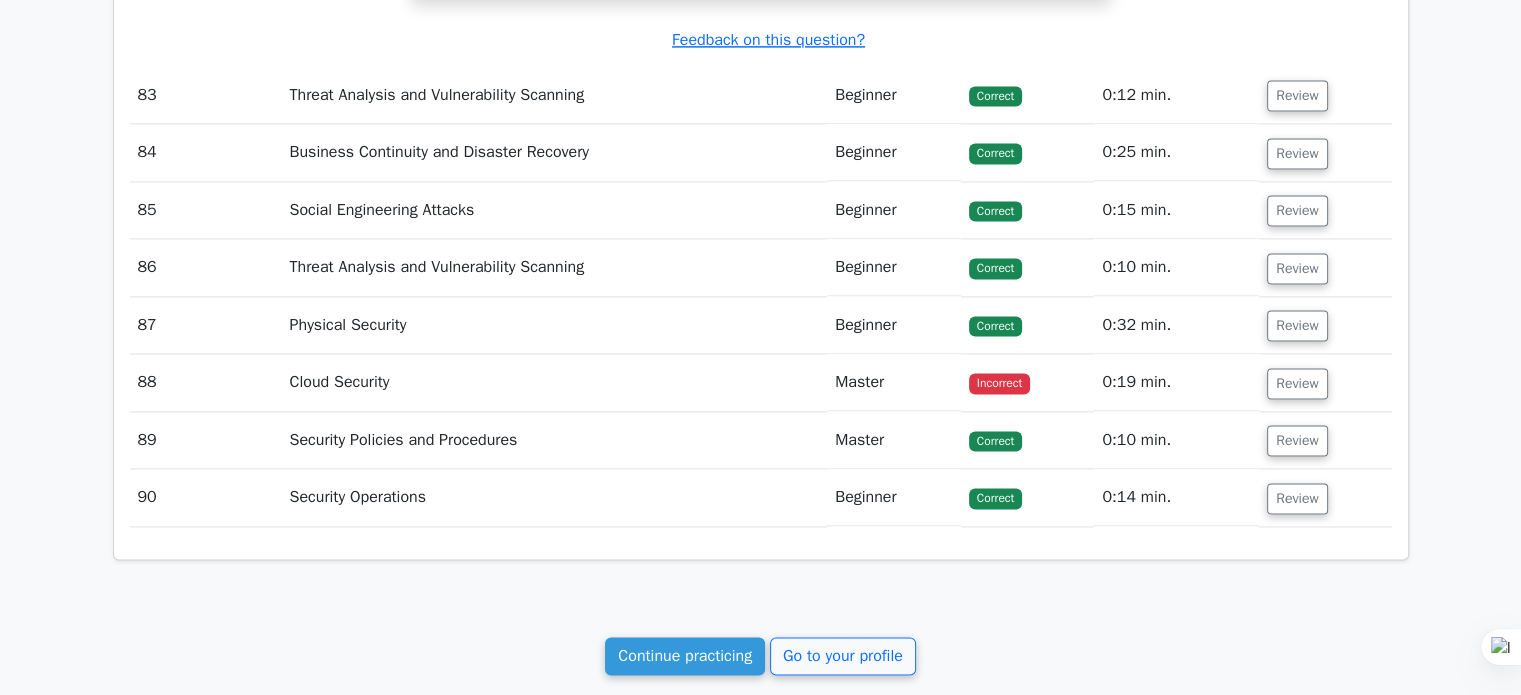 scroll, scrollTop: 25726, scrollLeft: 0, axis: vertical 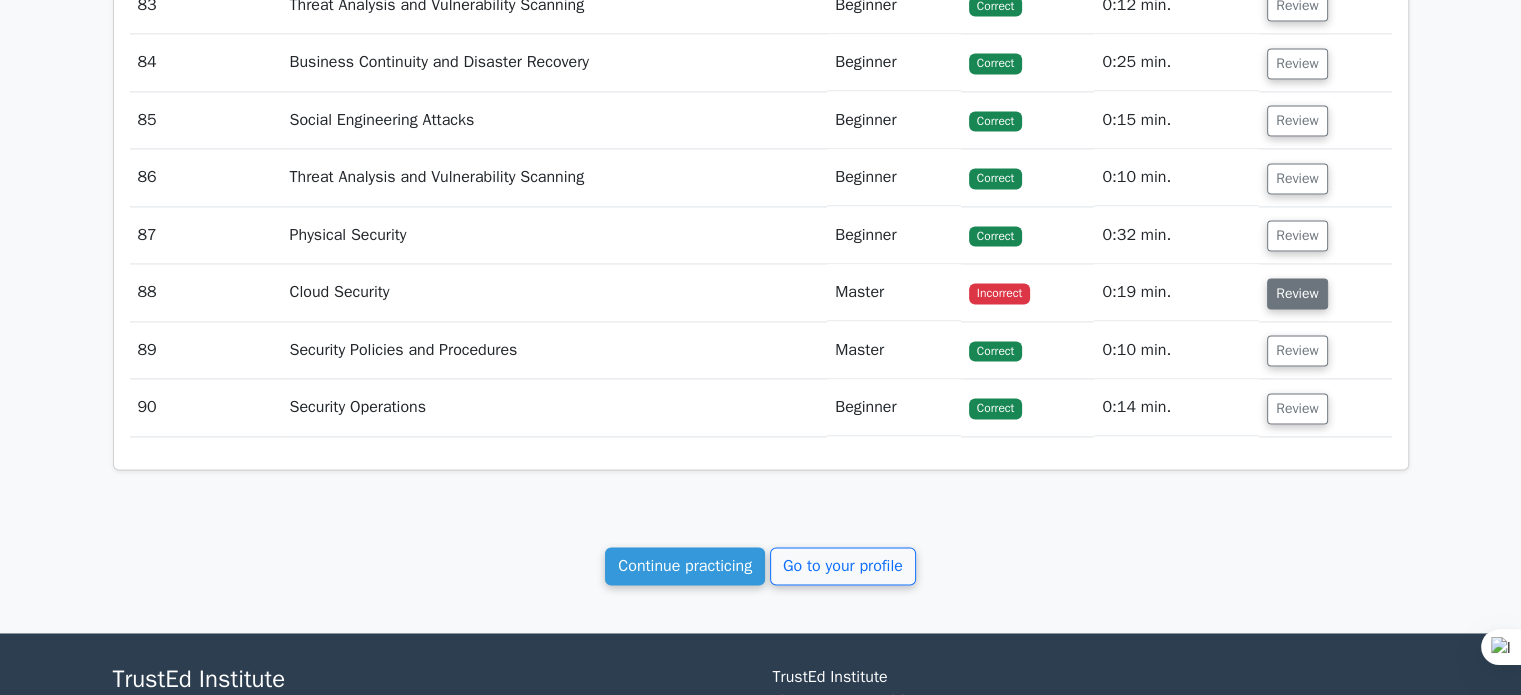 click on "Review" at bounding box center [1297, 293] 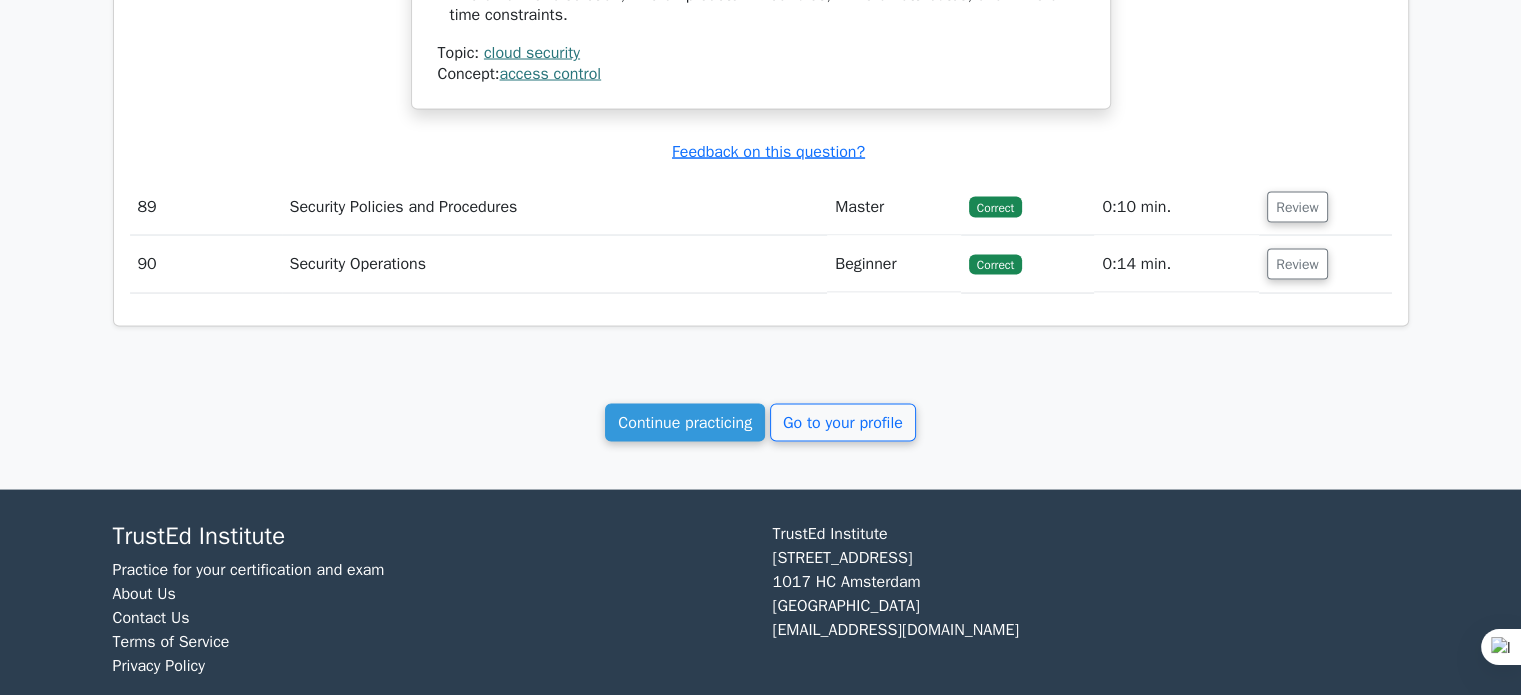 scroll, scrollTop: 26596, scrollLeft: 0, axis: vertical 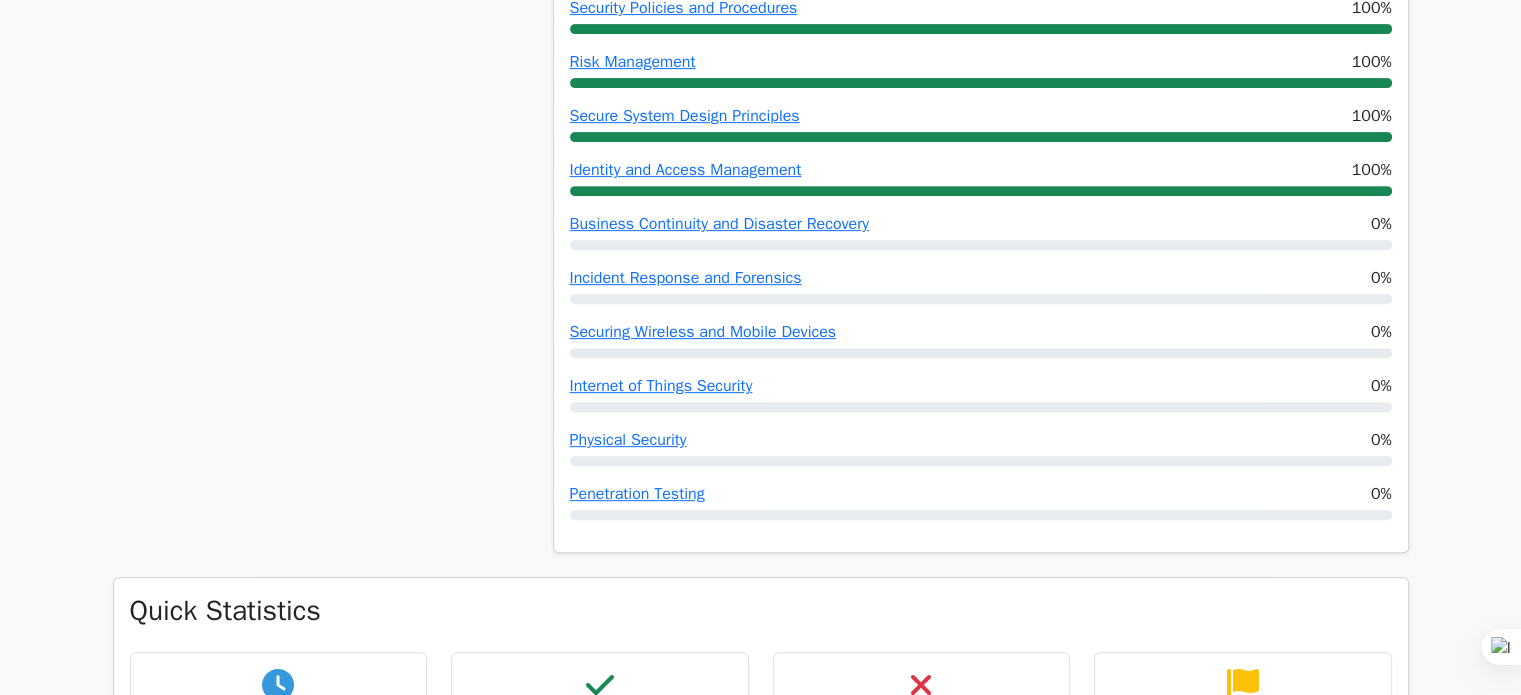 type 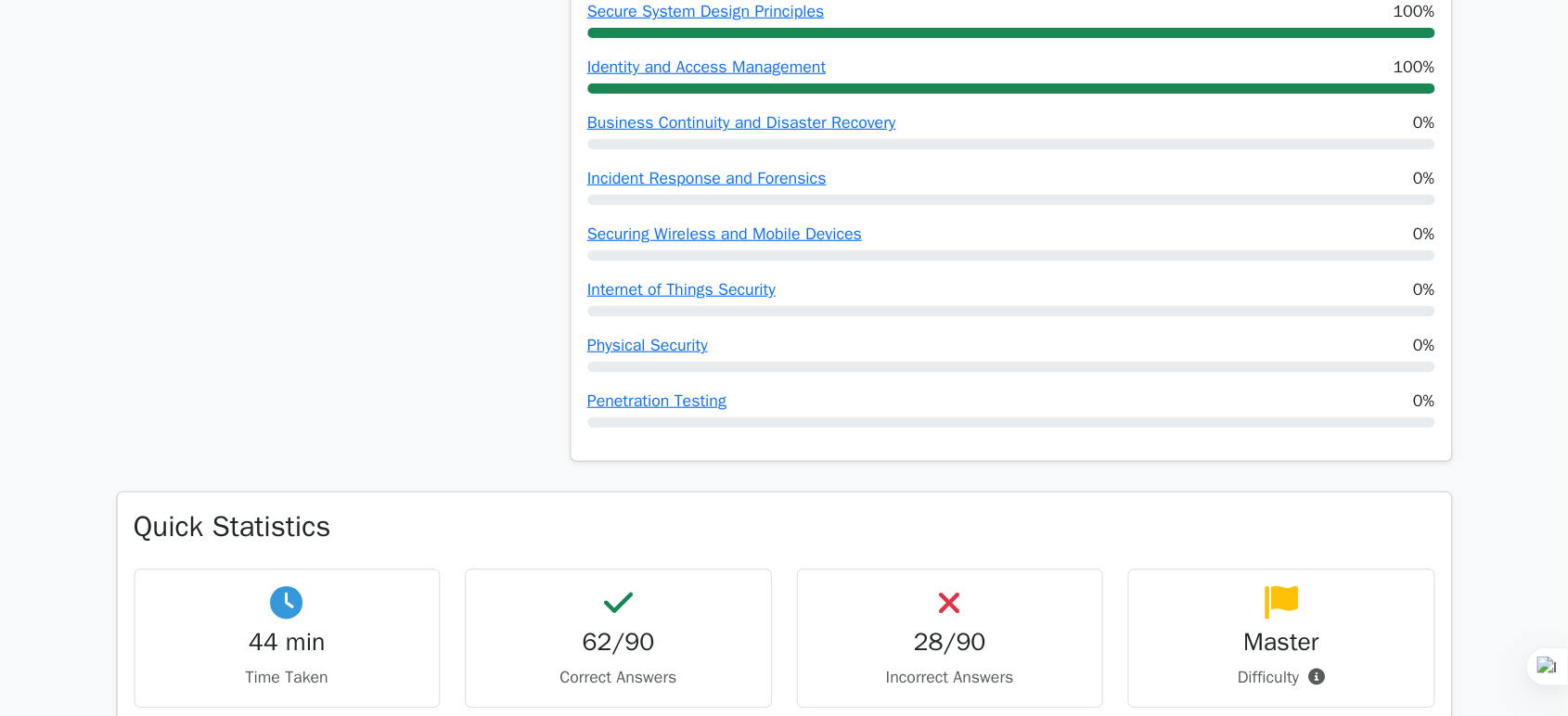 scroll, scrollTop: 835, scrollLeft: 0, axis: vertical 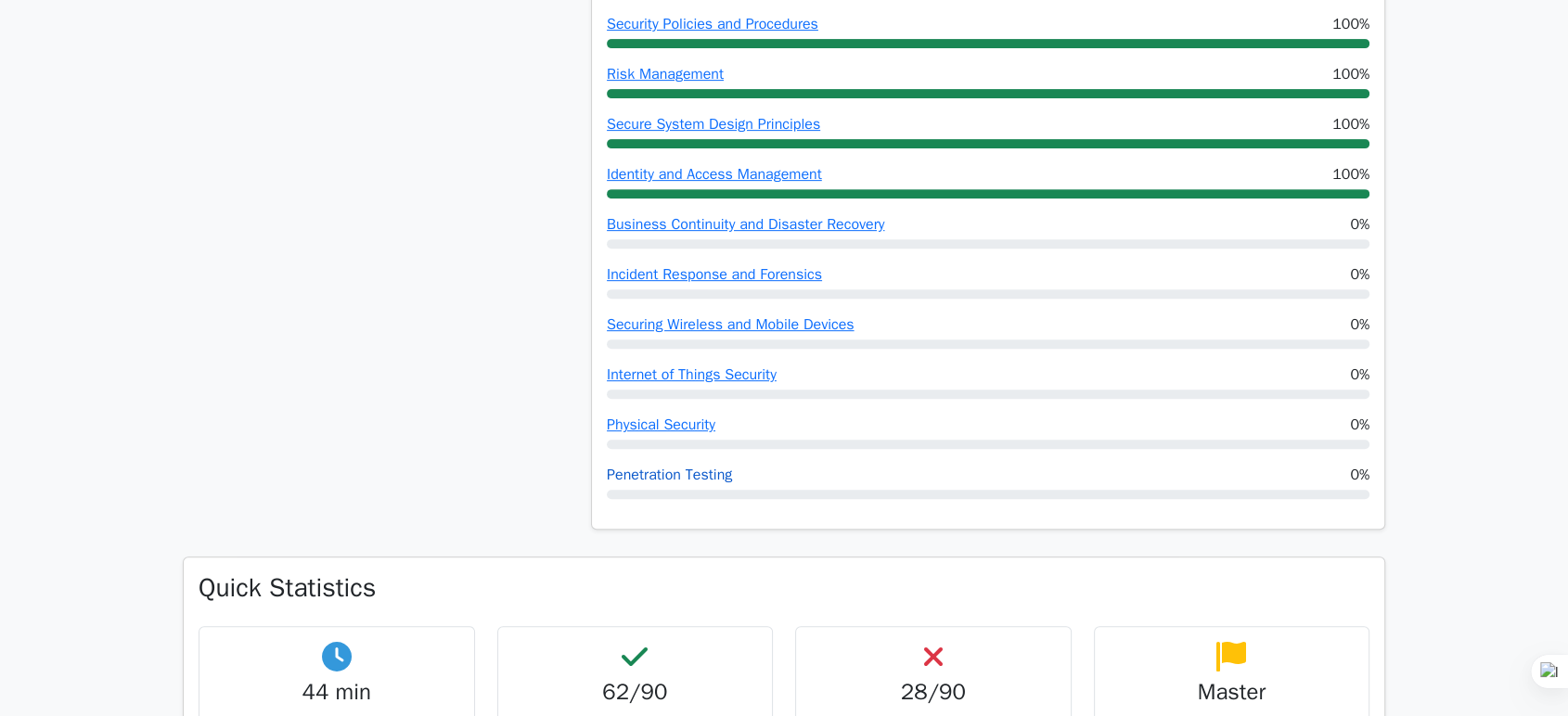 click on "Penetration Testing" at bounding box center (669, 475) 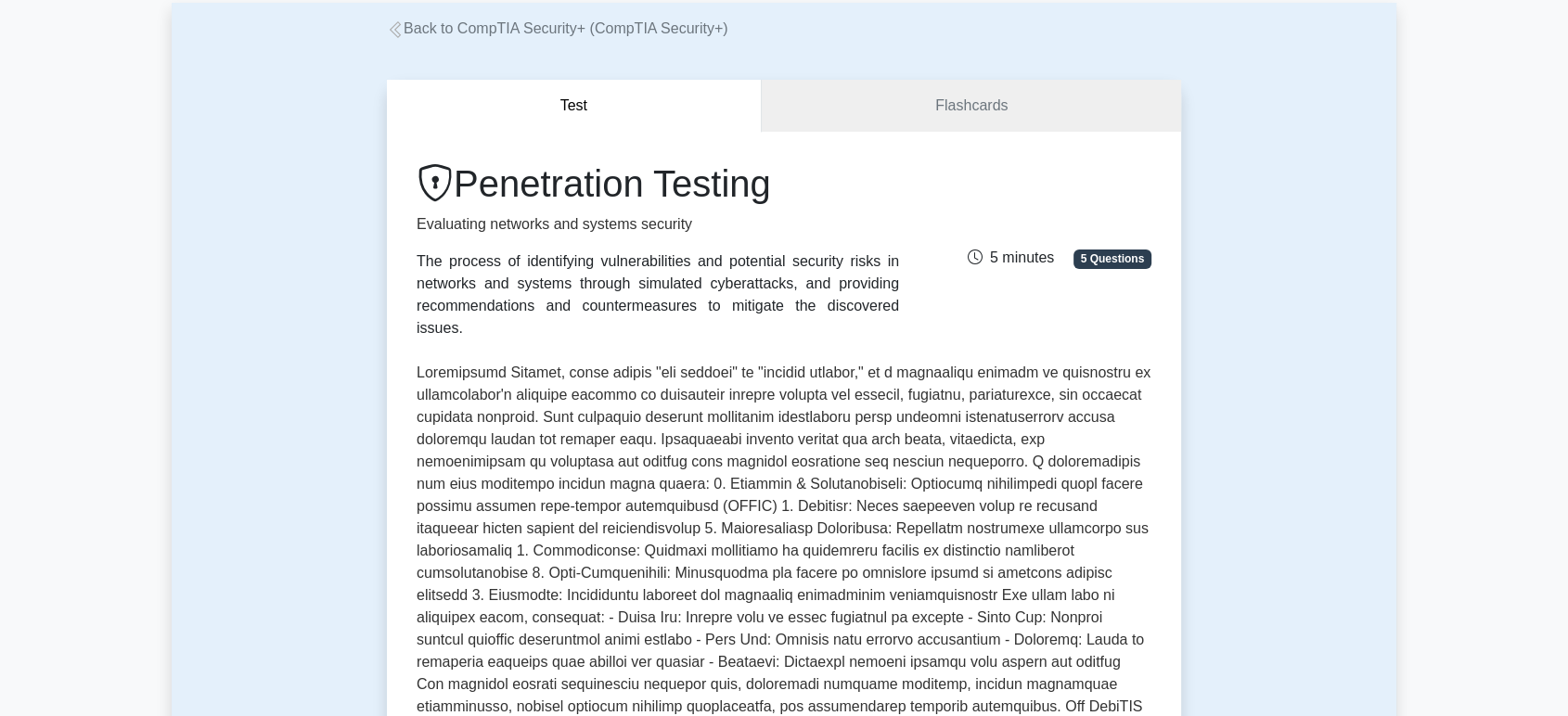 scroll, scrollTop: 0, scrollLeft: 0, axis: both 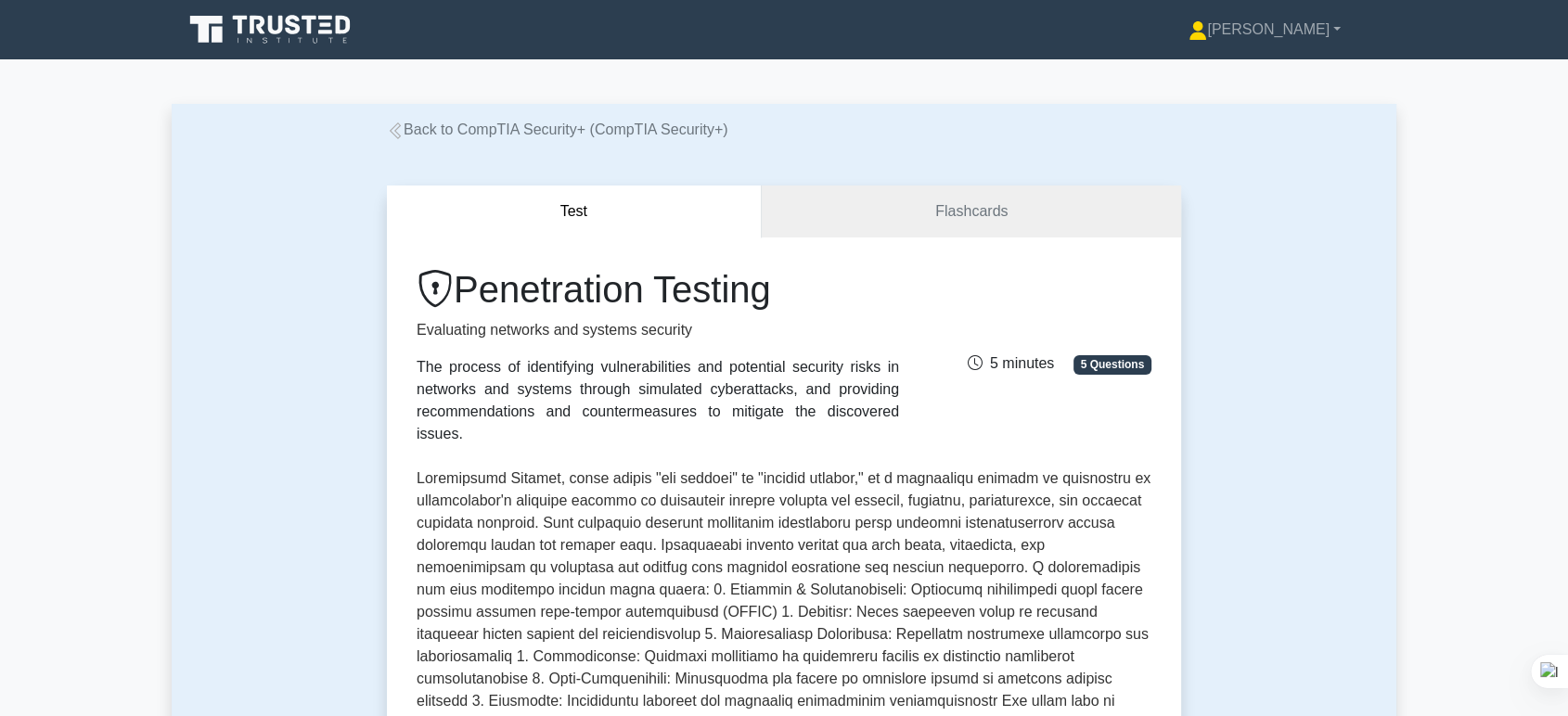 click 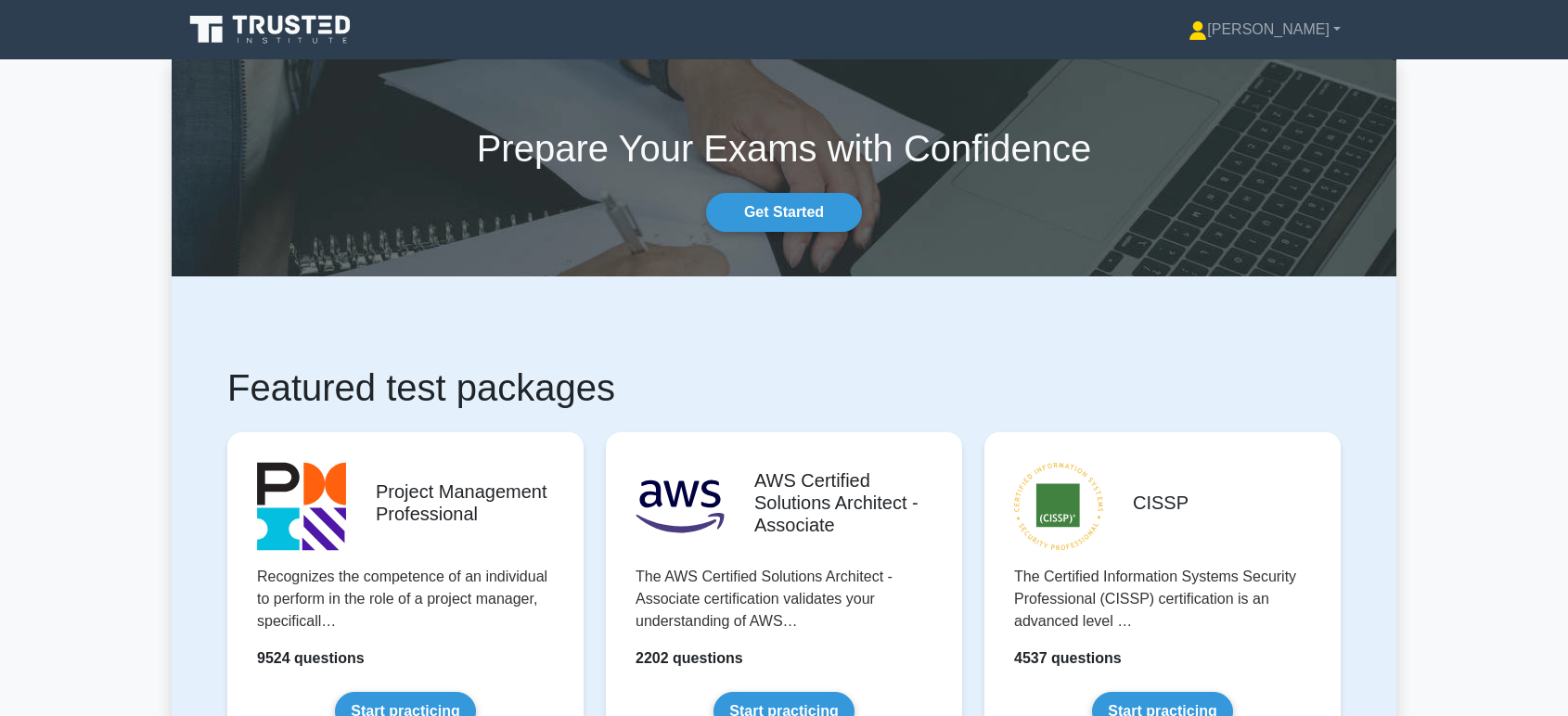 scroll, scrollTop: 0, scrollLeft: 0, axis: both 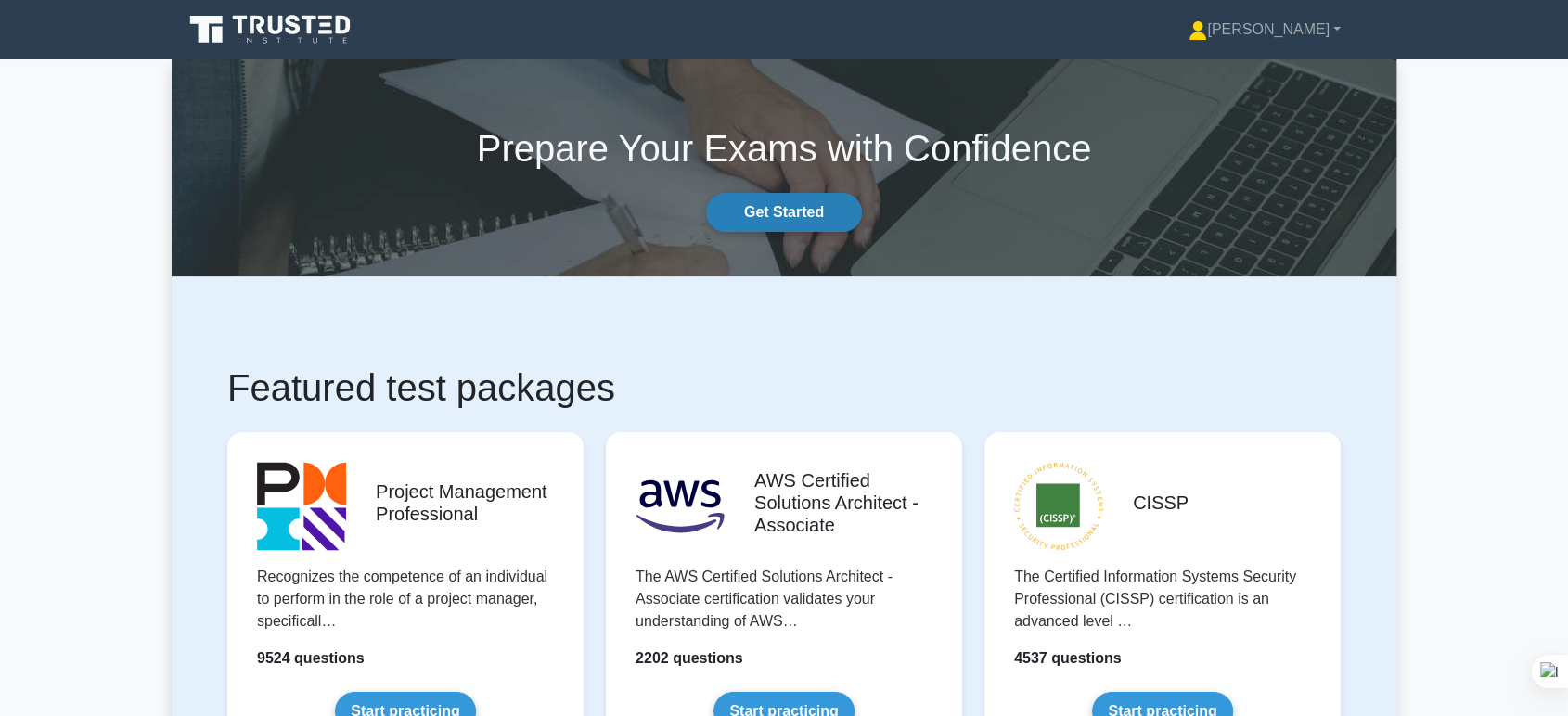 click on "Get Started" at bounding box center [784, 212] 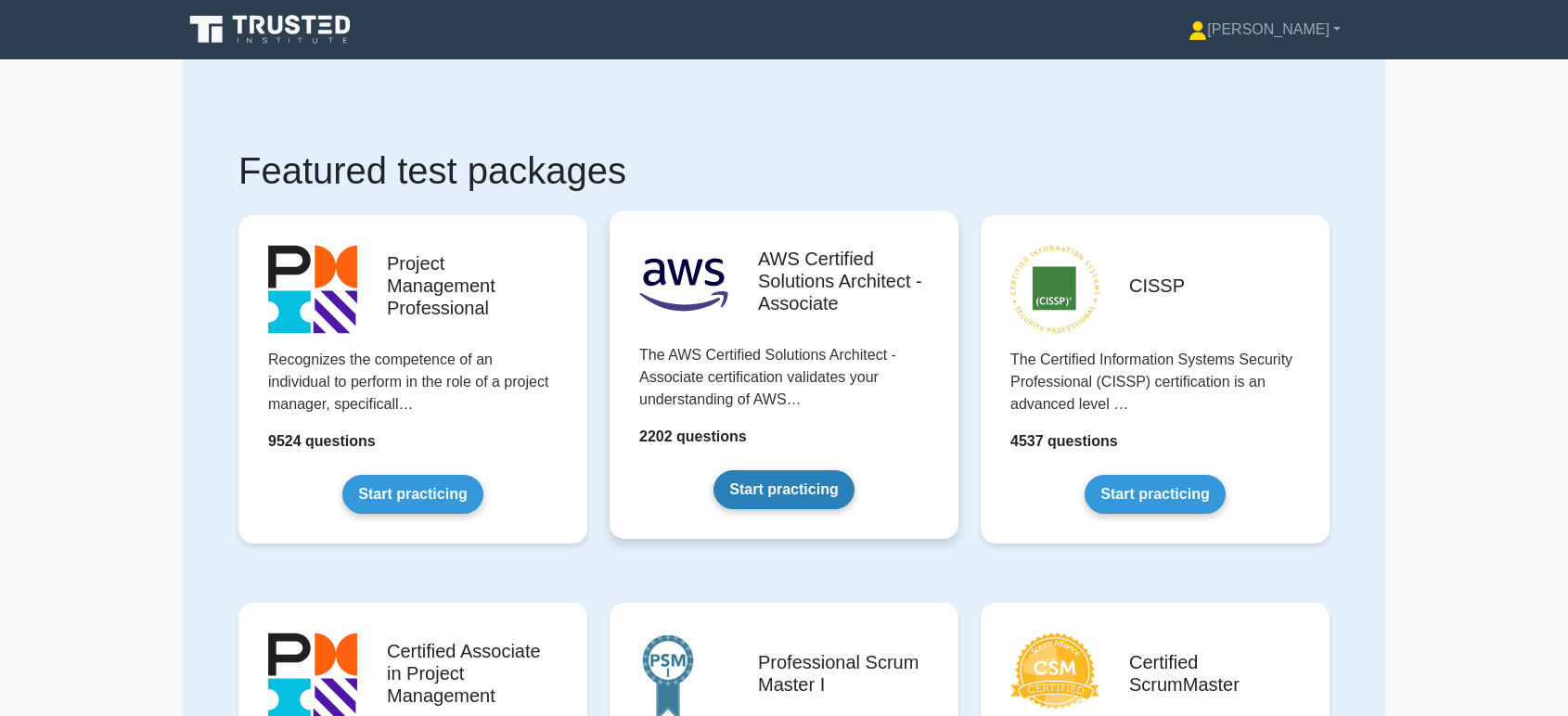 scroll, scrollTop: 0, scrollLeft: 0, axis: both 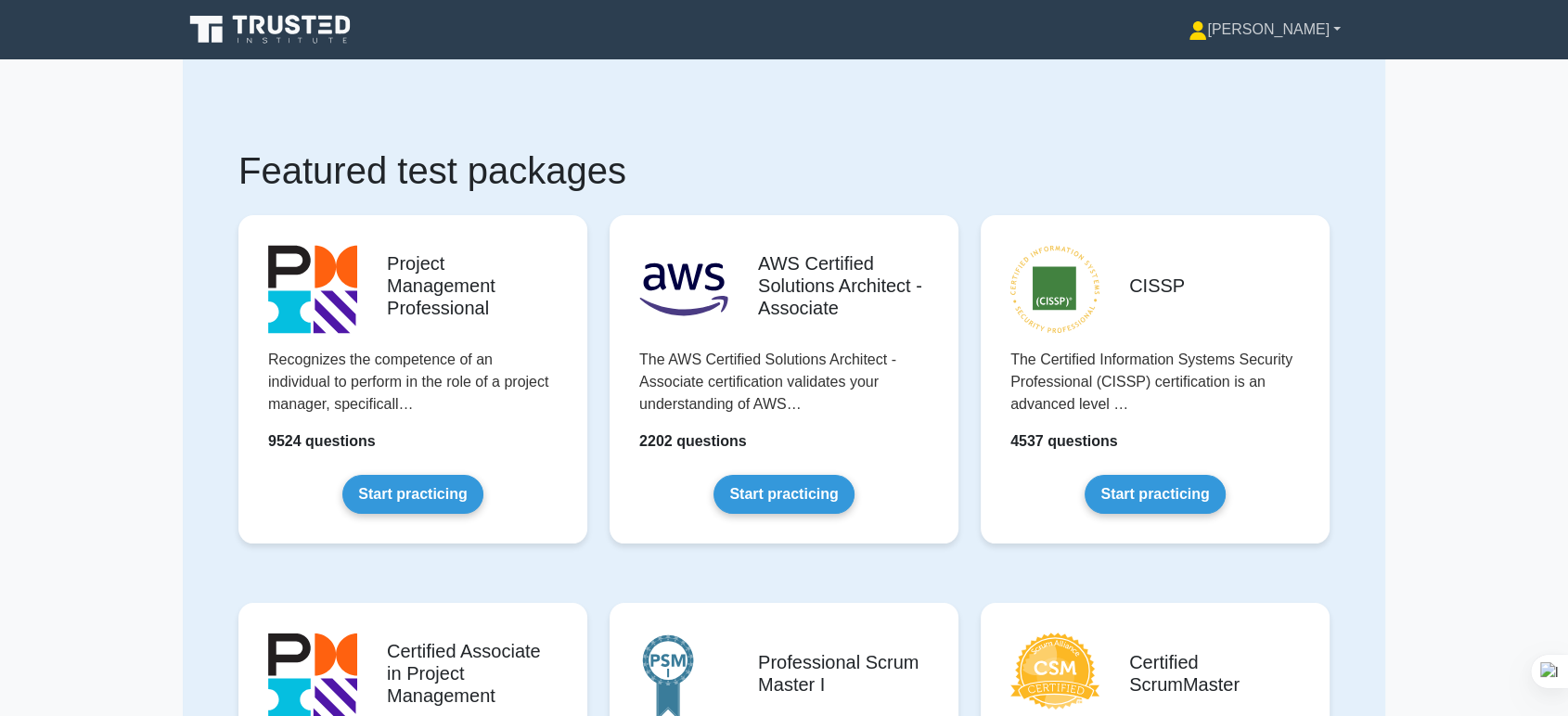 click on "[PERSON_NAME]" at bounding box center [1265, 30] 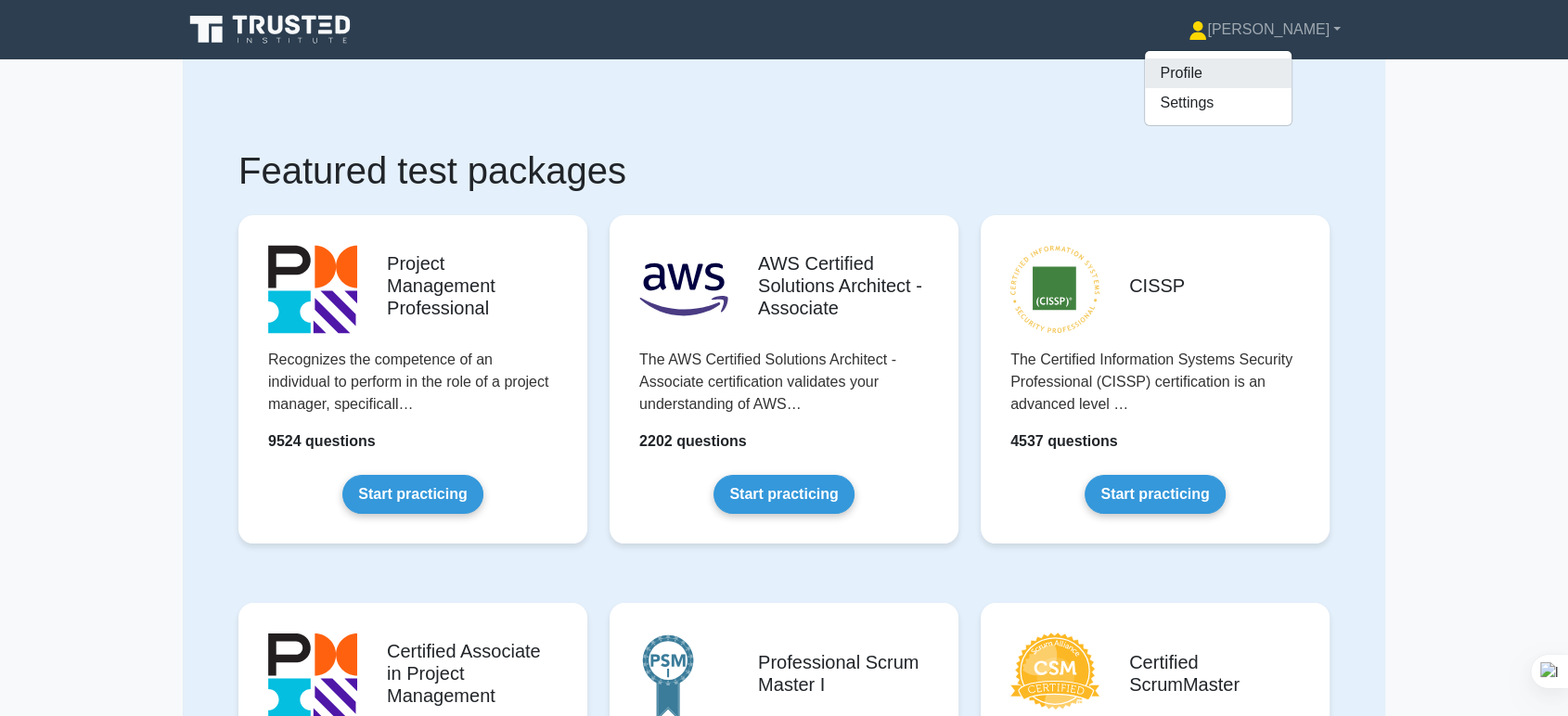 click on "Profile" at bounding box center (1218, 73) 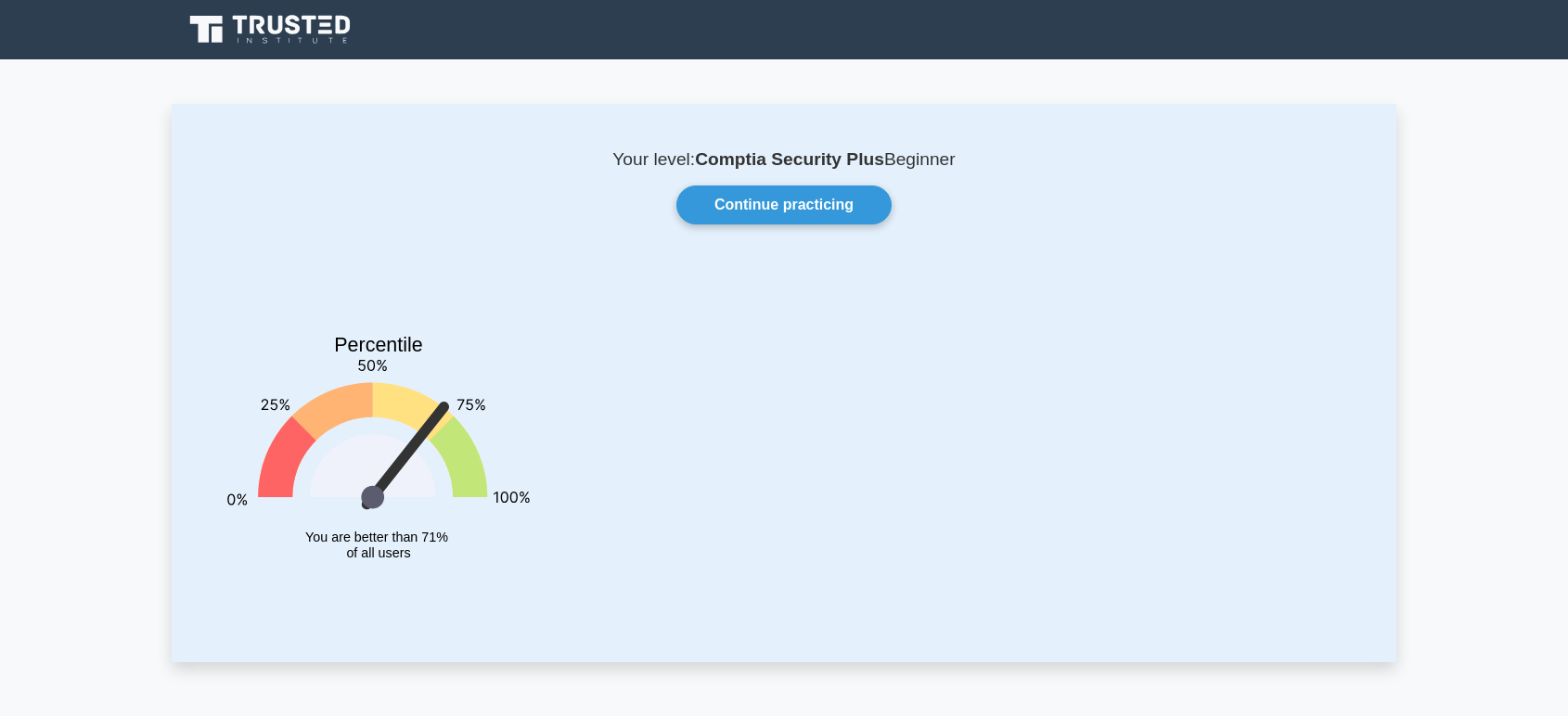 scroll, scrollTop: 0, scrollLeft: 0, axis: both 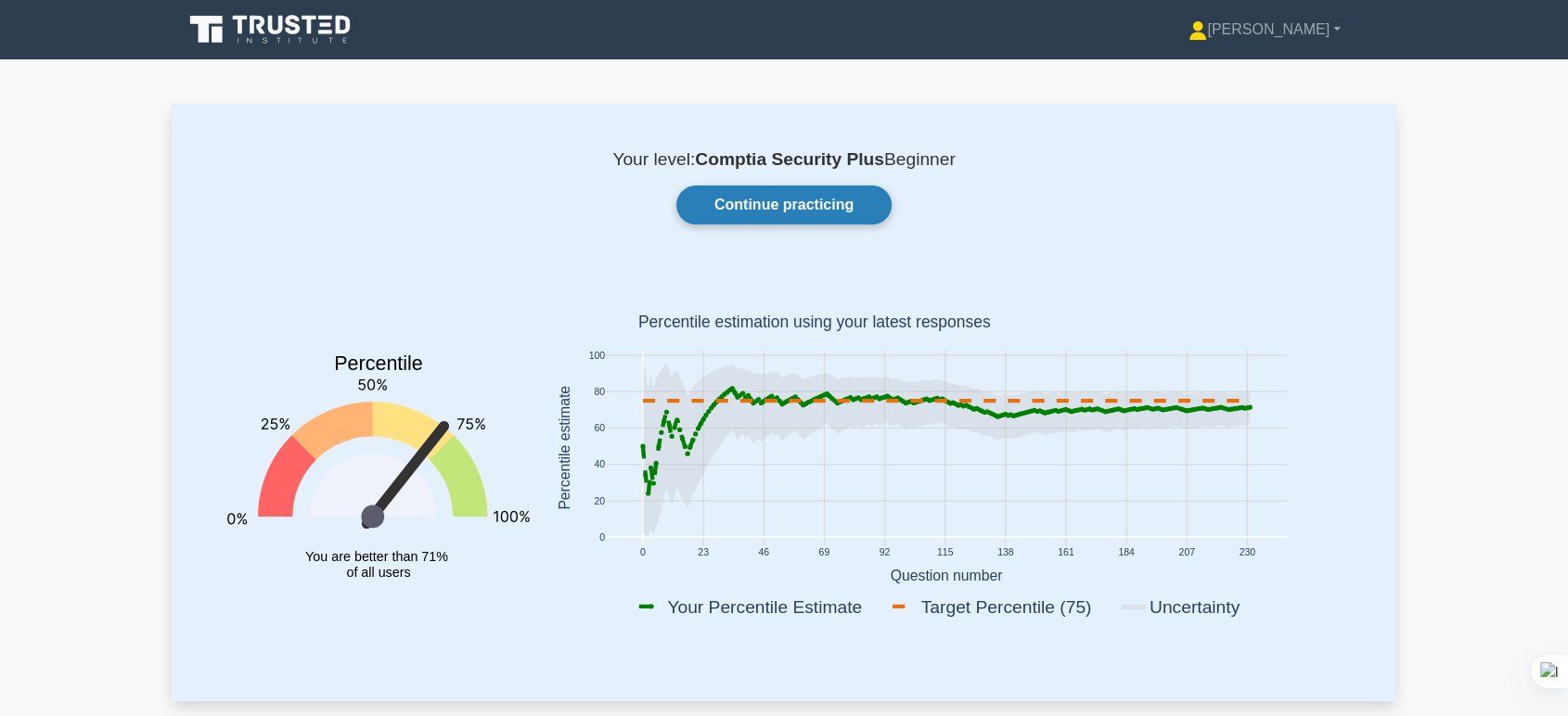 click on "Continue practicing" at bounding box center (784, 205) 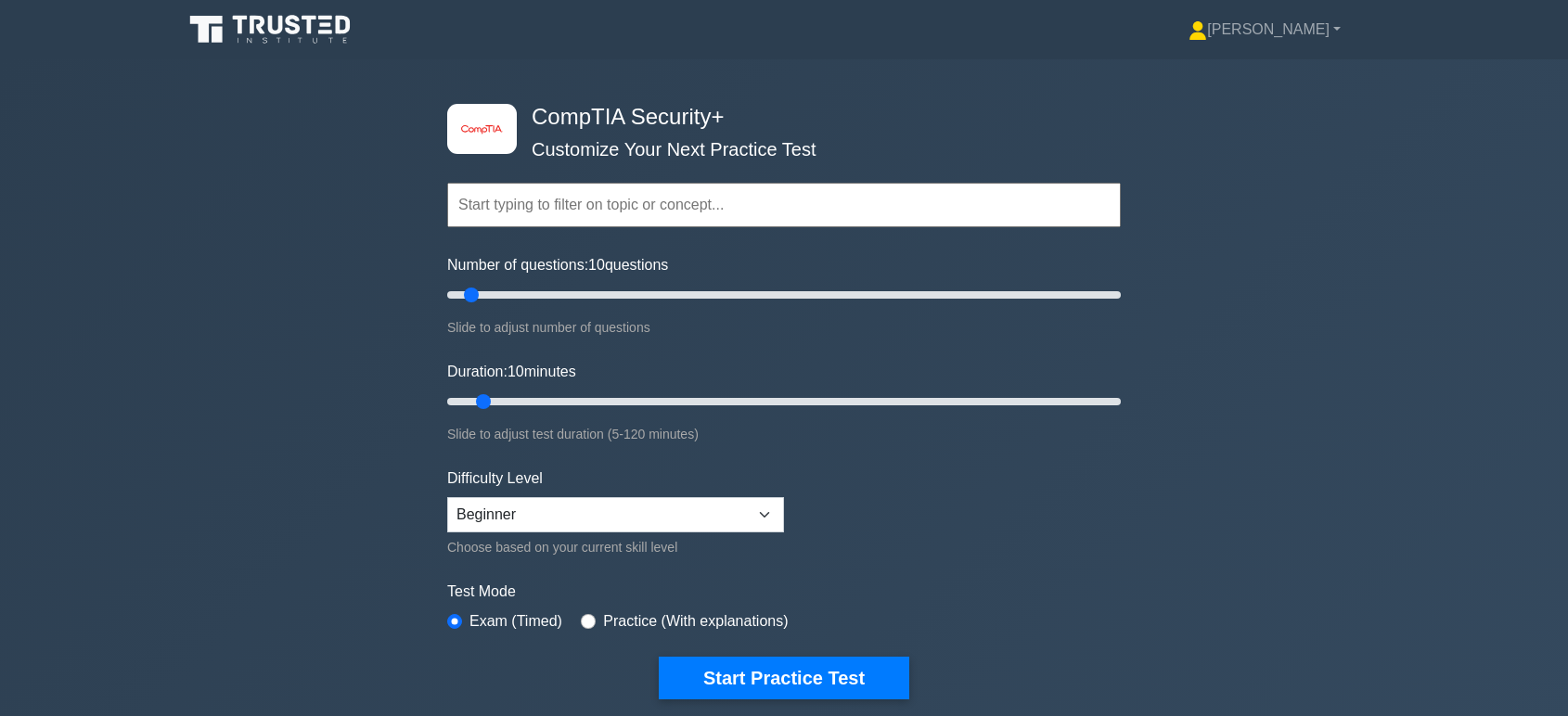 scroll, scrollTop: 0, scrollLeft: 0, axis: both 